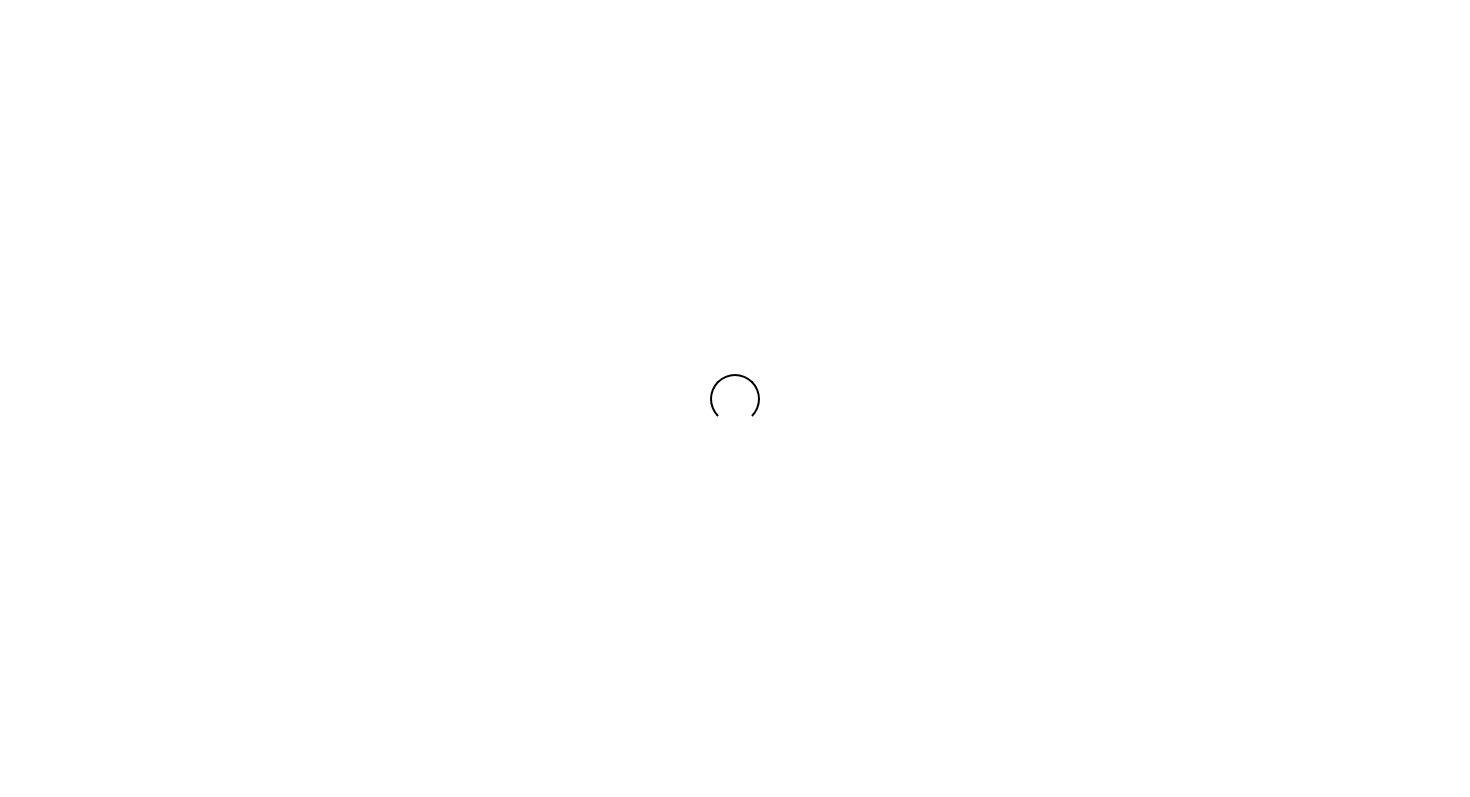 scroll, scrollTop: 0, scrollLeft: 0, axis: both 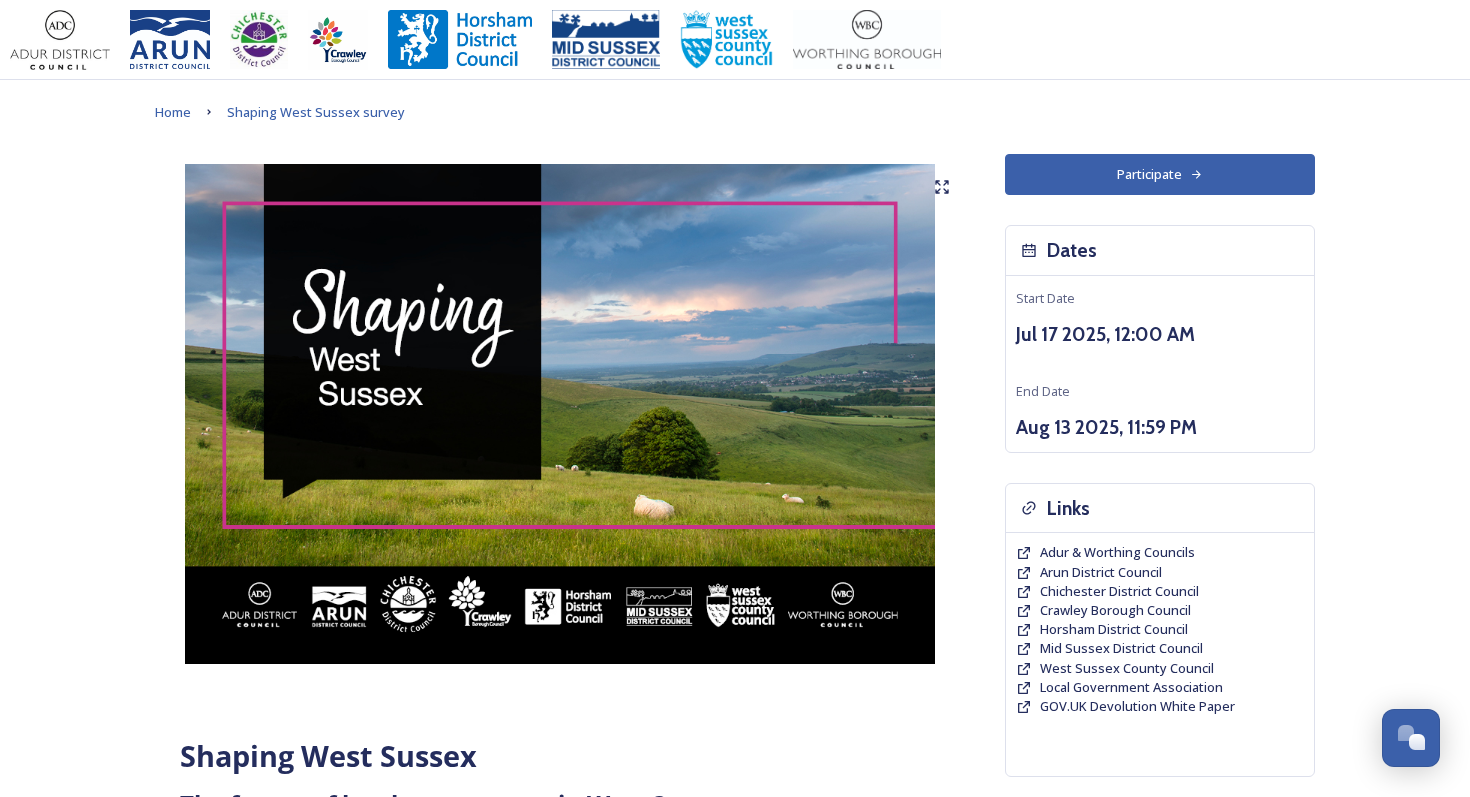 click on "Participate" at bounding box center [1160, 174] 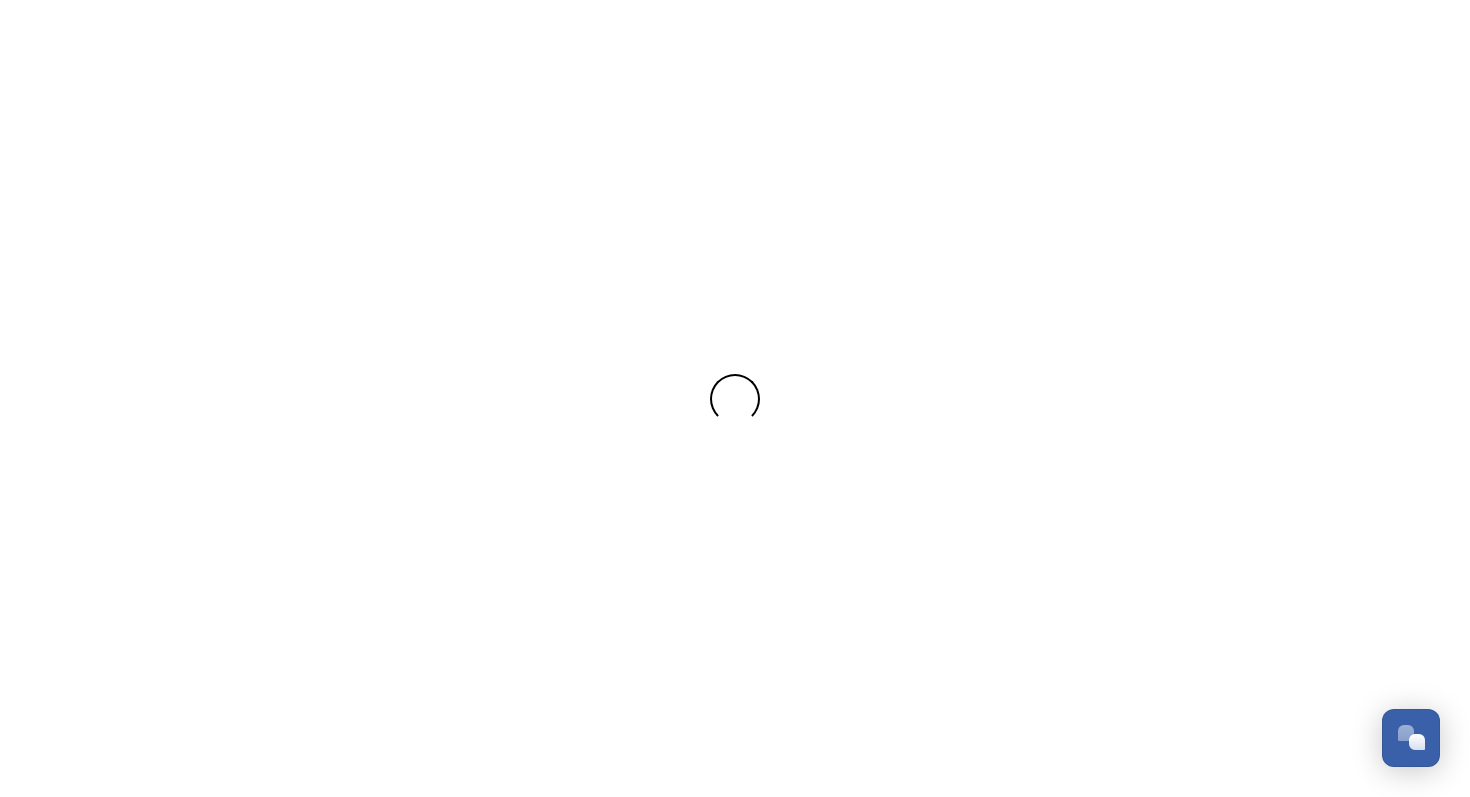scroll, scrollTop: 0, scrollLeft: 0, axis: both 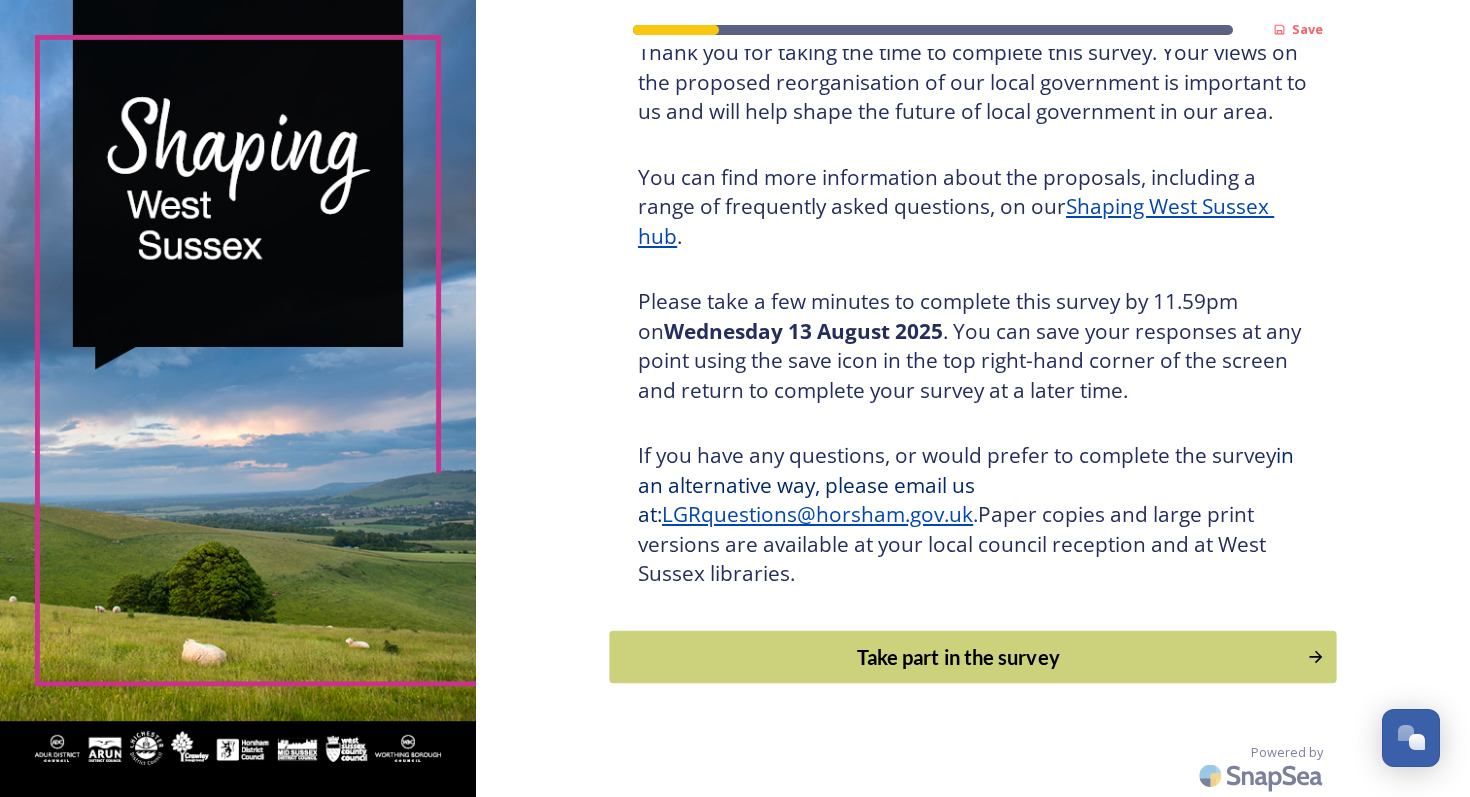 click on "Take part in the survey" at bounding box center [959, 657] 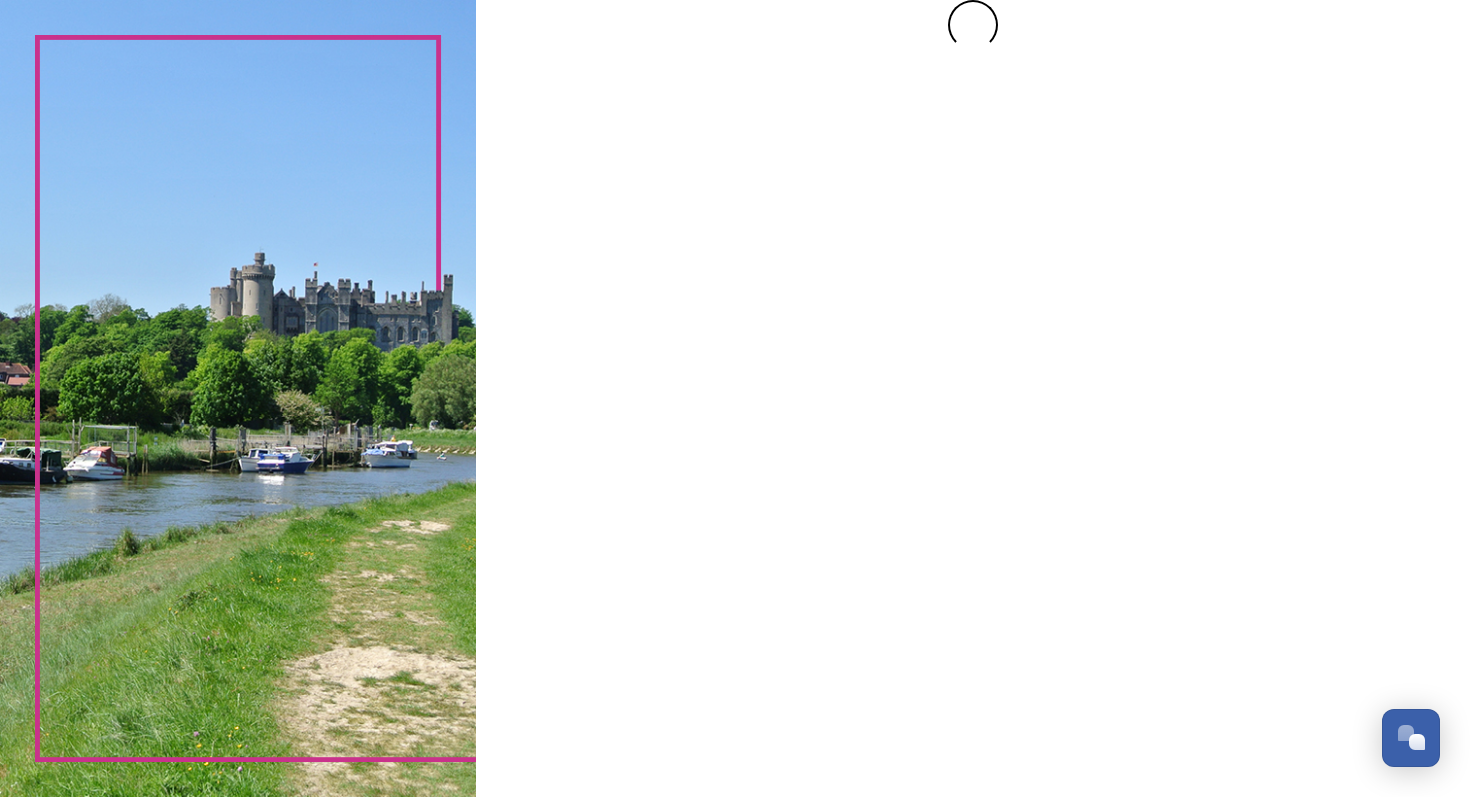 scroll, scrollTop: 0, scrollLeft: 0, axis: both 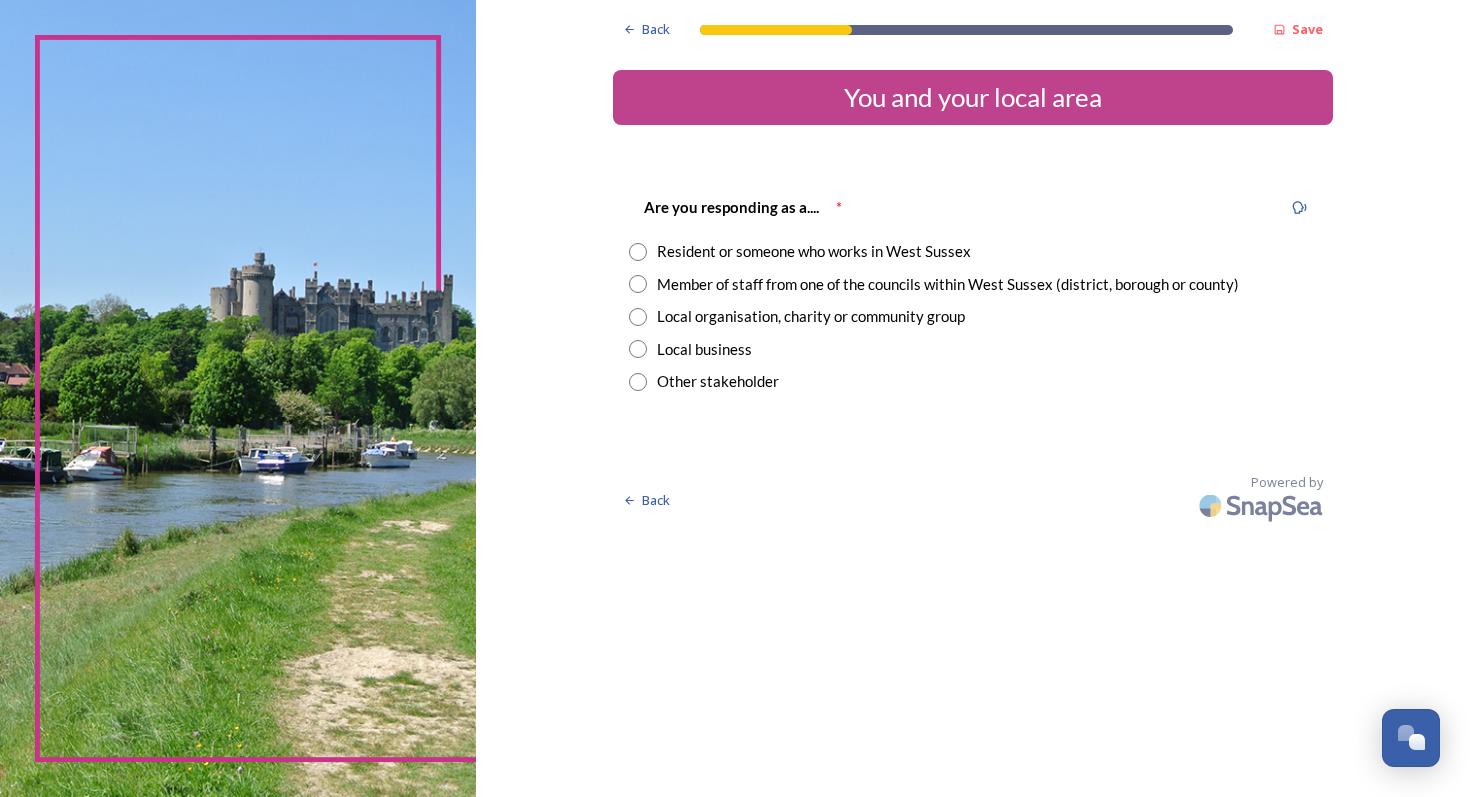 click on "Resident or someone who works in West Sussex" at bounding box center (814, 251) 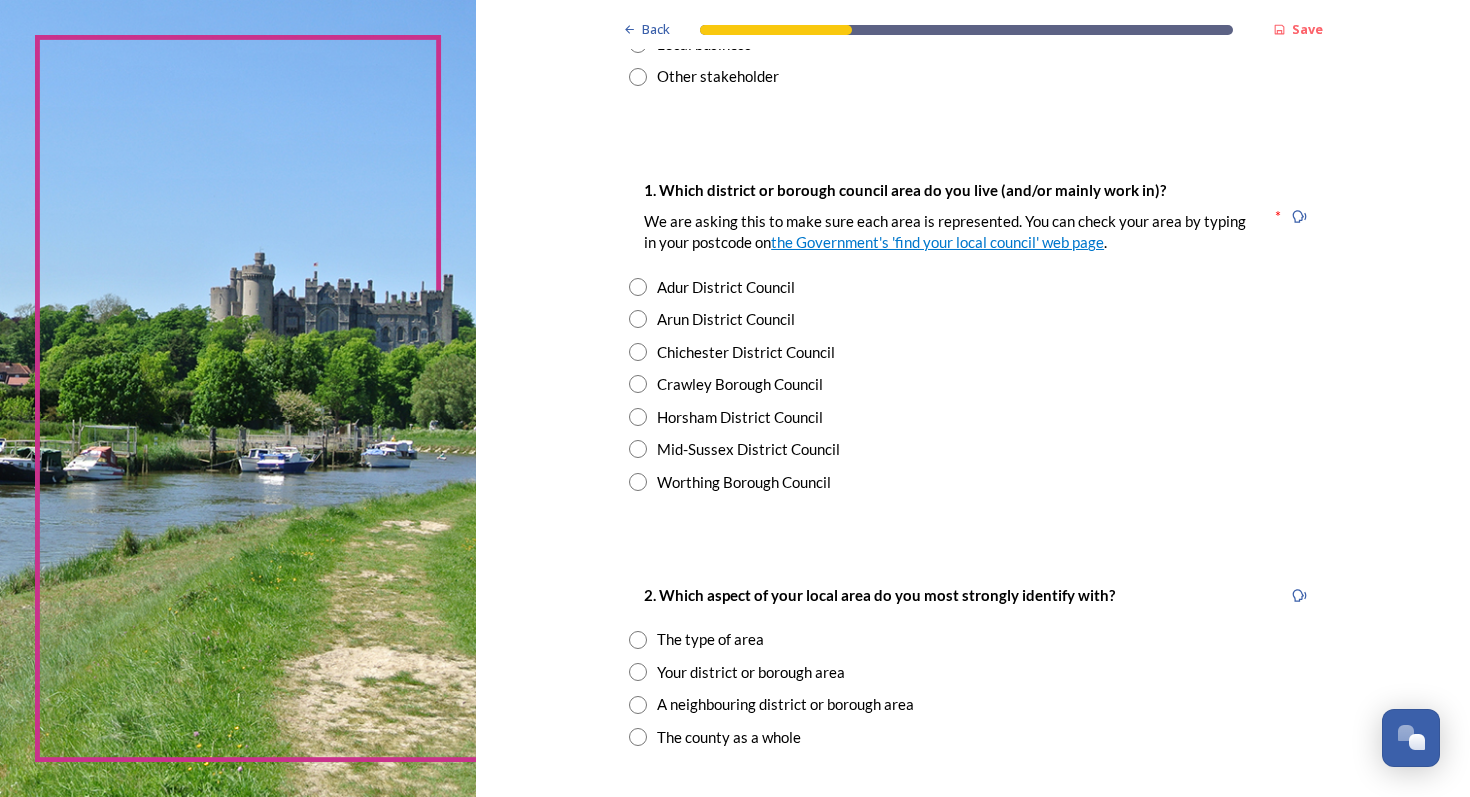 scroll, scrollTop: 341, scrollLeft: 0, axis: vertical 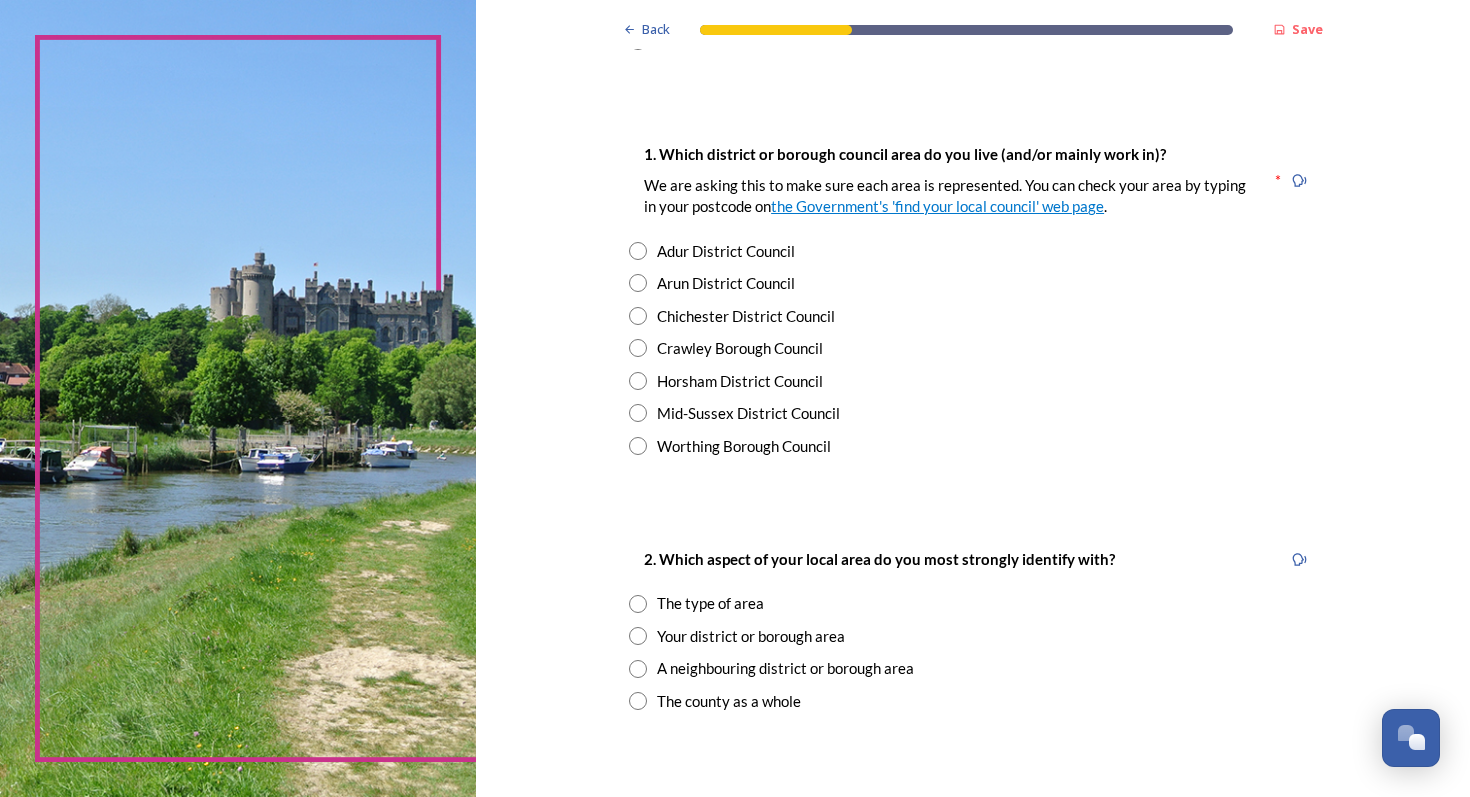click on "1. Which district or borough council area do you live (and/or mainly work in)? We are asking this to make sure each area is represented. You can check your area by typing in your postcode on the Government's 'find your local council' web page . * Adur District Council Arun District Council Chichester District Council Crawley Borough Council Horsham District Council Mid-Sussex District Council Worthing Borough Council" at bounding box center [973, 299] 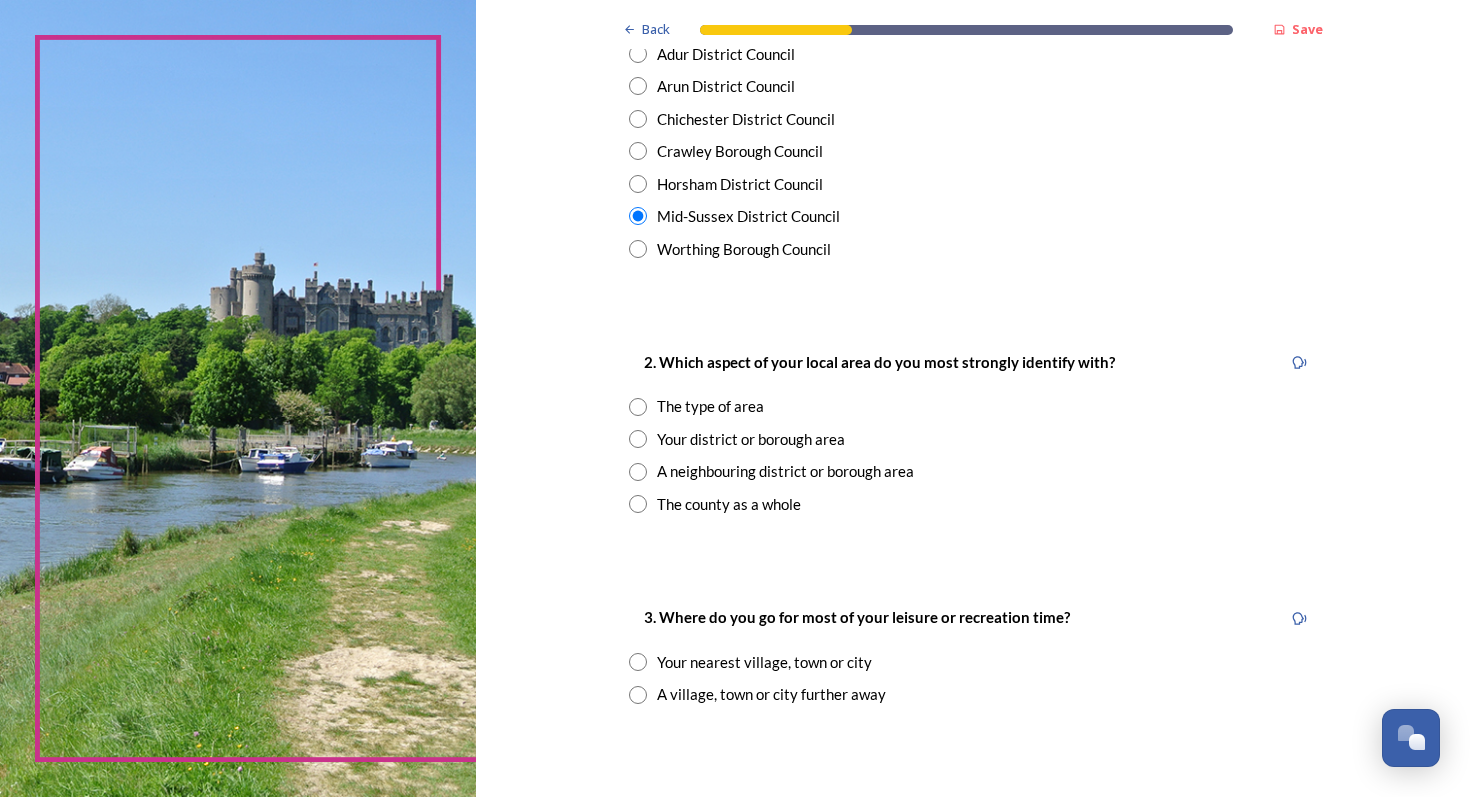 scroll, scrollTop: 542, scrollLeft: 0, axis: vertical 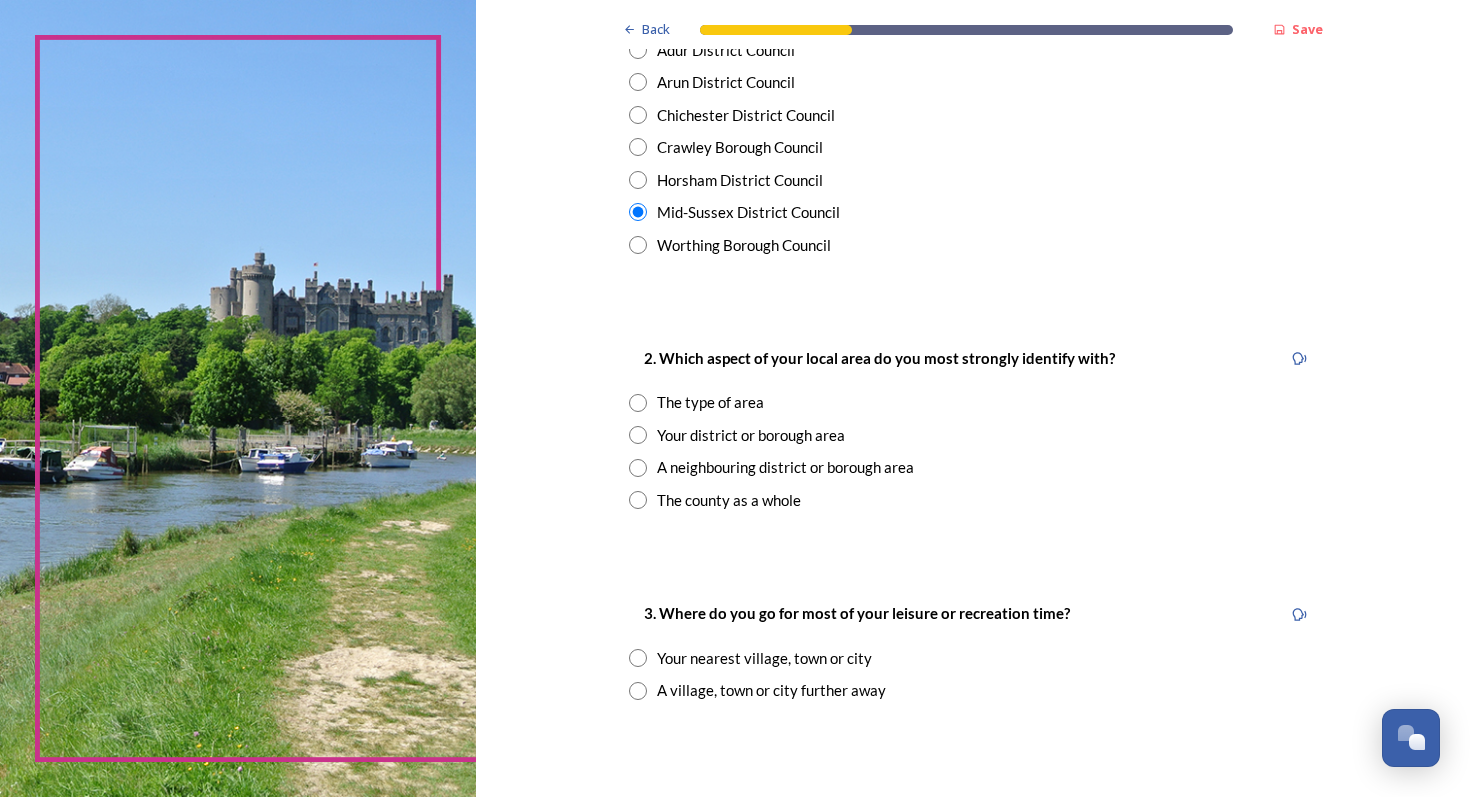 click at bounding box center [638, 435] 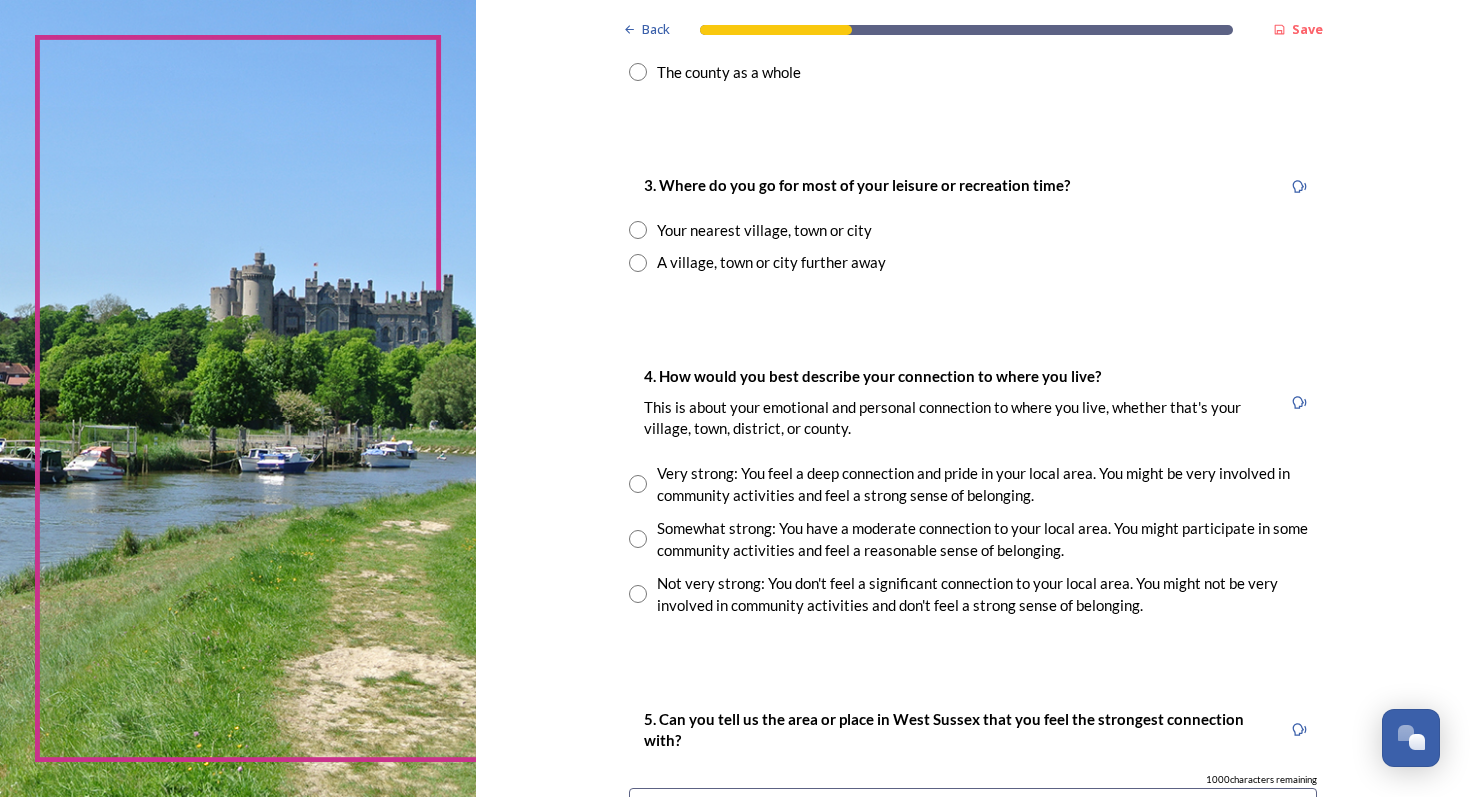 scroll, scrollTop: 983, scrollLeft: 0, axis: vertical 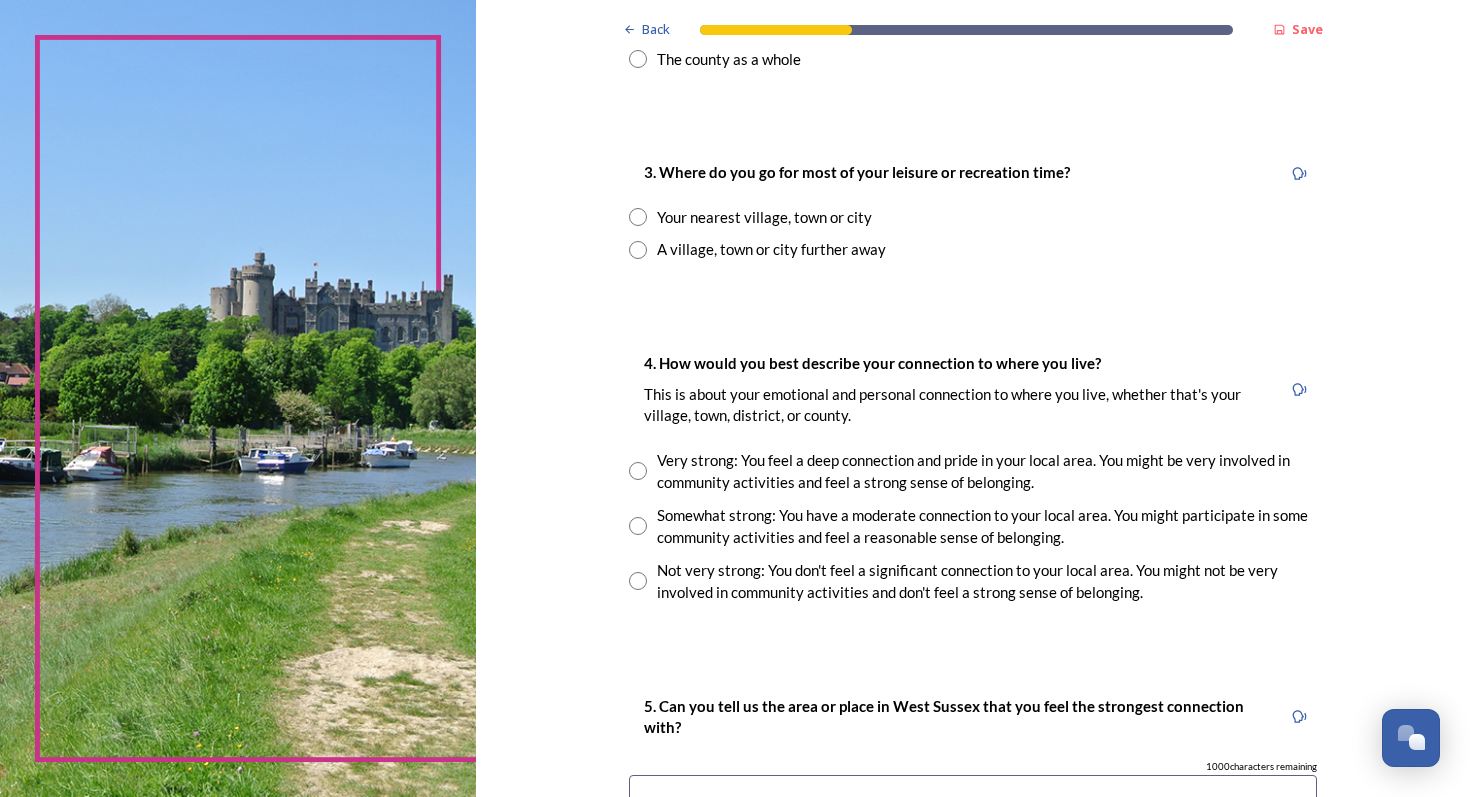 click at bounding box center [638, 217] 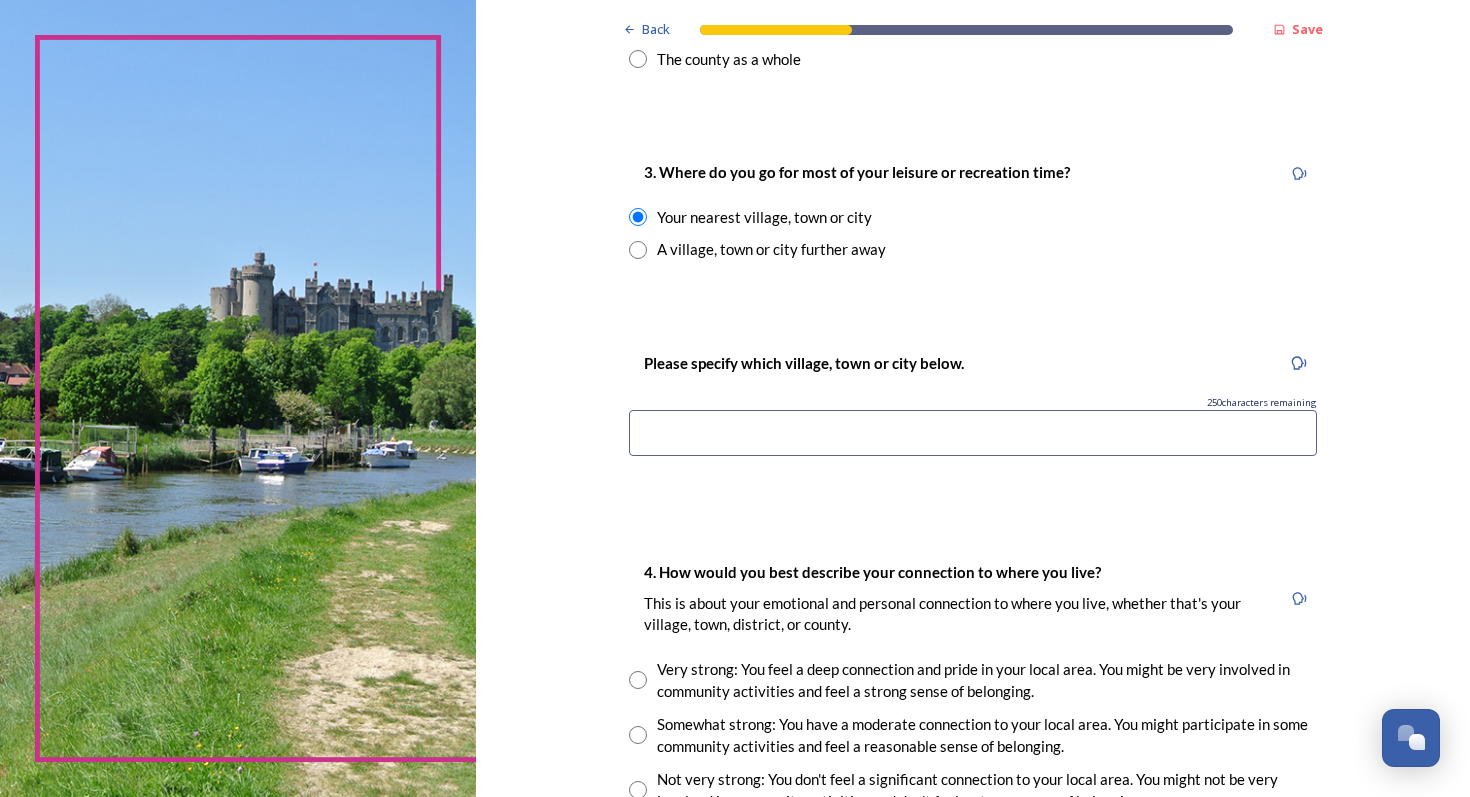 scroll, scrollTop: 1004, scrollLeft: 0, axis: vertical 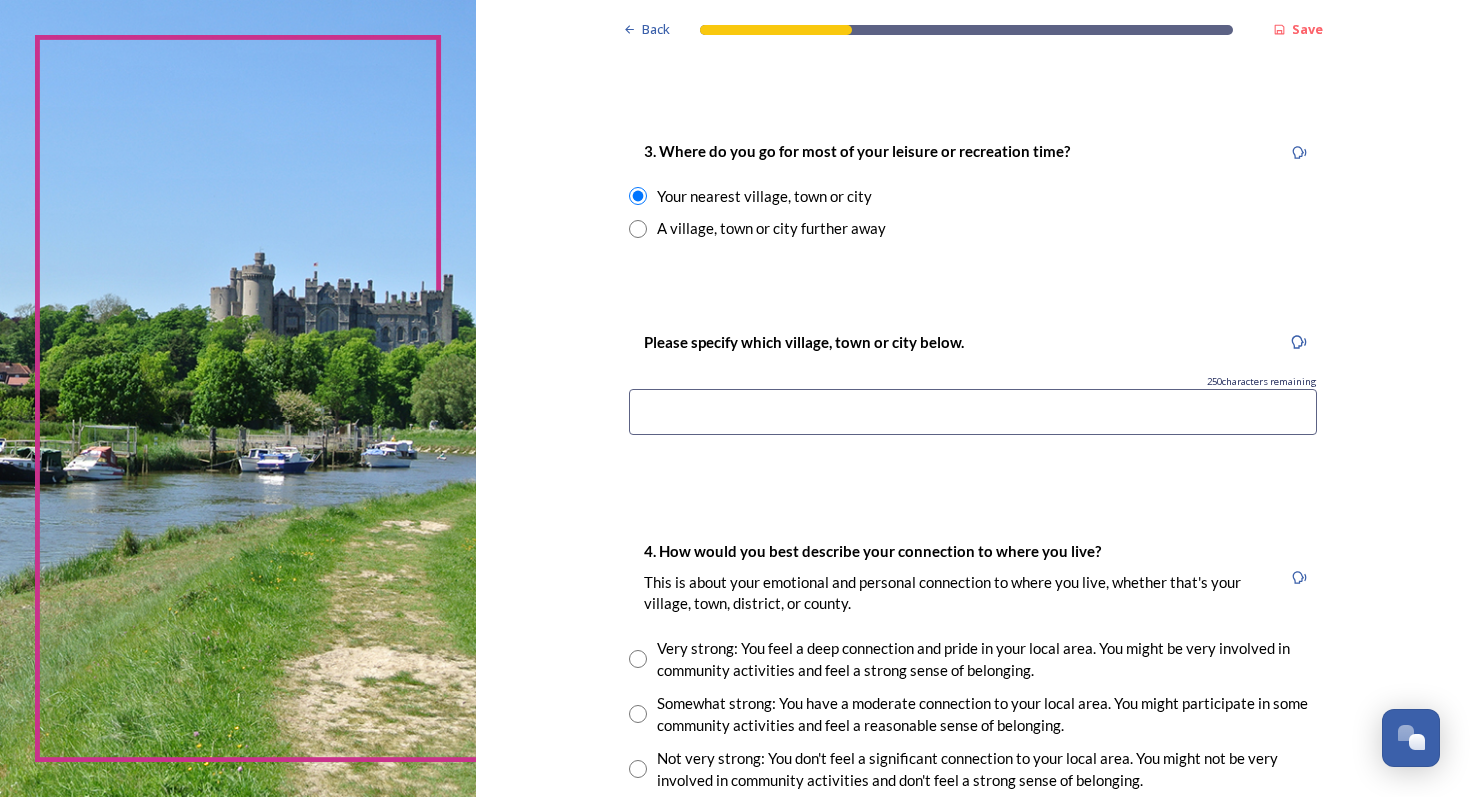 click at bounding box center [973, 412] 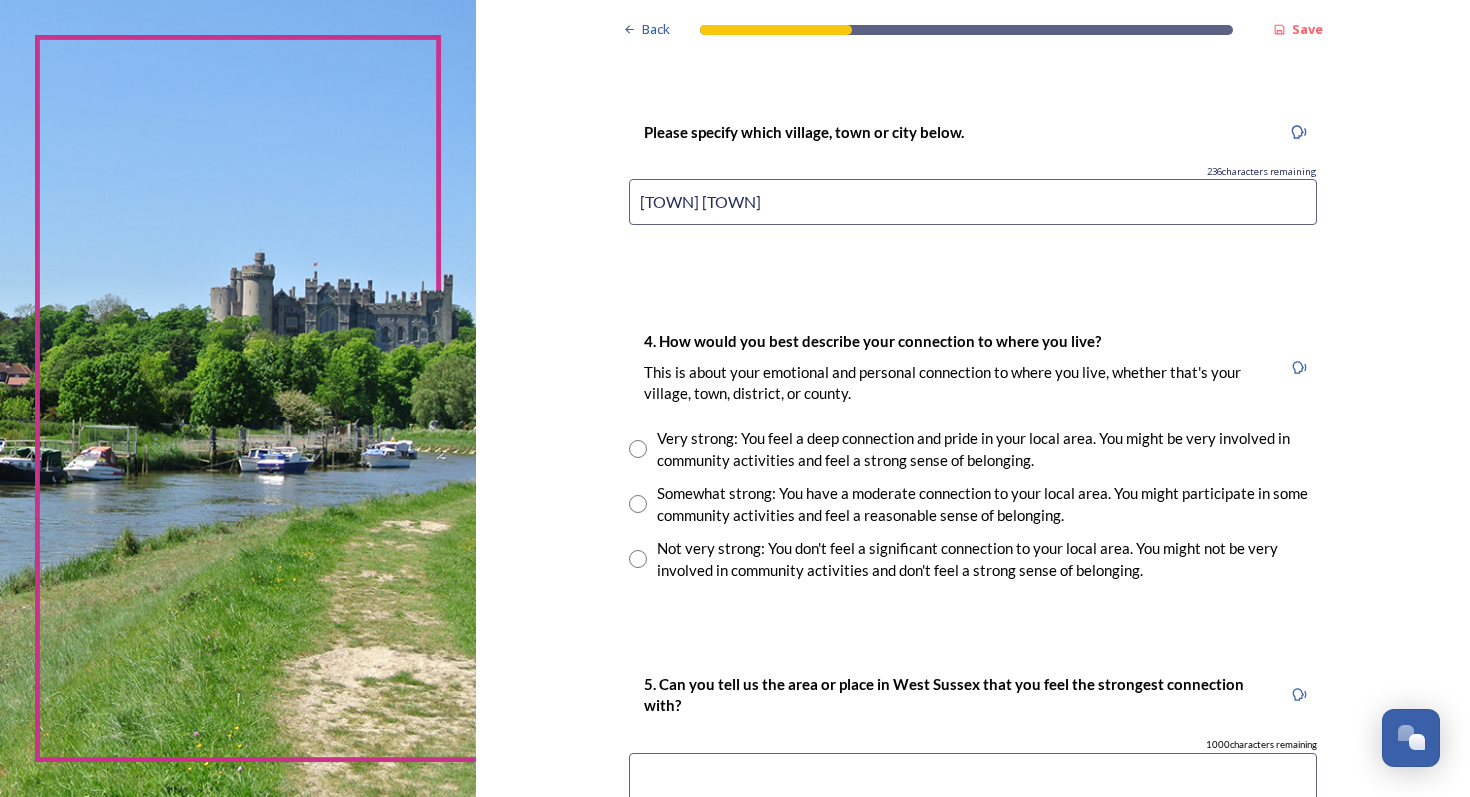 scroll, scrollTop: 1263, scrollLeft: 0, axis: vertical 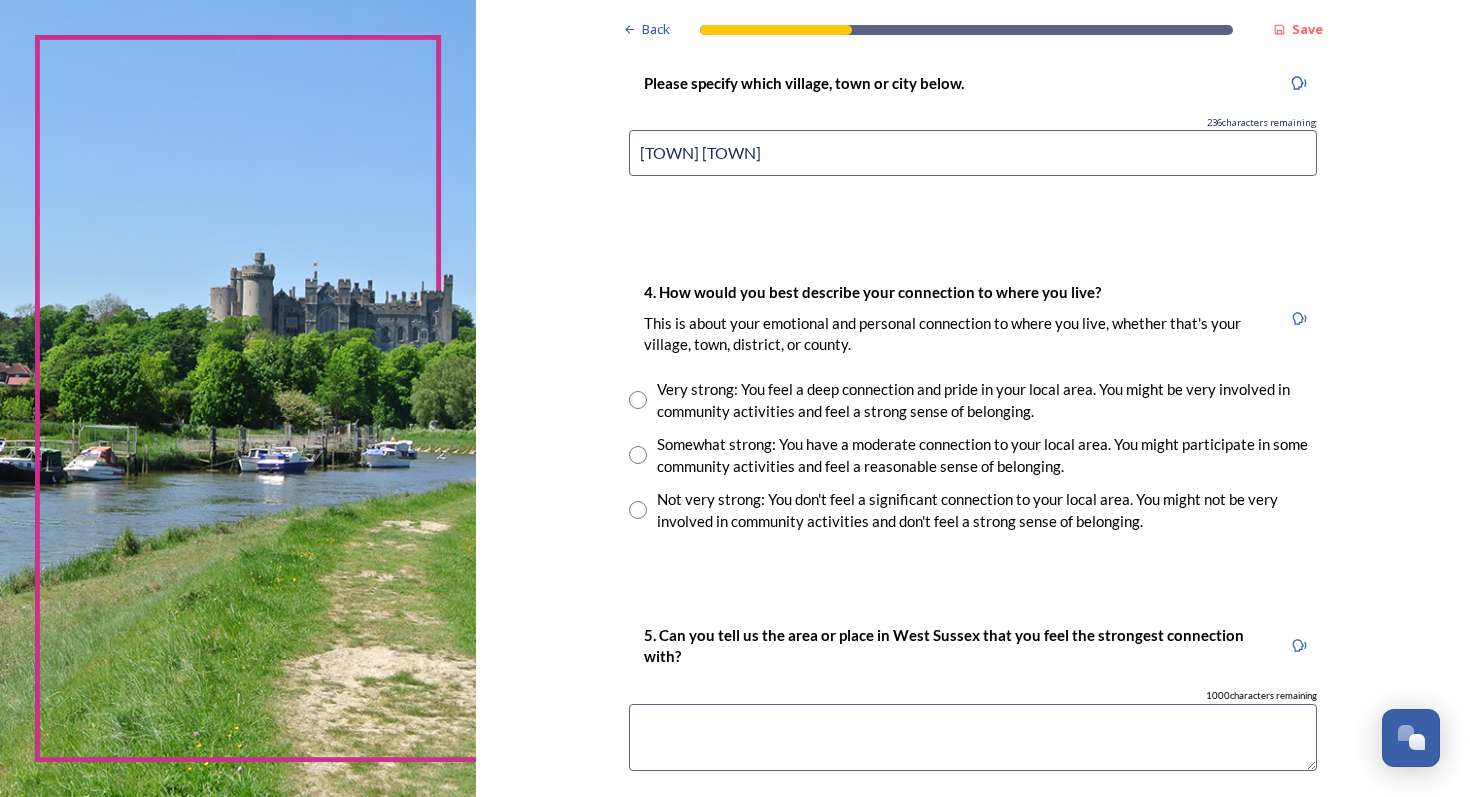 type on "[TOWN] [TOWN]" 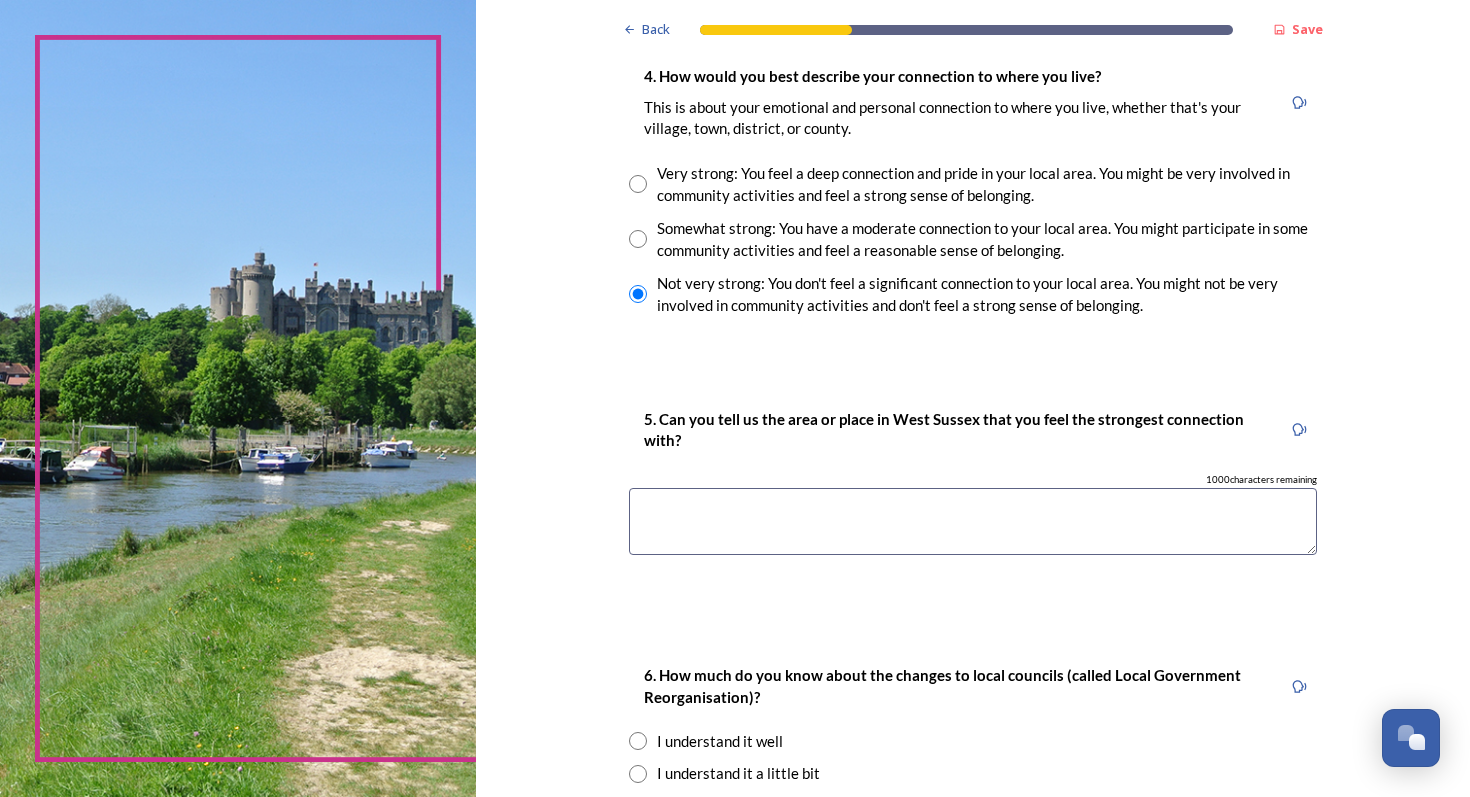 scroll, scrollTop: 1483, scrollLeft: 0, axis: vertical 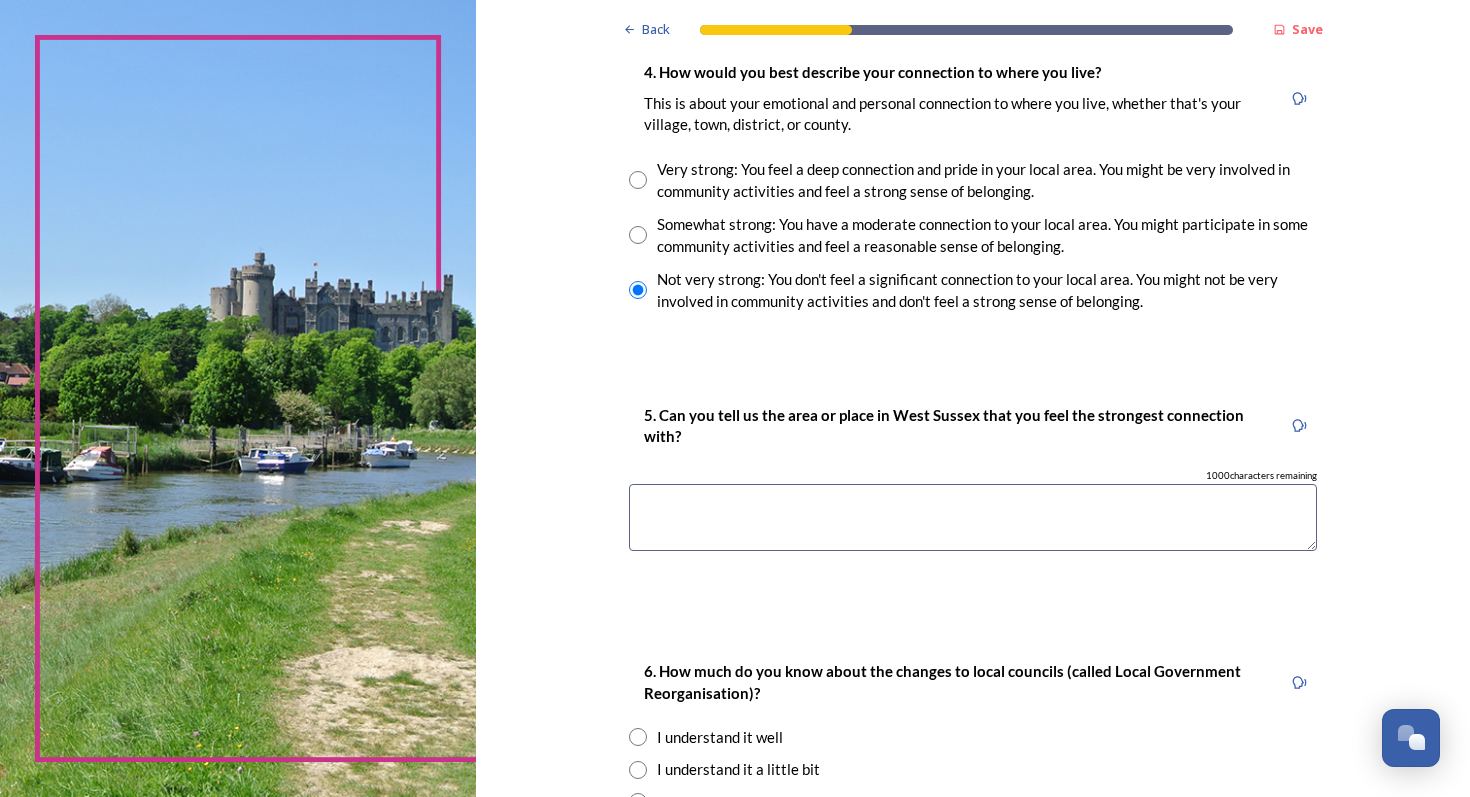 click on "5. Can you tell us the area or place in West Sussex that you feel the strongest connection with?" at bounding box center [955, 426] 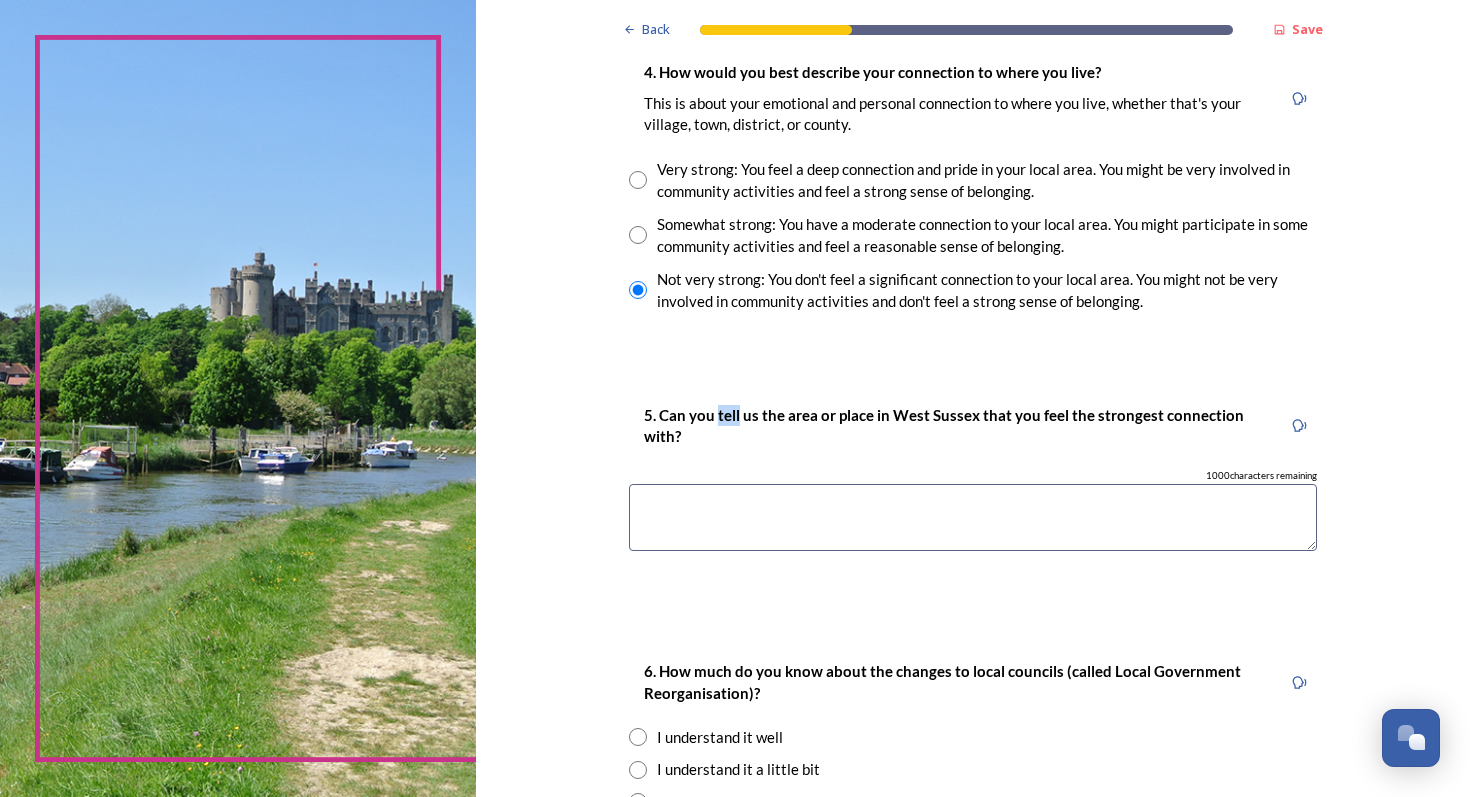 click on "5. Can you tell us the area or place in West Sussex that you feel the strongest connection with?" at bounding box center [955, 426] 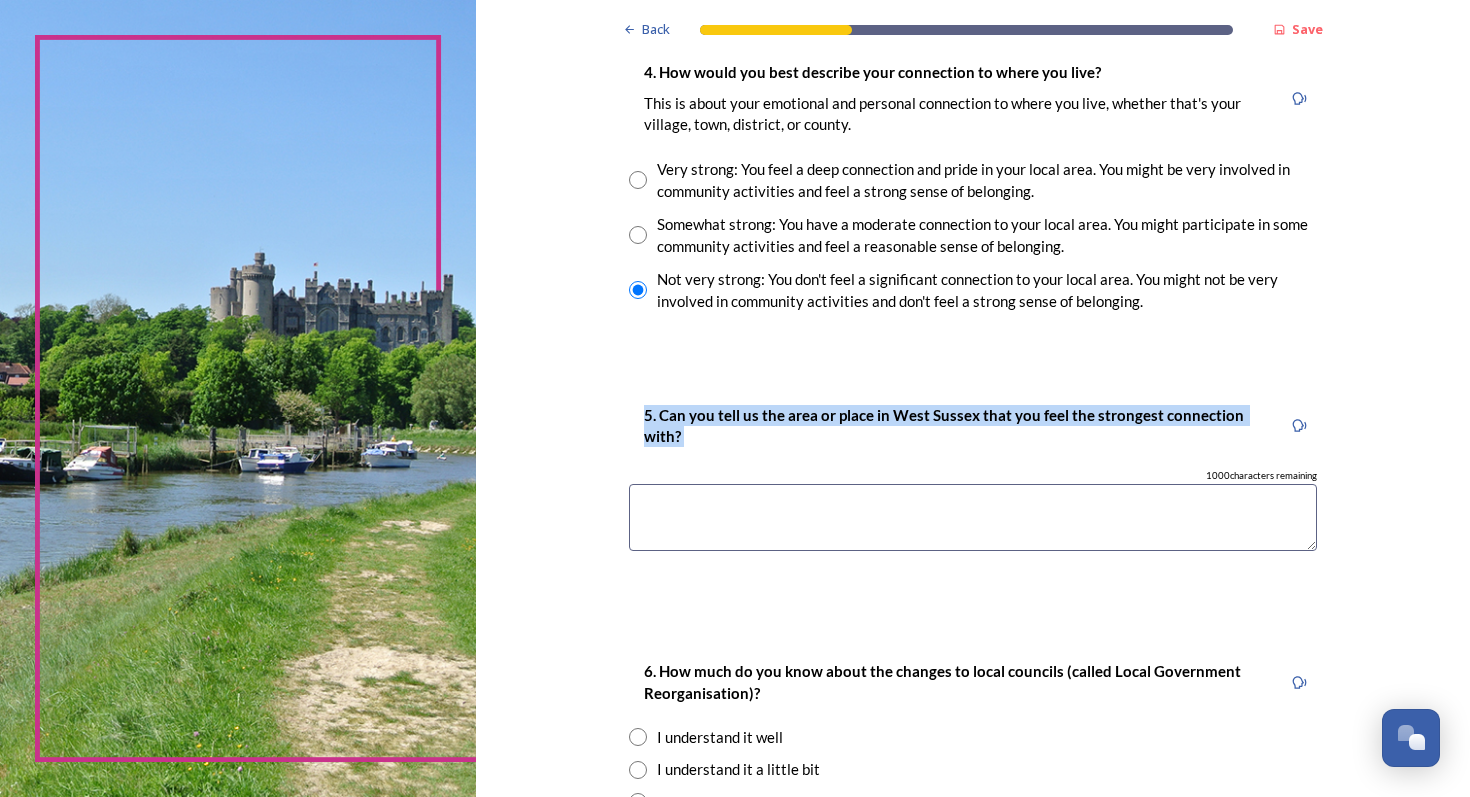 click on "Back Save You and your local area Are you responding as a.... * Resident or someone who works in West Sussex Member of staff from one of the councils within West Sussex (district, borough or county) Local organisation, charity or community group Local business Other stakeholder 1. Which district or borough council area do you live (and/or mainly work in)? We are asking this to make sure each area is represented. You can check your area by typing in your postcode on the Government's 'find your local council' web page . * Adur District Council Arun District Council Chichester District Council Crawley Borough Council Horsham District Council Mid-Sussex District Council Worthing Borough Council 2. Which aspect of your local area do you most strongly identify with? The type of area Your district or borough area A neighbouring district or borough area The county as a whole 3. Where do you go for most of your leisure or recreation time? Your nearest village, town or city A village, town or city further away 236" at bounding box center (973, -201) 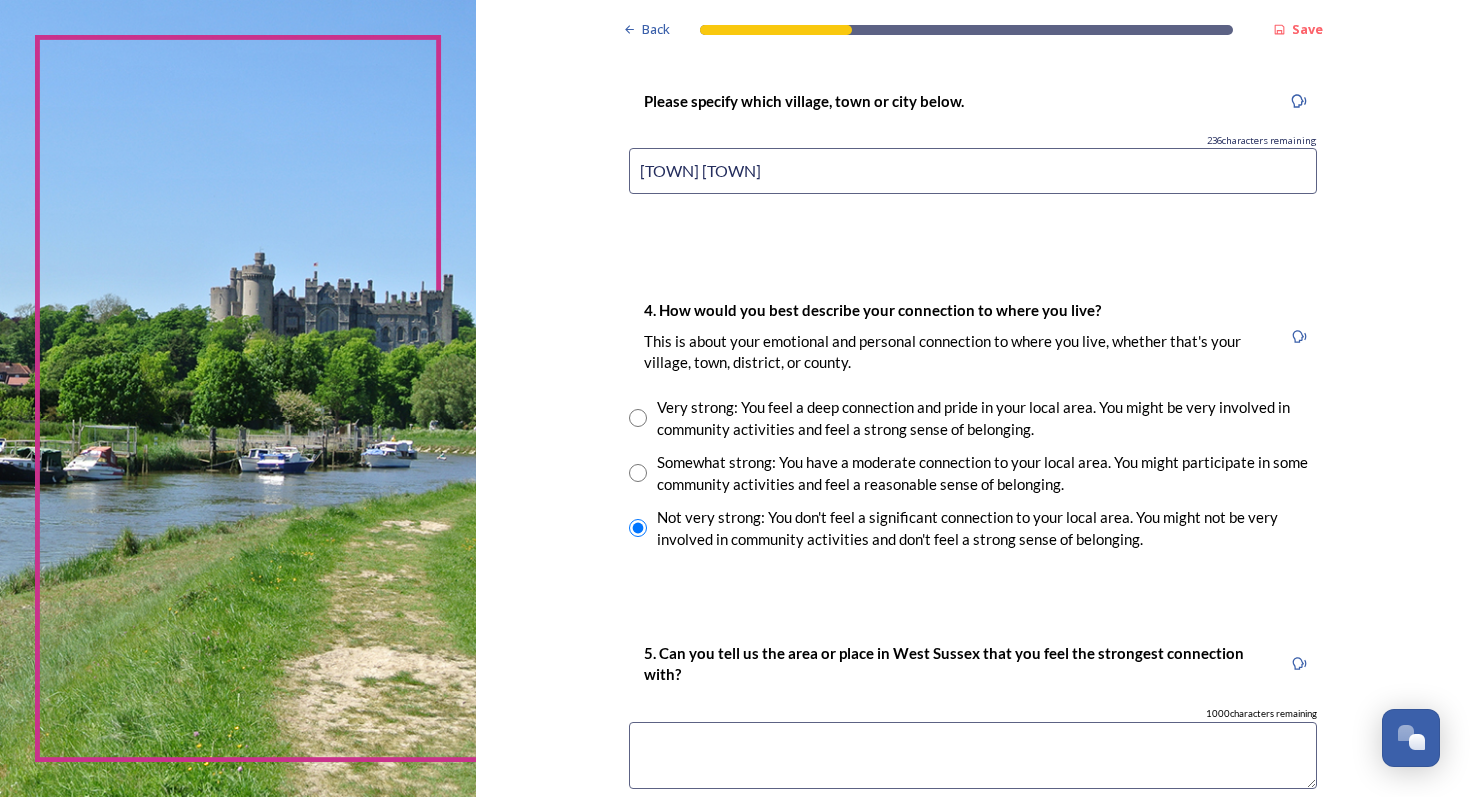 scroll, scrollTop: 1240, scrollLeft: 0, axis: vertical 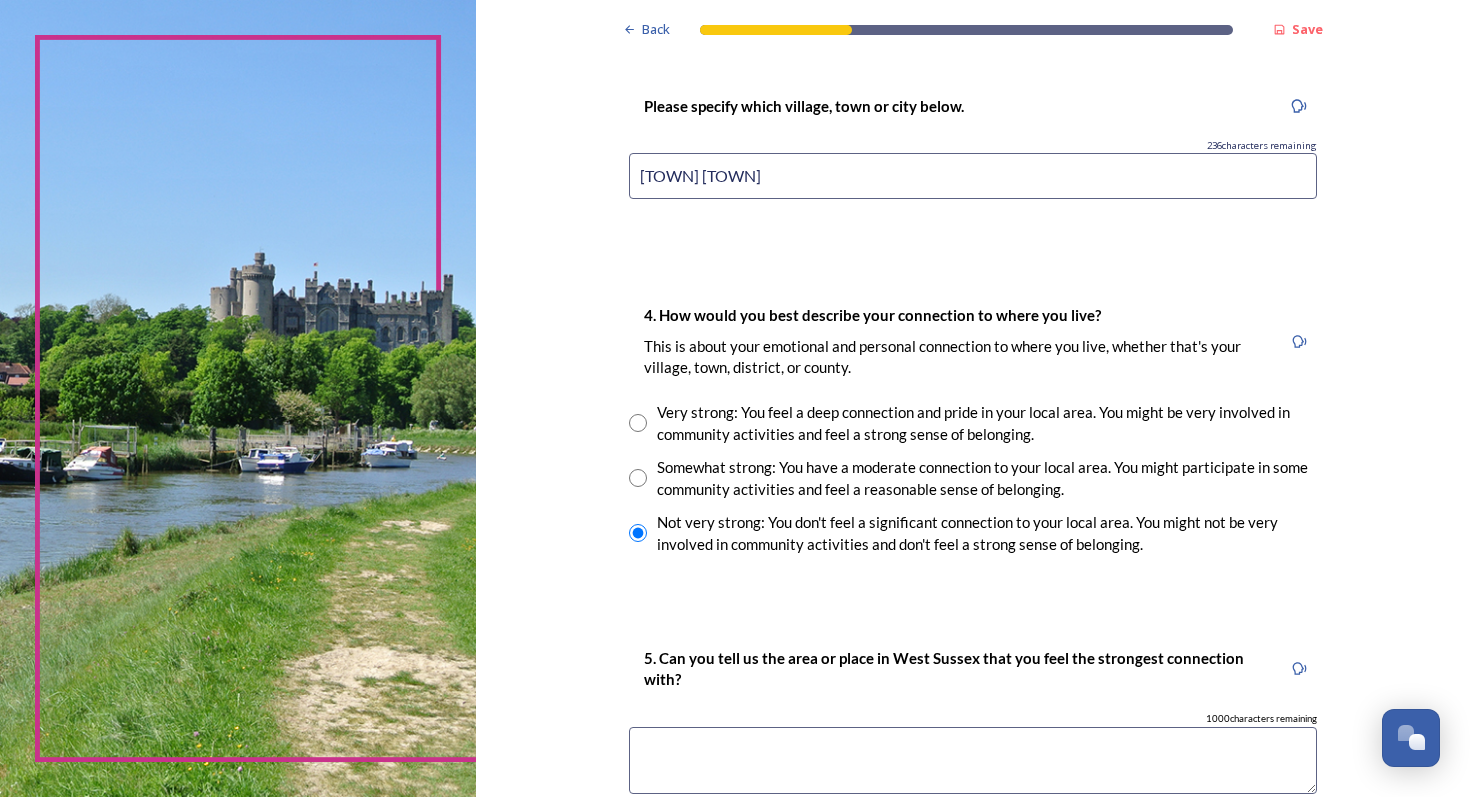 click on "[TOWN] [TOWN]" at bounding box center (973, 176) 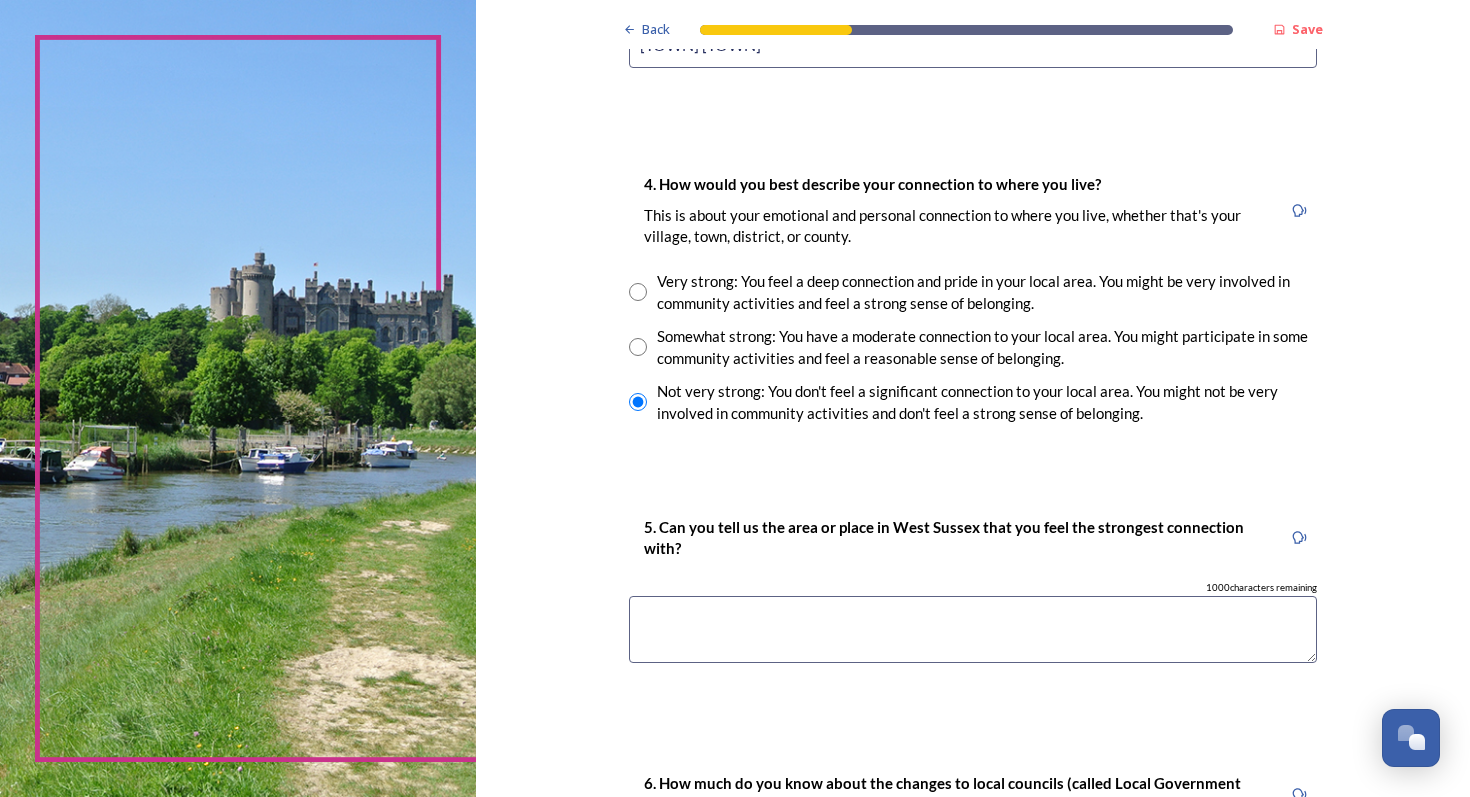 scroll, scrollTop: 1412, scrollLeft: 0, axis: vertical 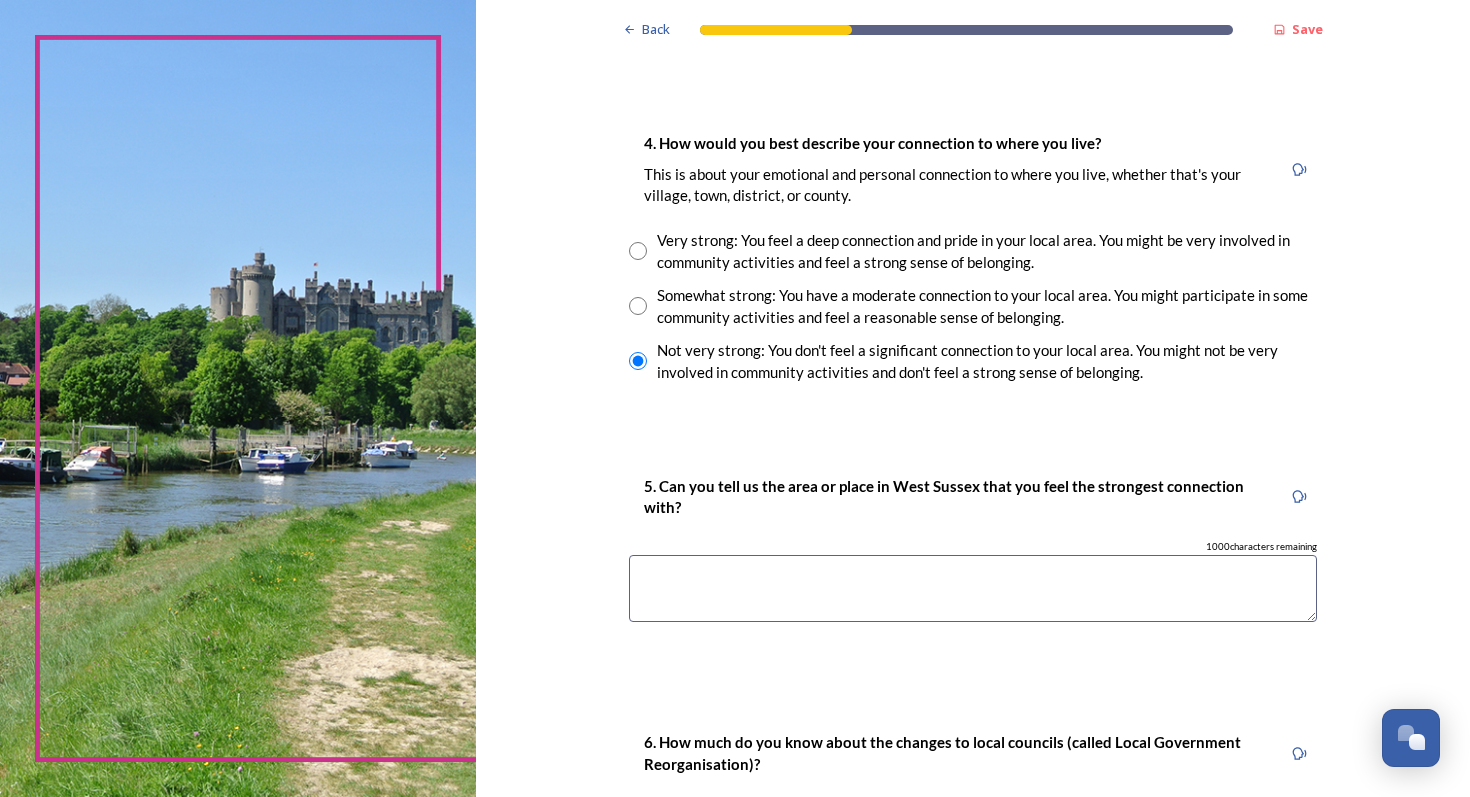 click at bounding box center (973, 588) 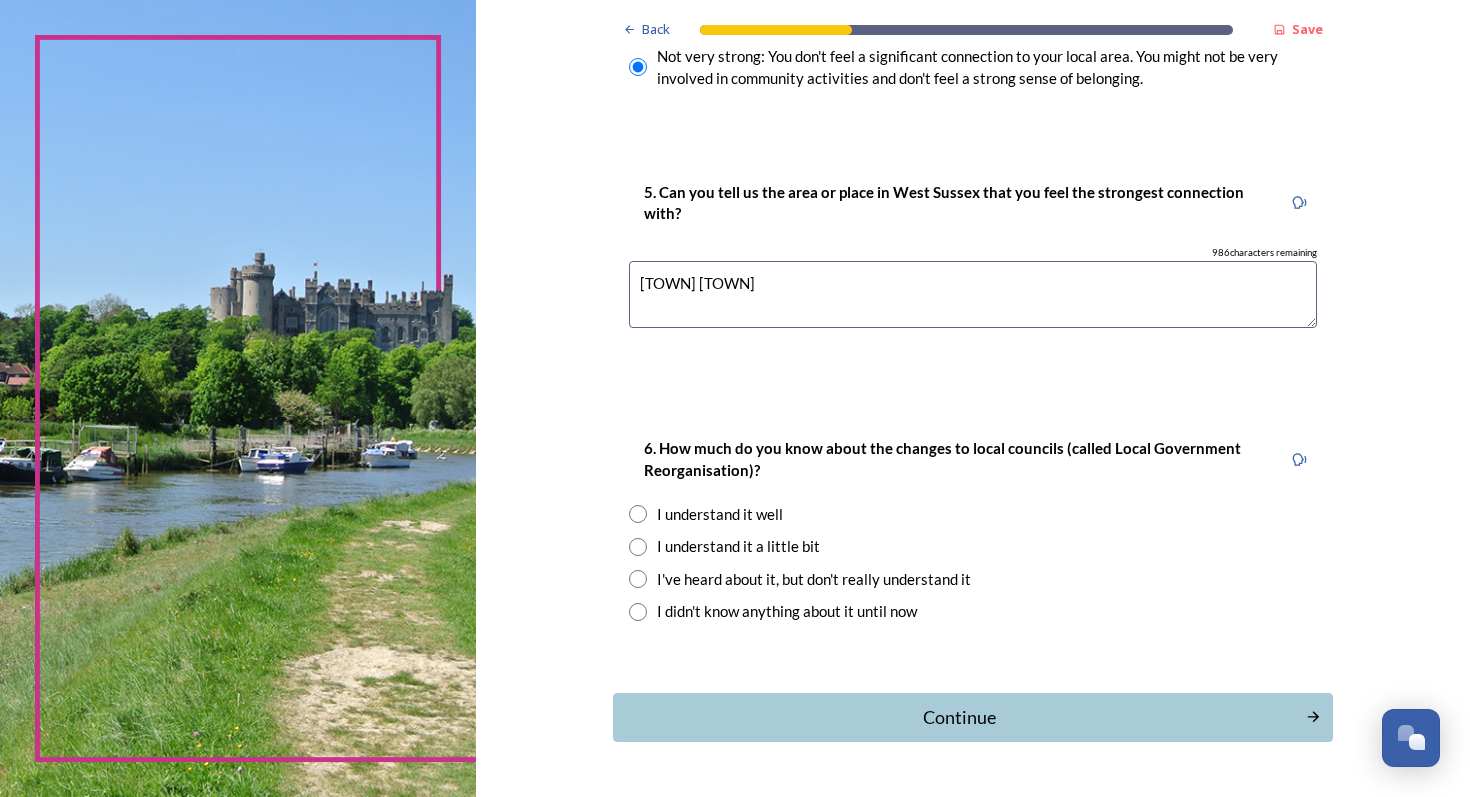 scroll, scrollTop: 1764, scrollLeft: 0, axis: vertical 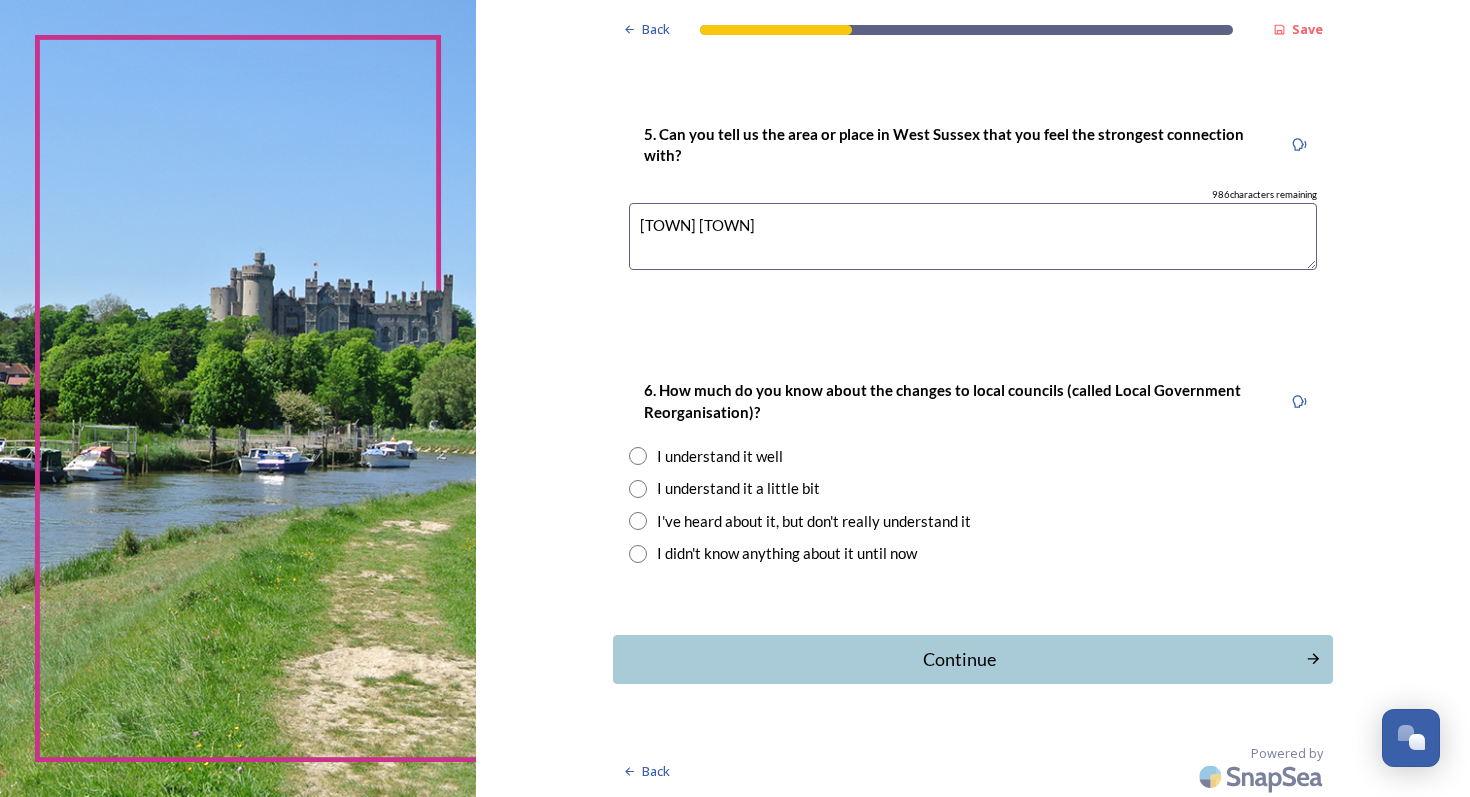 type on "[TOWN] [TOWN]" 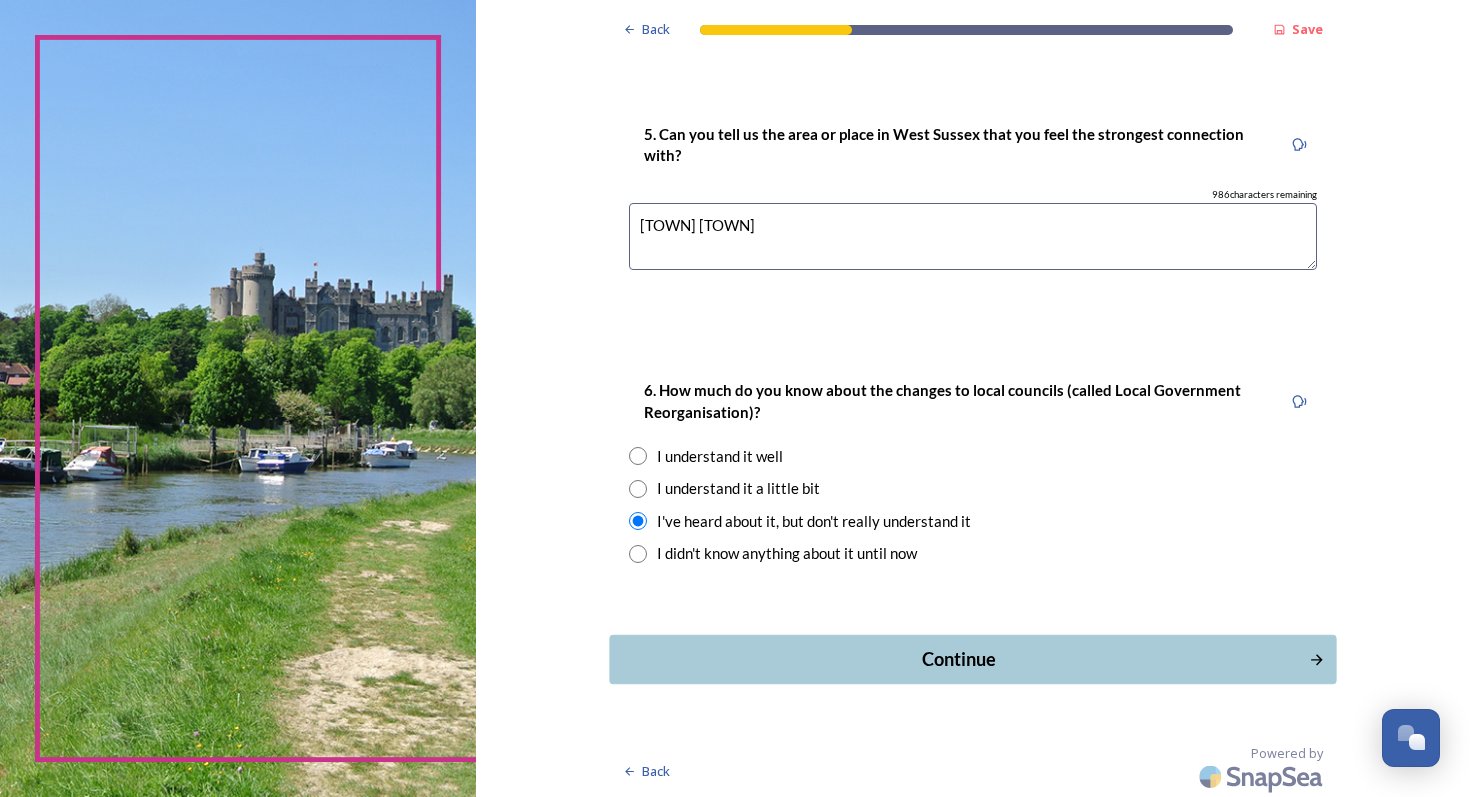 click on "Continue" at bounding box center [959, 659] 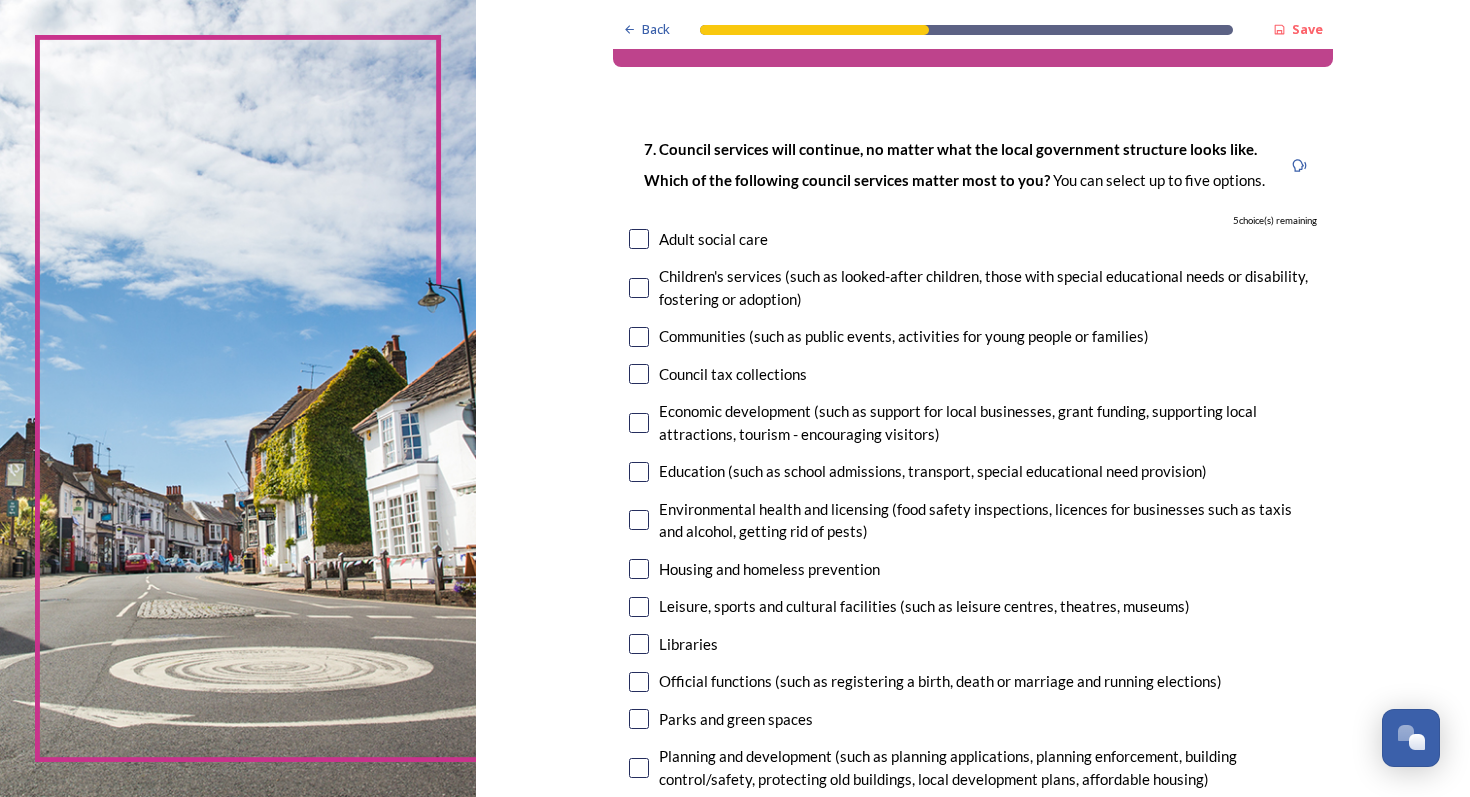 scroll, scrollTop: 65, scrollLeft: 0, axis: vertical 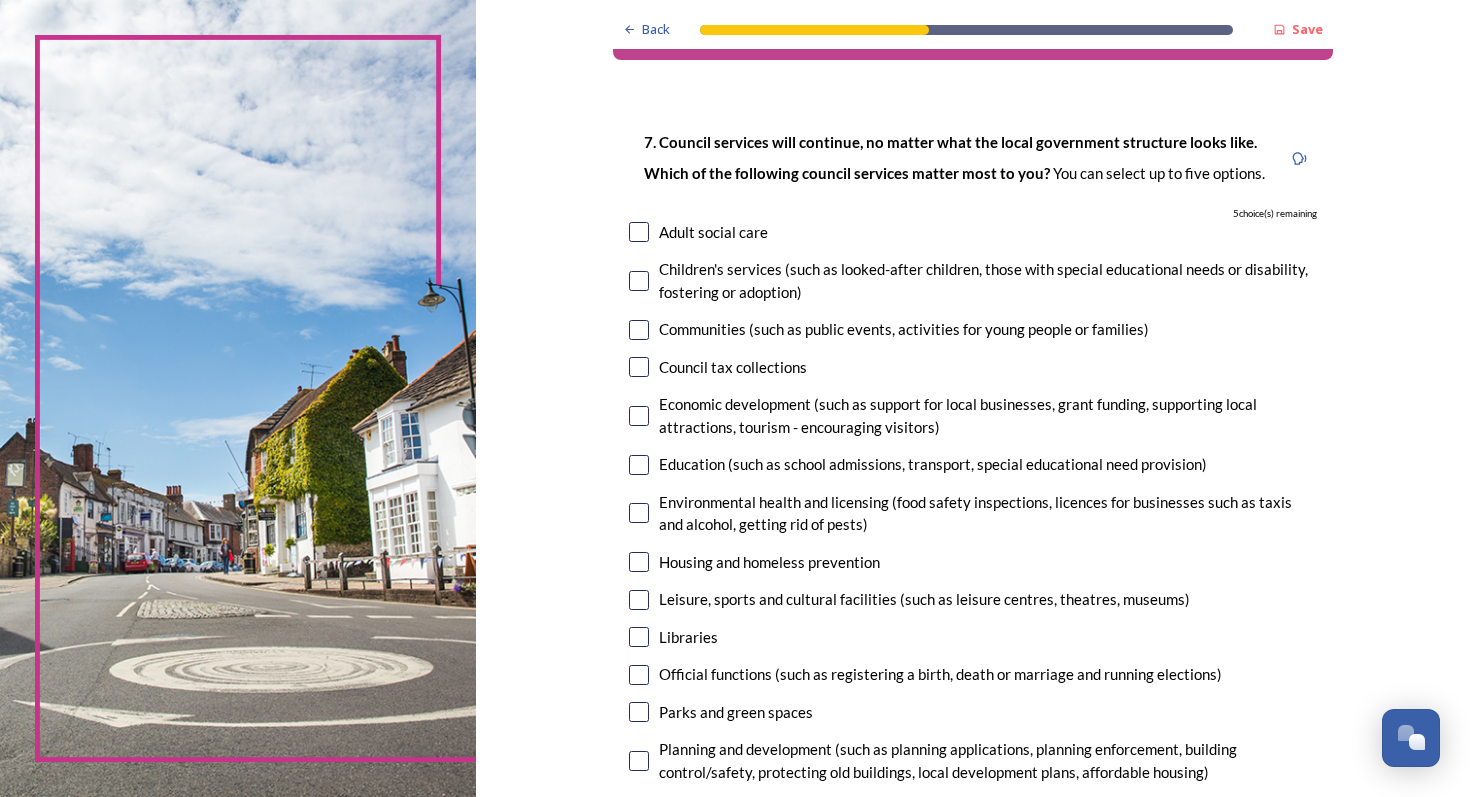 click on "Economic development (such as support for local businesses, grant funding, supporting local attractions, tourism - encouraging visitors)" at bounding box center (973, 415) 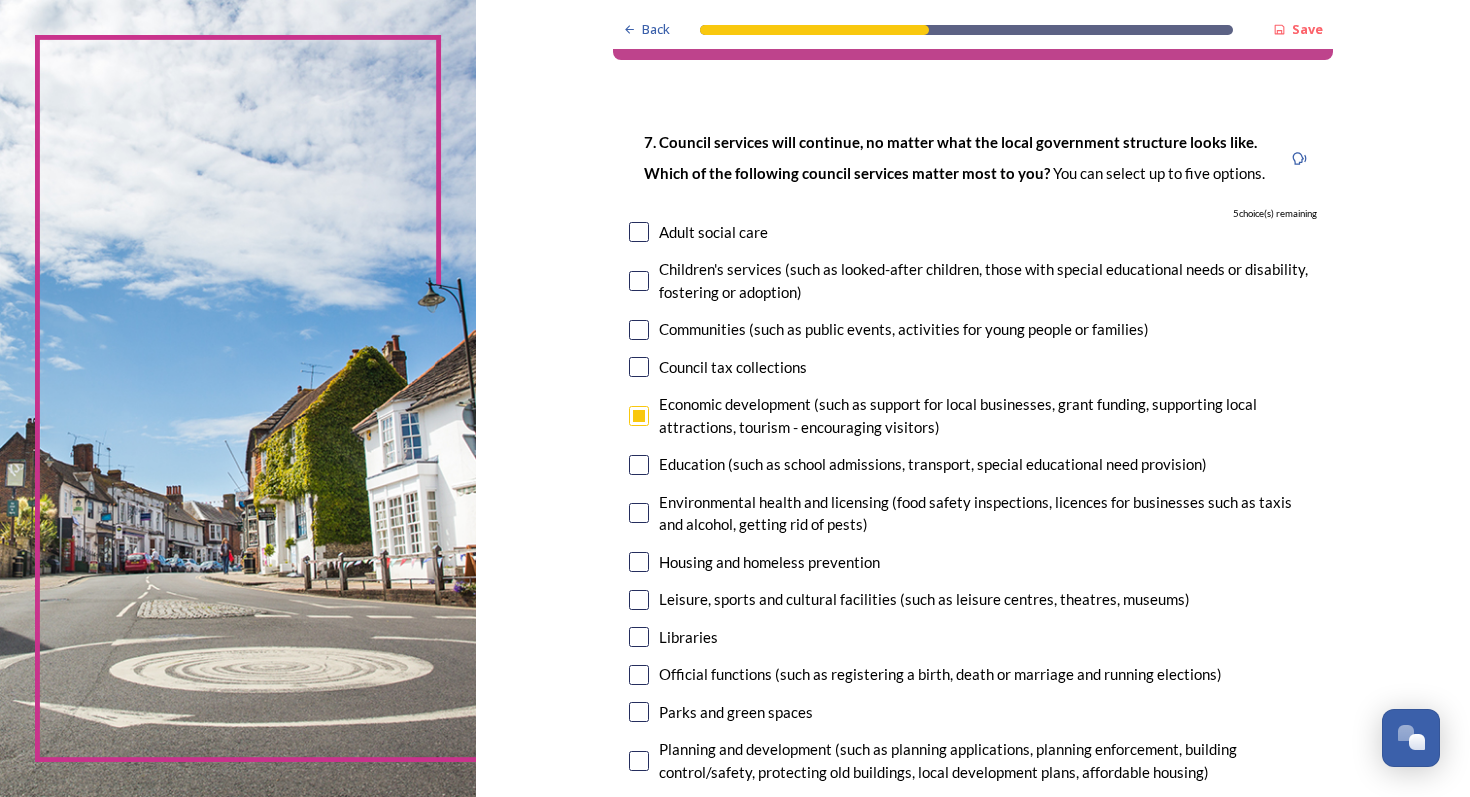 checkbox on "true" 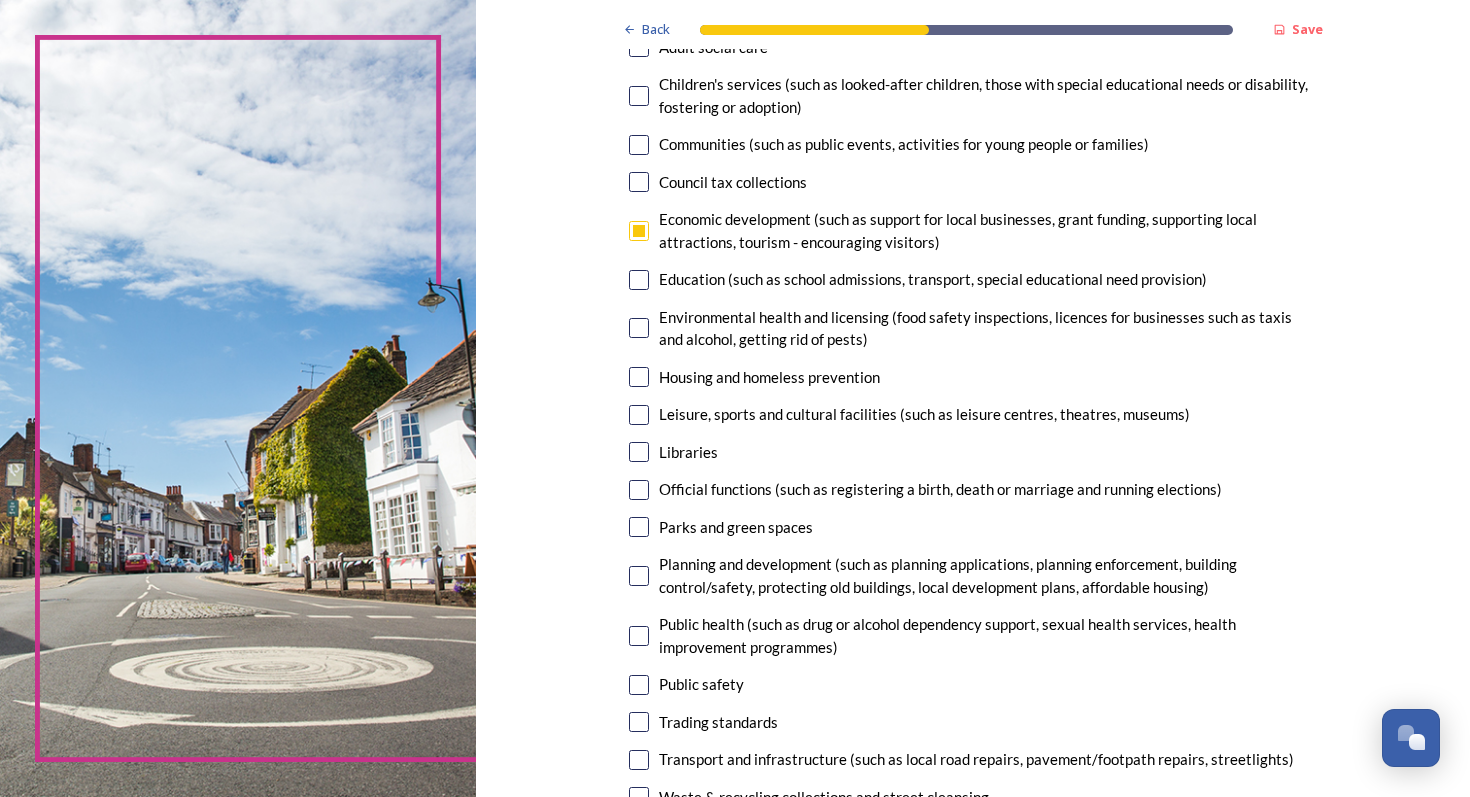 scroll, scrollTop: 260, scrollLeft: 0, axis: vertical 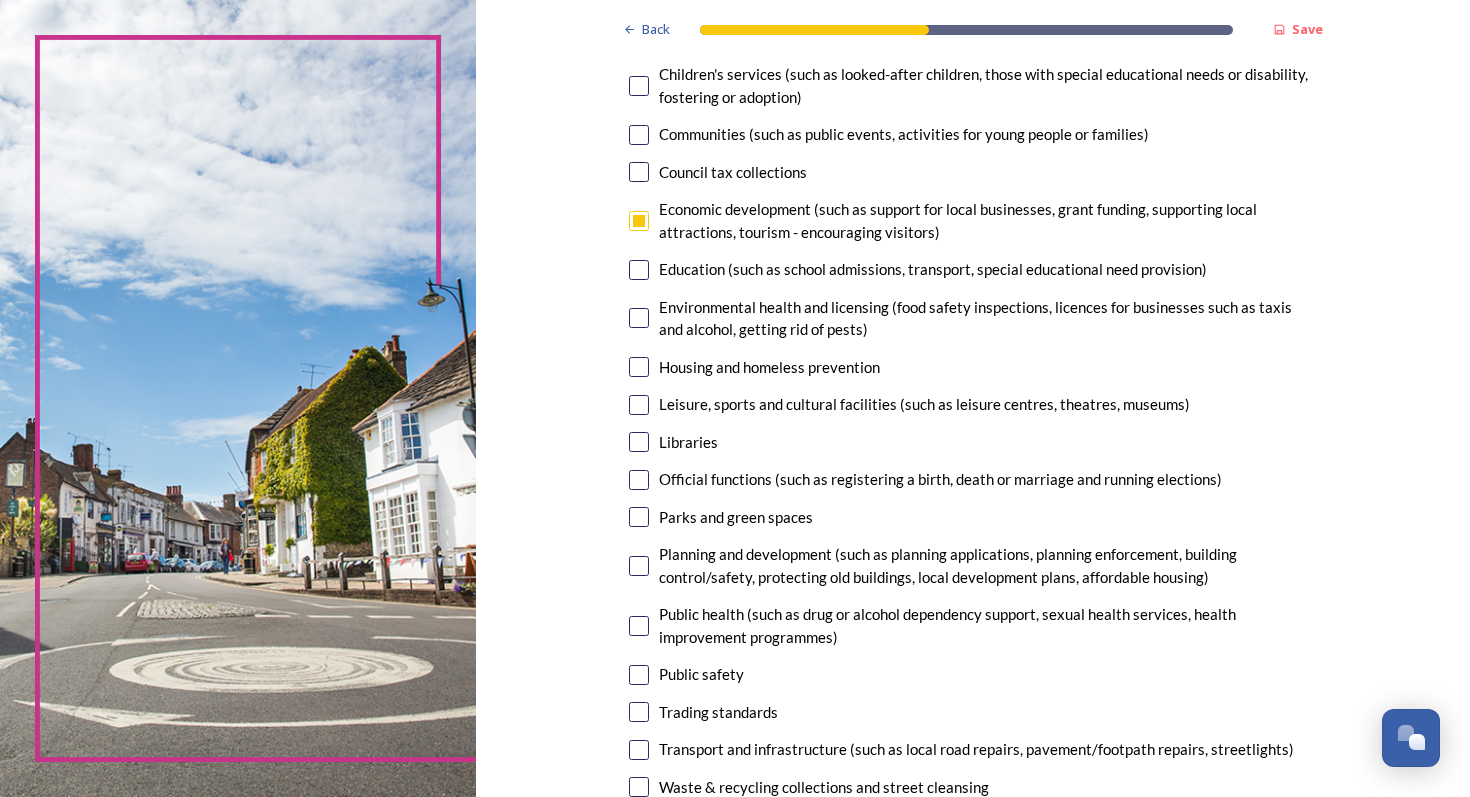 click at bounding box center [639, 405] 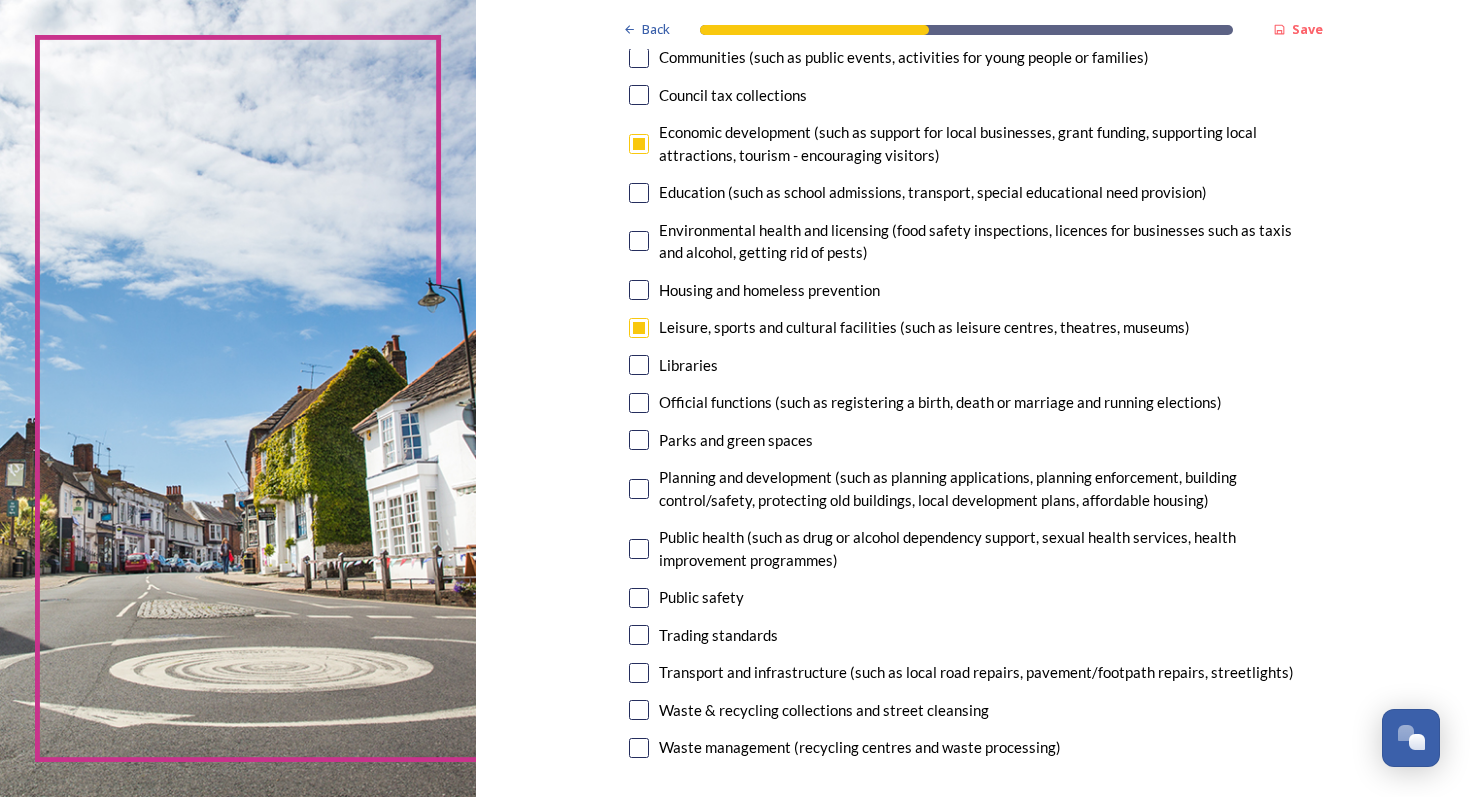 scroll, scrollTop: 342, scrollLeft: 0, axis: vertical 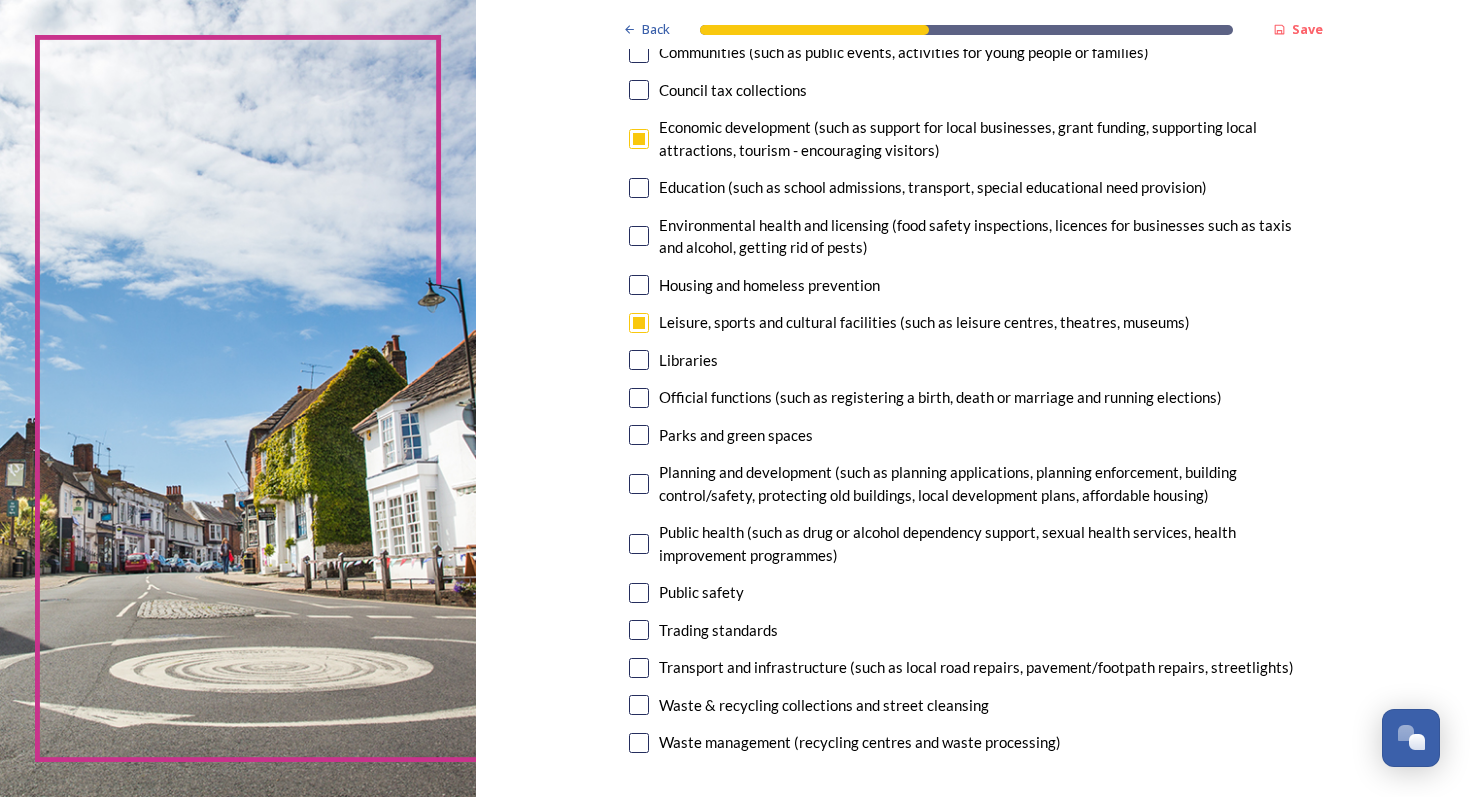 click at bounding box center [639, 398] 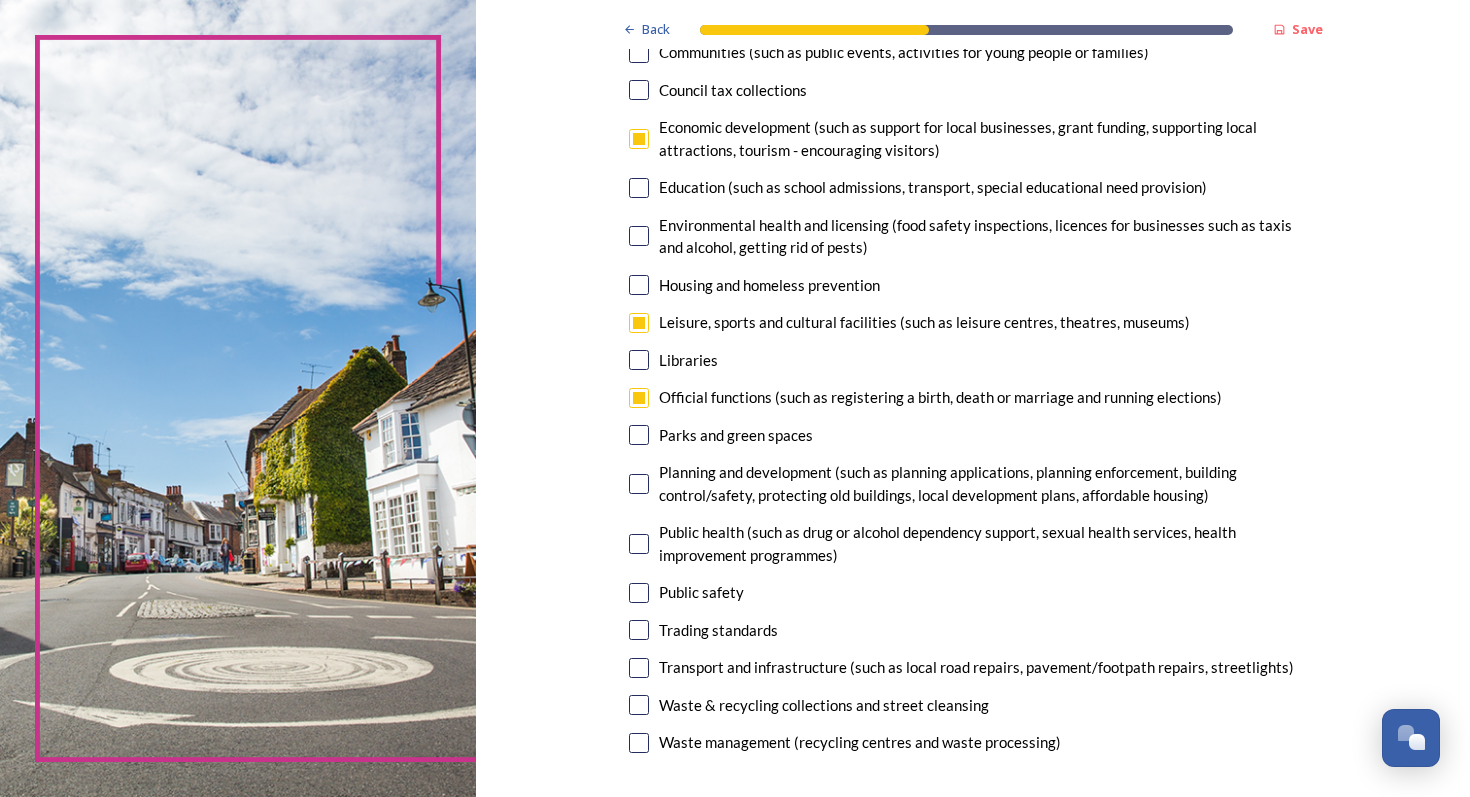 click at bounding box center [639, 435] 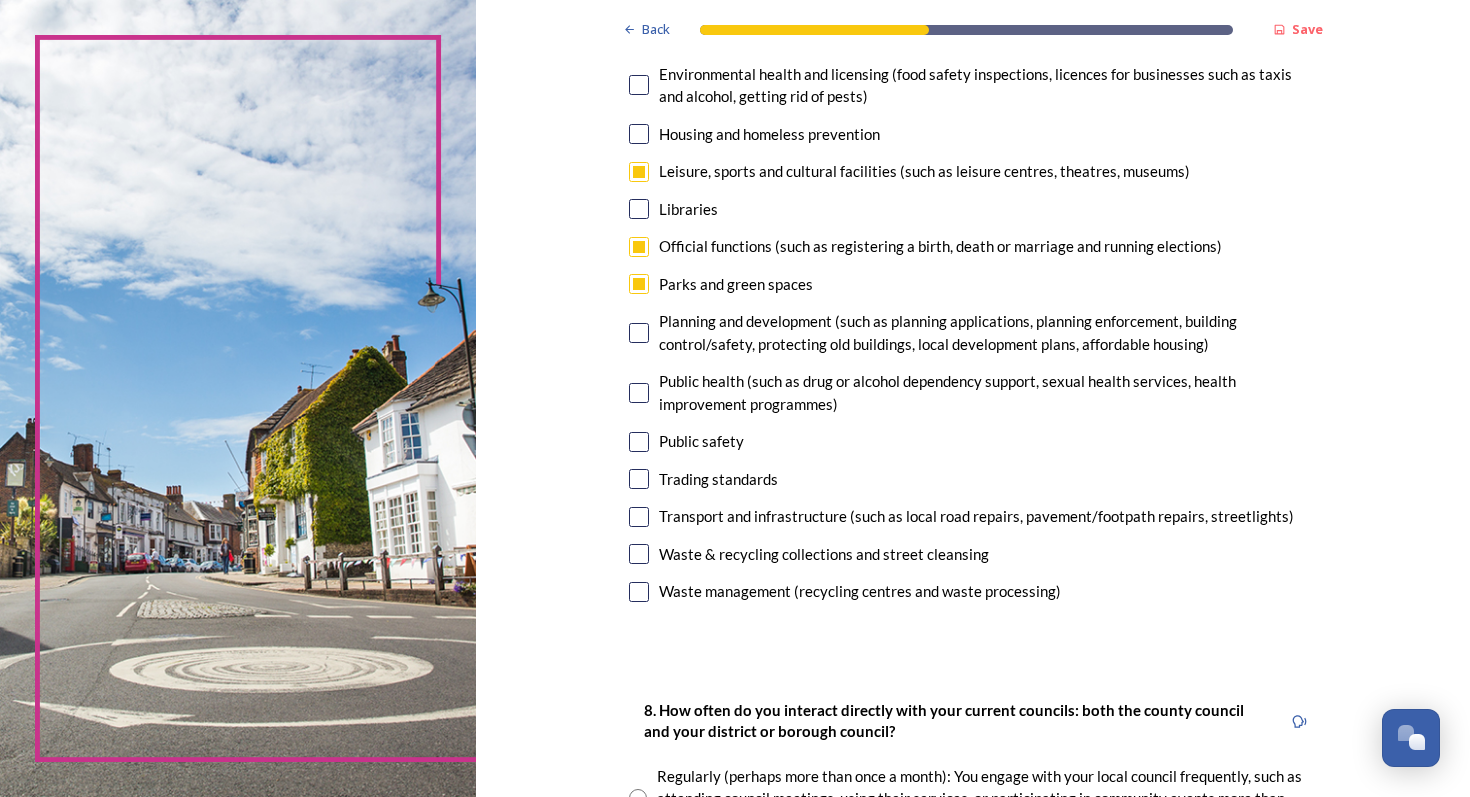 scroll, scrollTop: 495, scrollLeft: 0, axis: vertical 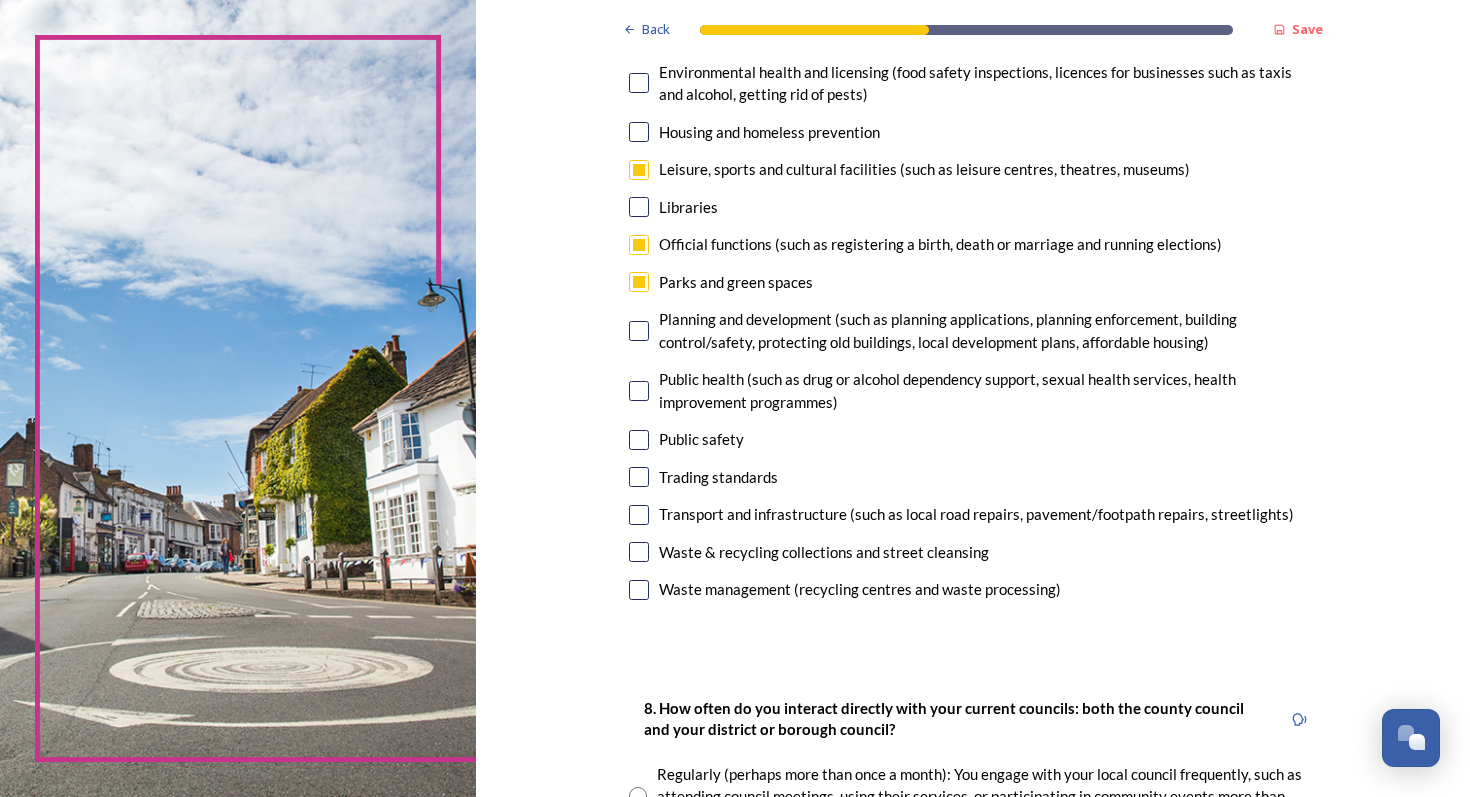 click at bounding box center [639, 440] 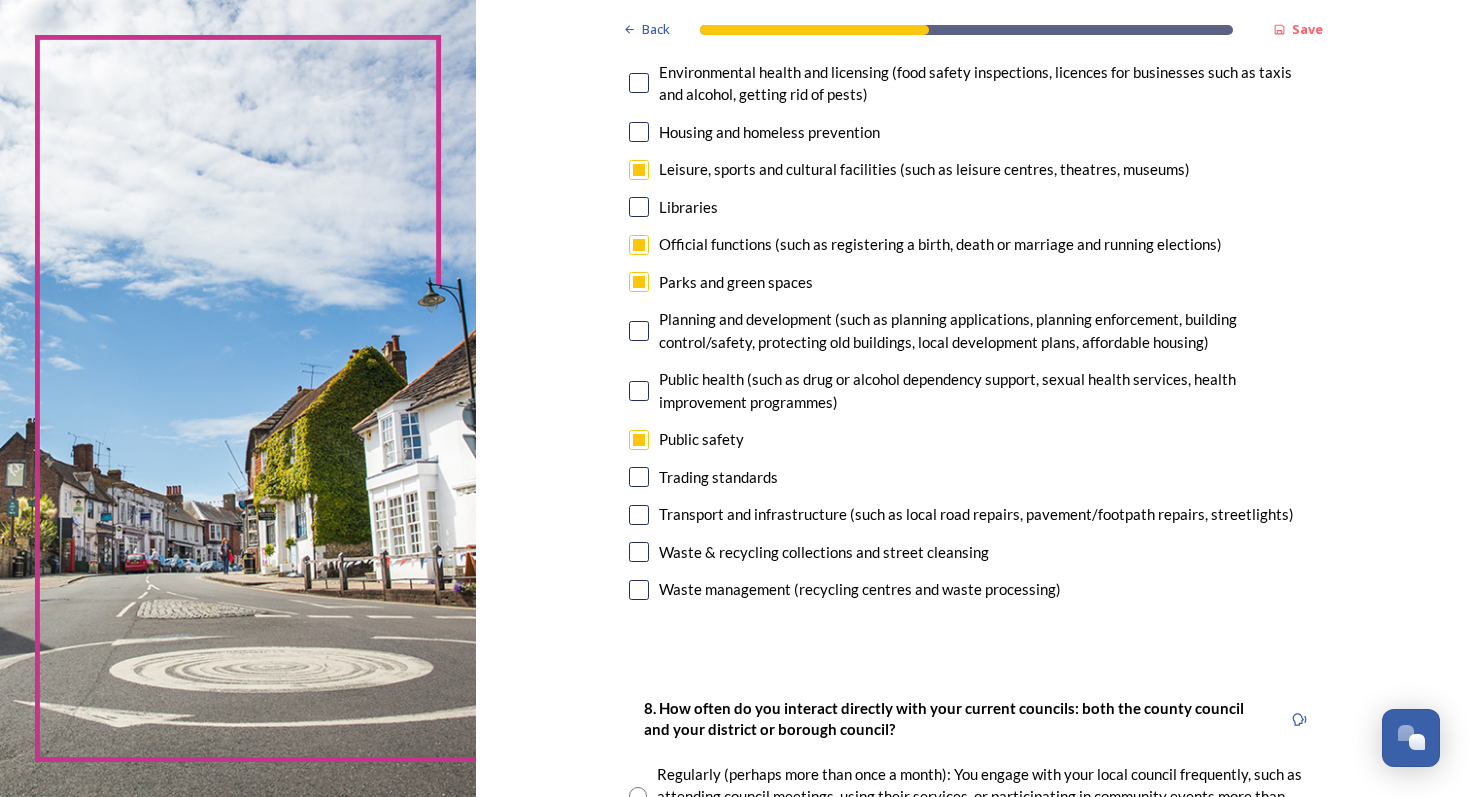 click at bounding box center [639, 515] 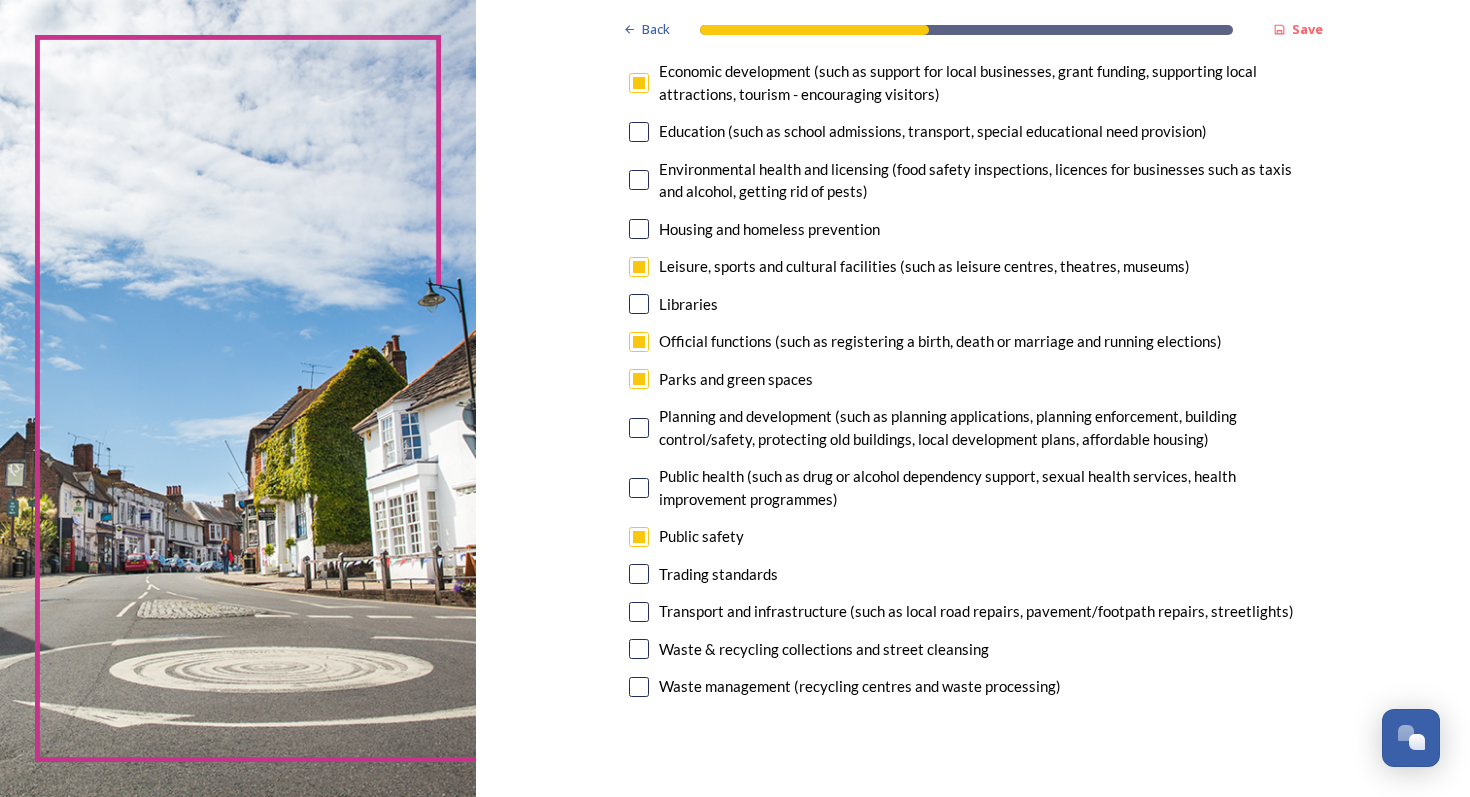 scroll, scrollTop: 399, scrollLeft: 0, axis: vertical 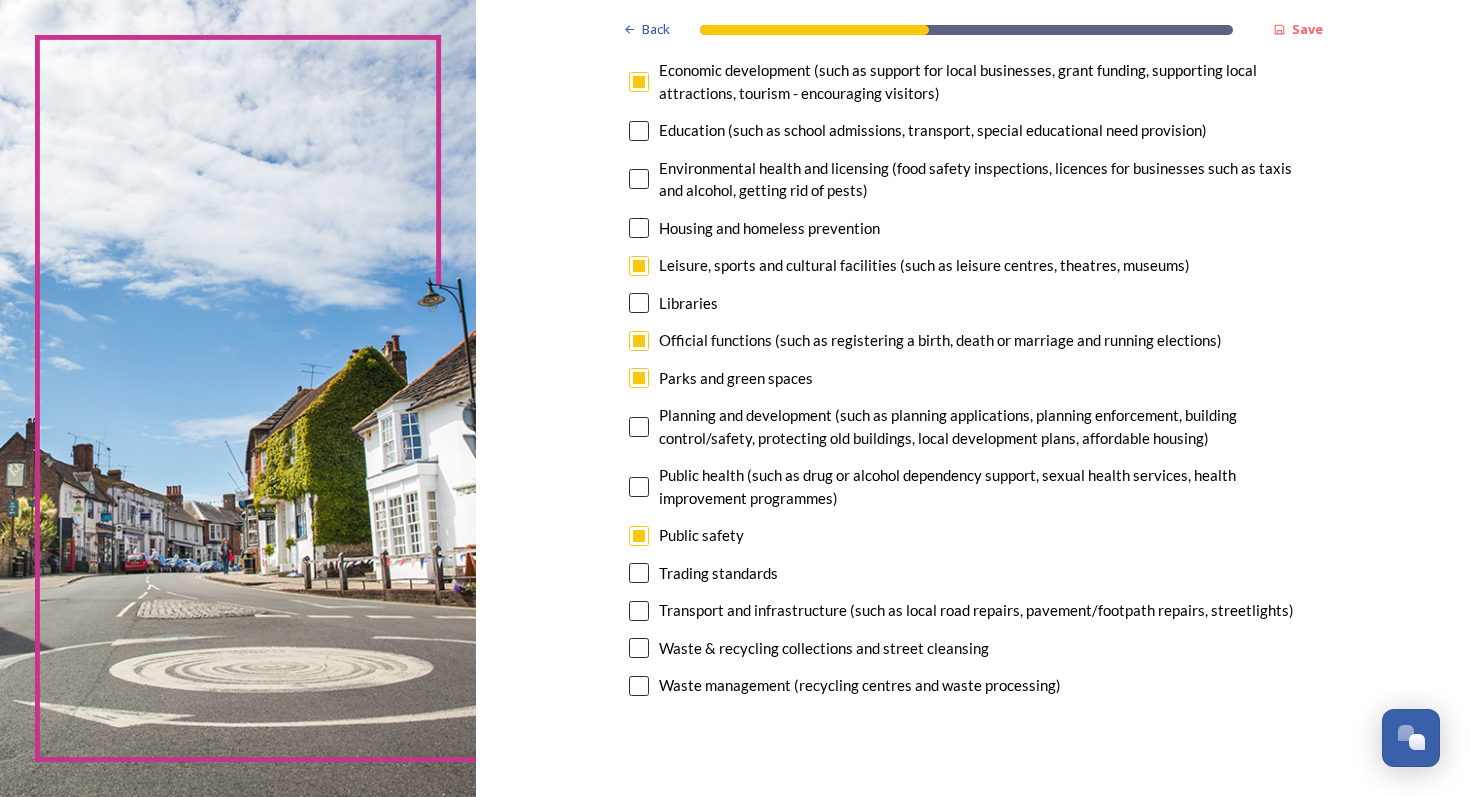 click at bounding box center [639, 341] 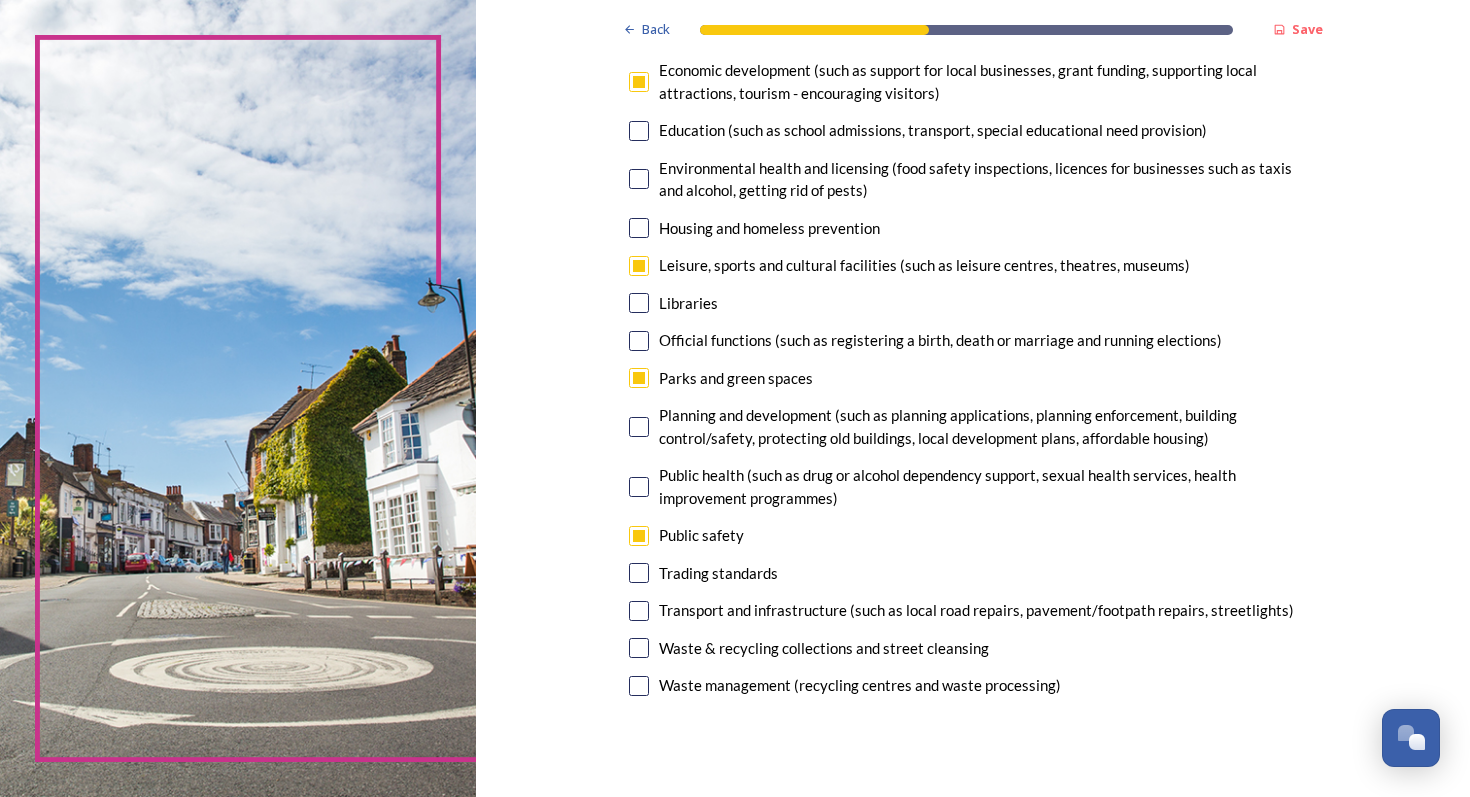 click at bounding box center (639, 611) 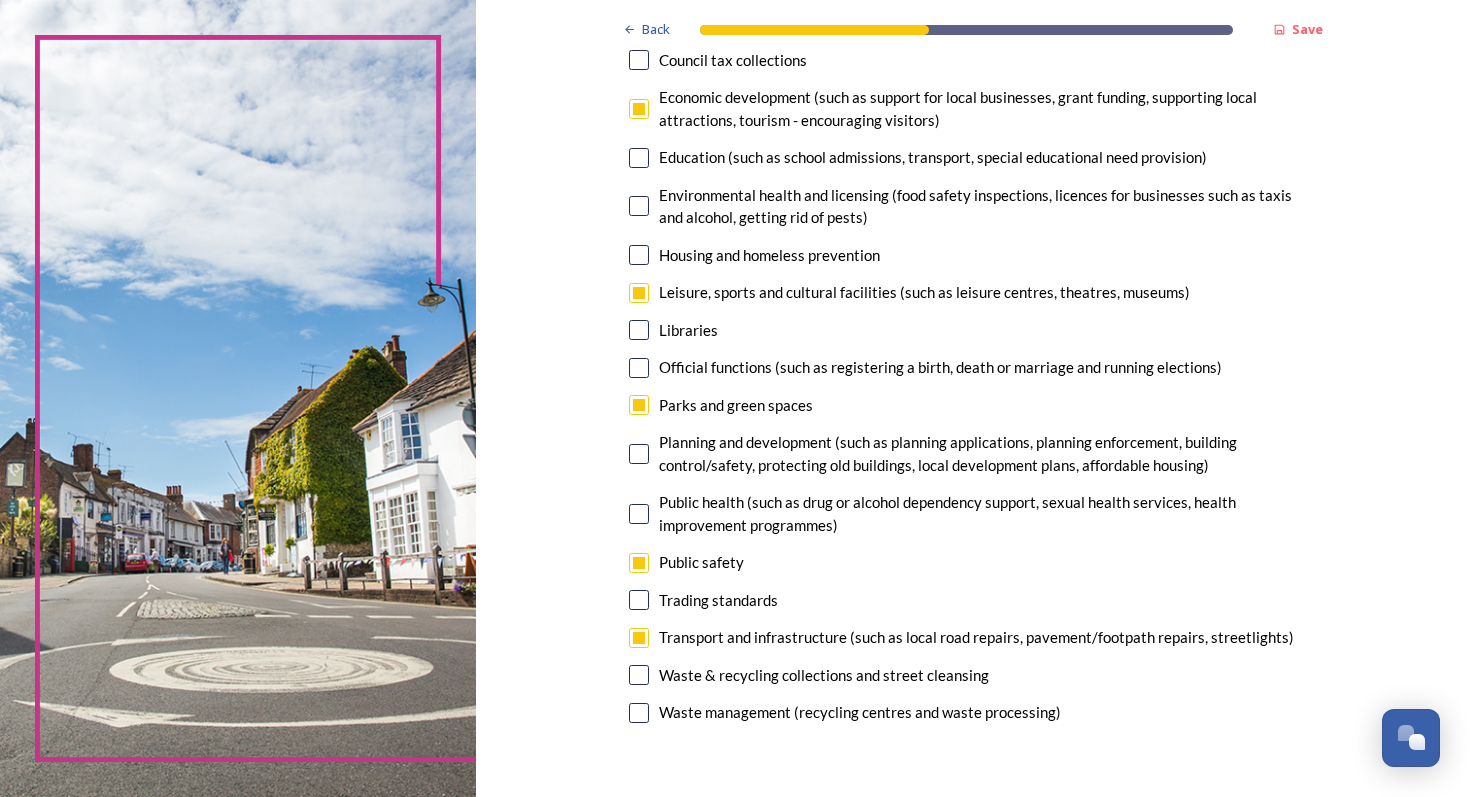 scroll, scrollTop: 367, scrollLeft: 0, axis: vertical 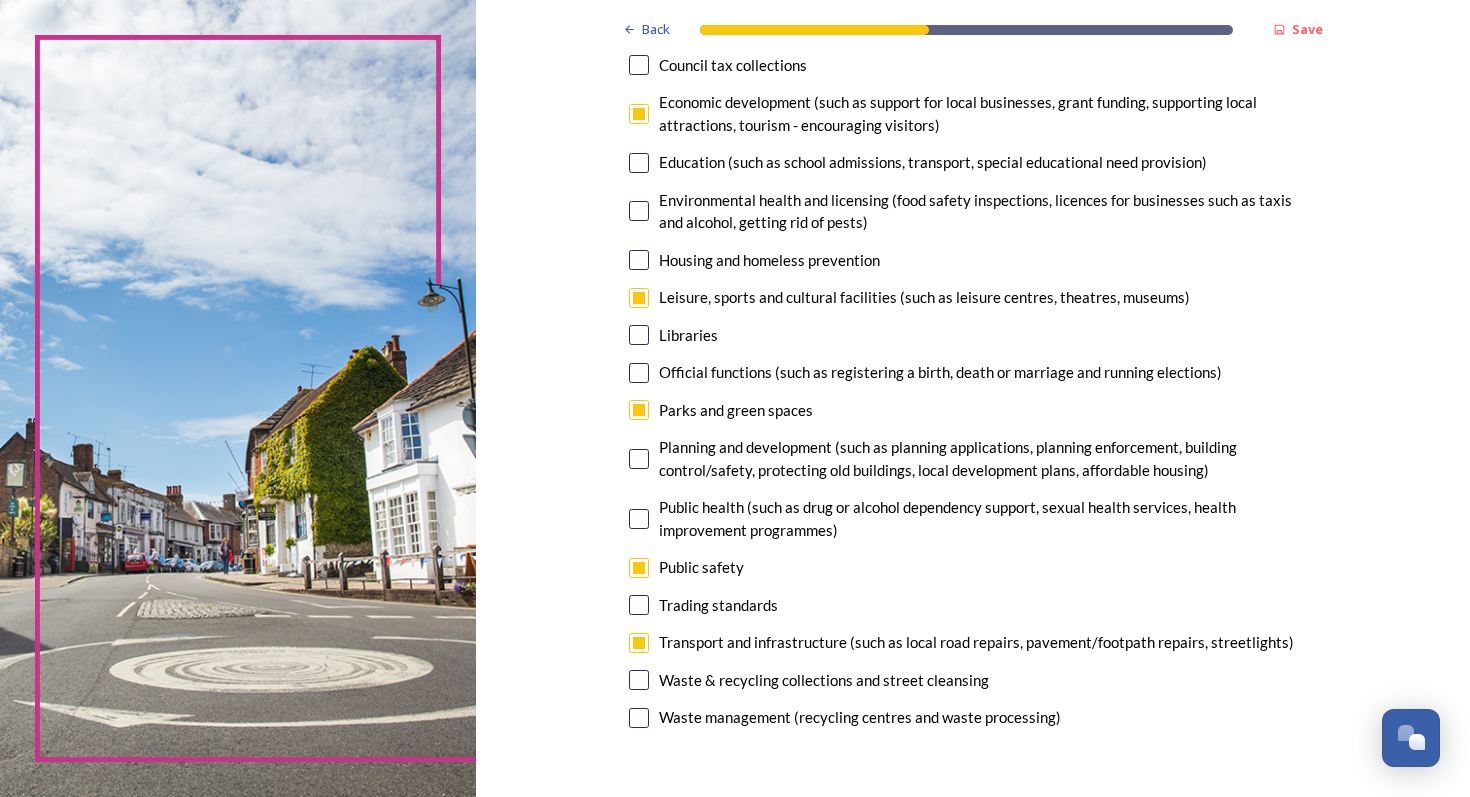click at bounding box center [639, 298] 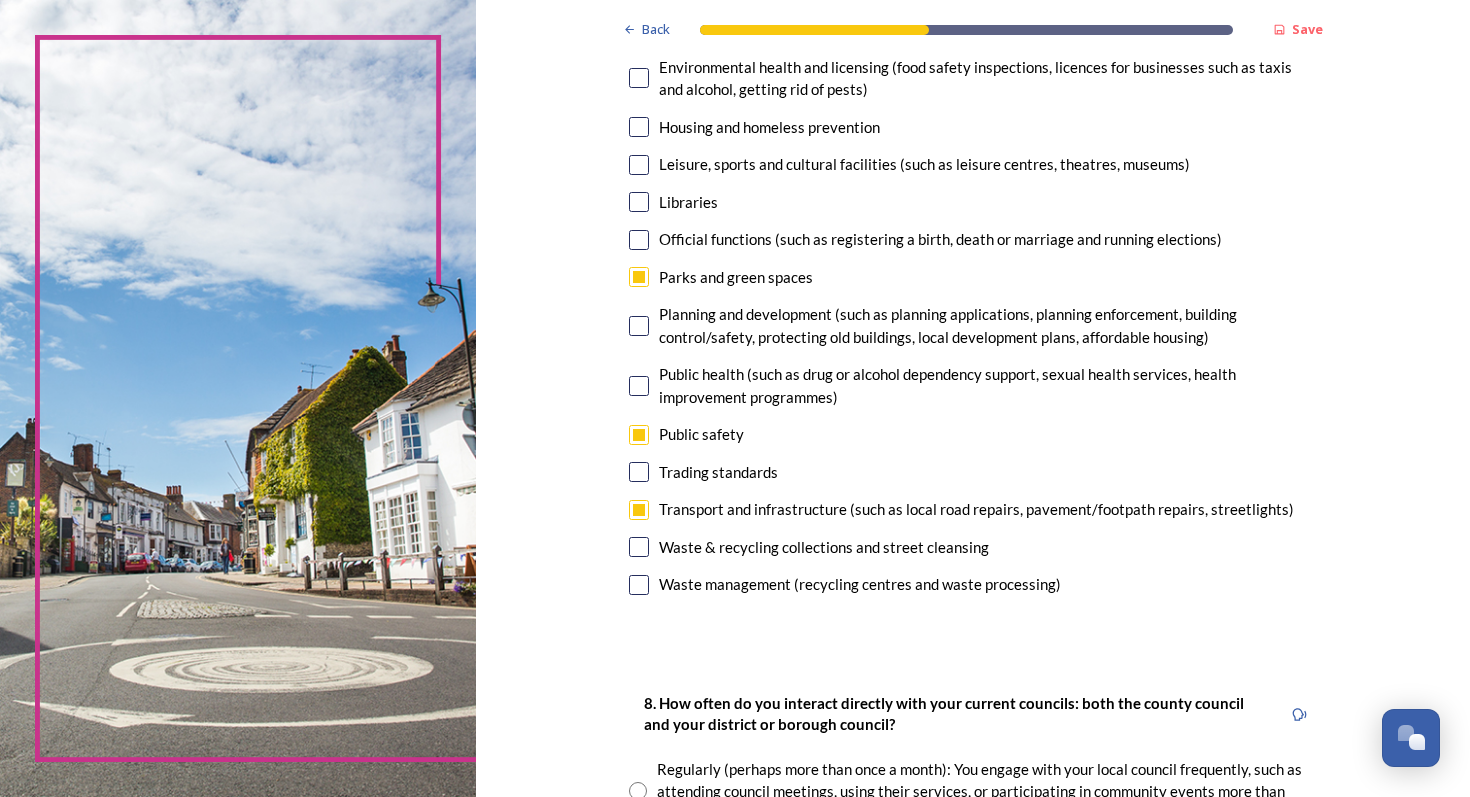 scroll, scrollTop: 503, scrollLeft: 0, axis: vertical 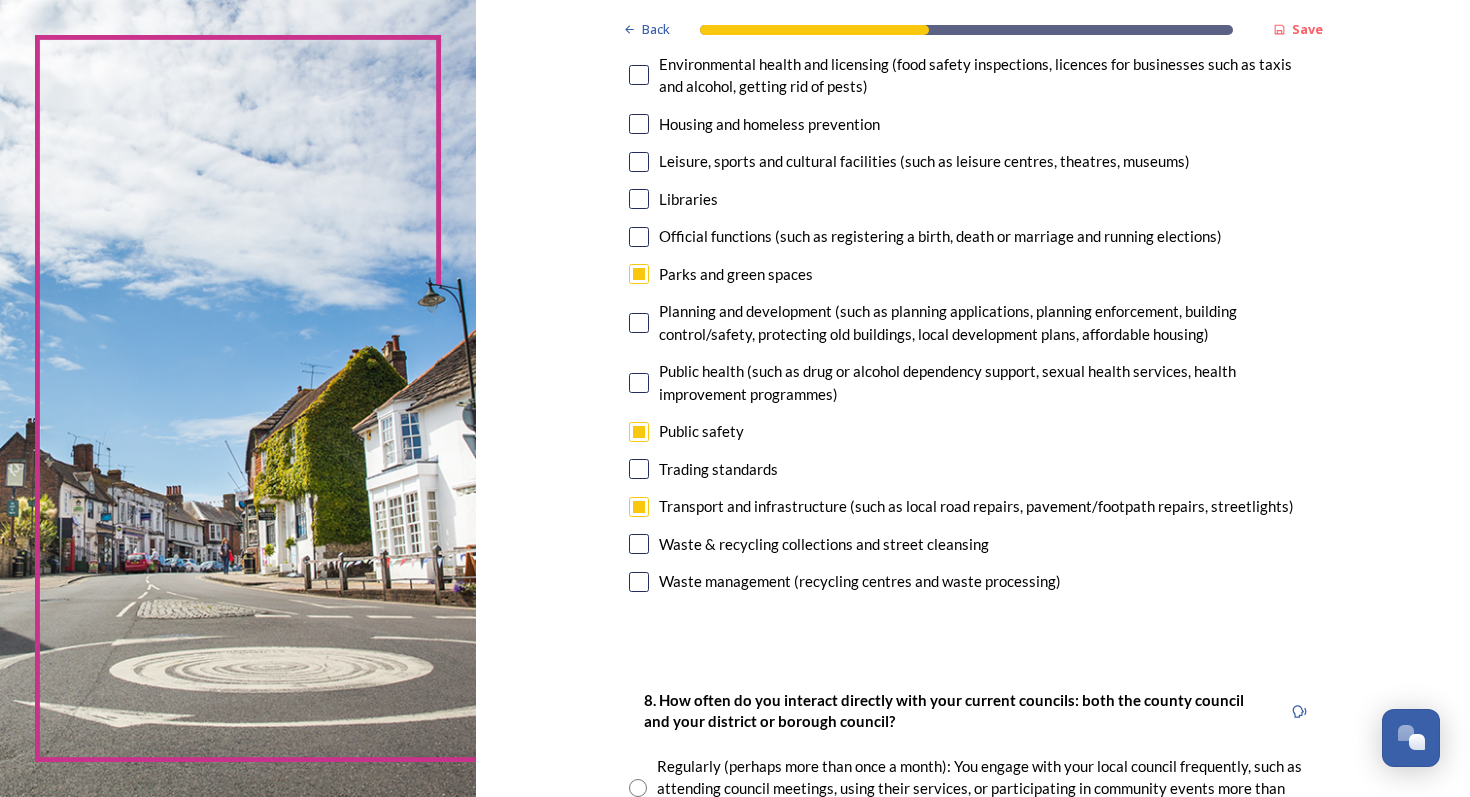 click on "7. Council services will continue, no matter what the local government structure looks like.  ﻿﻿Which of the following council services matter most to you?  You can select up to five options. 1  choice(s) remaining Adult social care   Children's services (such as looked-after children, those with special educational needs or disability, fostering or adoption) Communities (such as public events, activities for young people or families) Council tax collections Economic development (such as support for local businesses, grant funding, supporting local attractions, tourism - encouraging visitors)  Education (such as school admissions, transport, special educational need provision)  Environmental health and licensing (food safety inspections, licences for businesses such as taxis and alcohol, getting rid of pests) Housing and homeless prevention Leisure, sports and cultural facilities (such as leisure centres, theatres, museums) Libraries Parks and green spaces Public safety Trading standards" at bounding box center (973, 145) 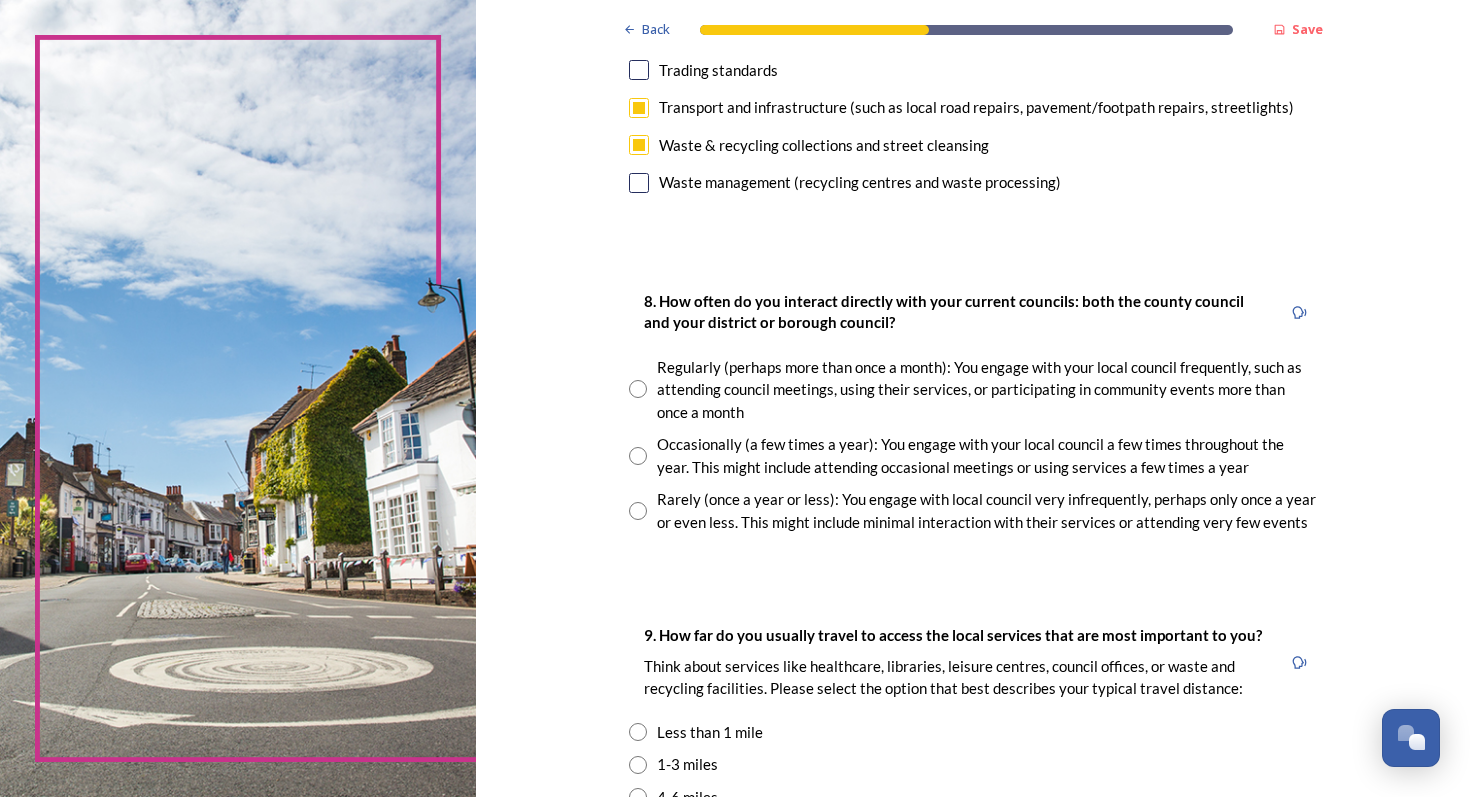 scroll, scrollTop: 905, scrollLeft: 0, axis: vertical 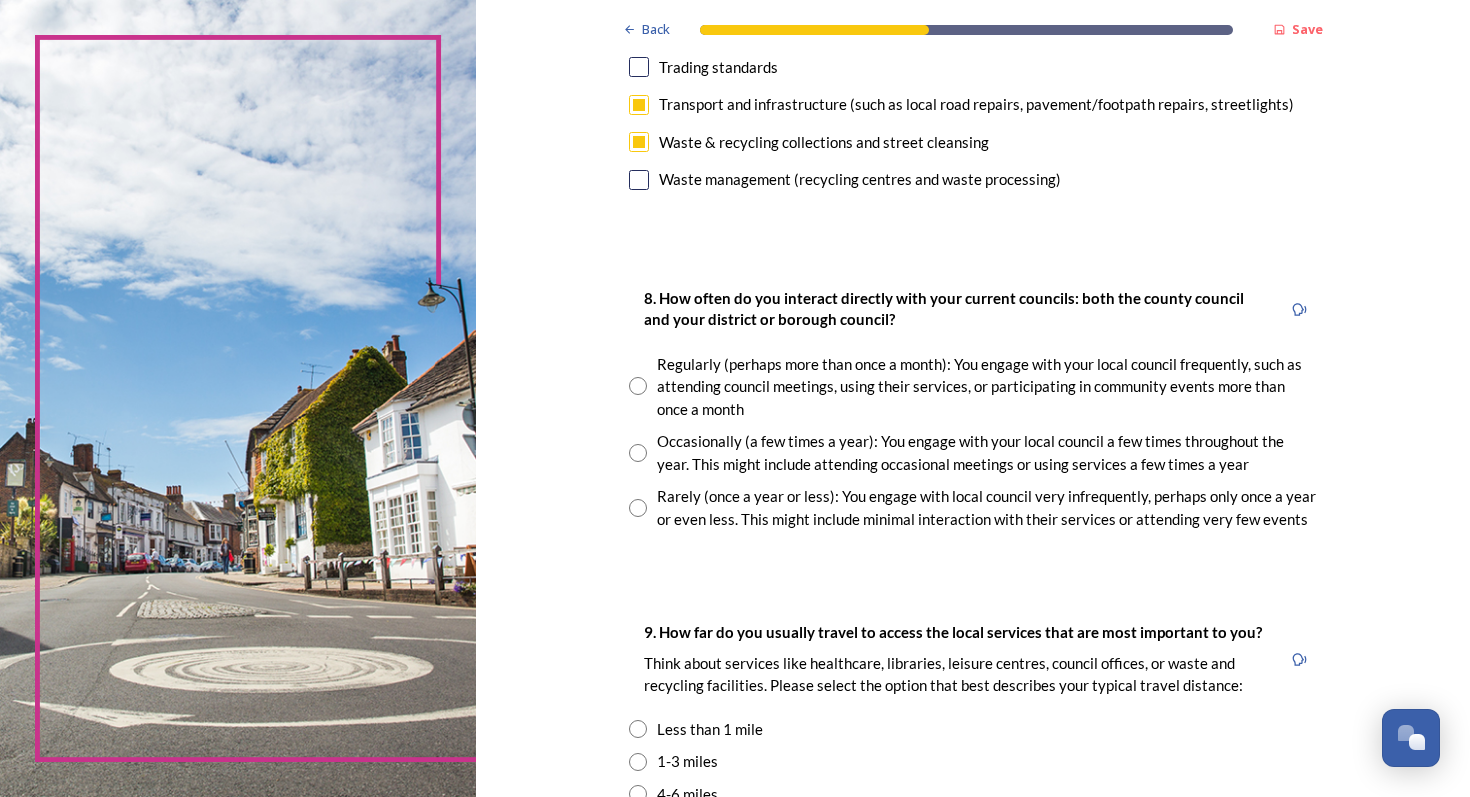 click at bounding box center [638, 508] 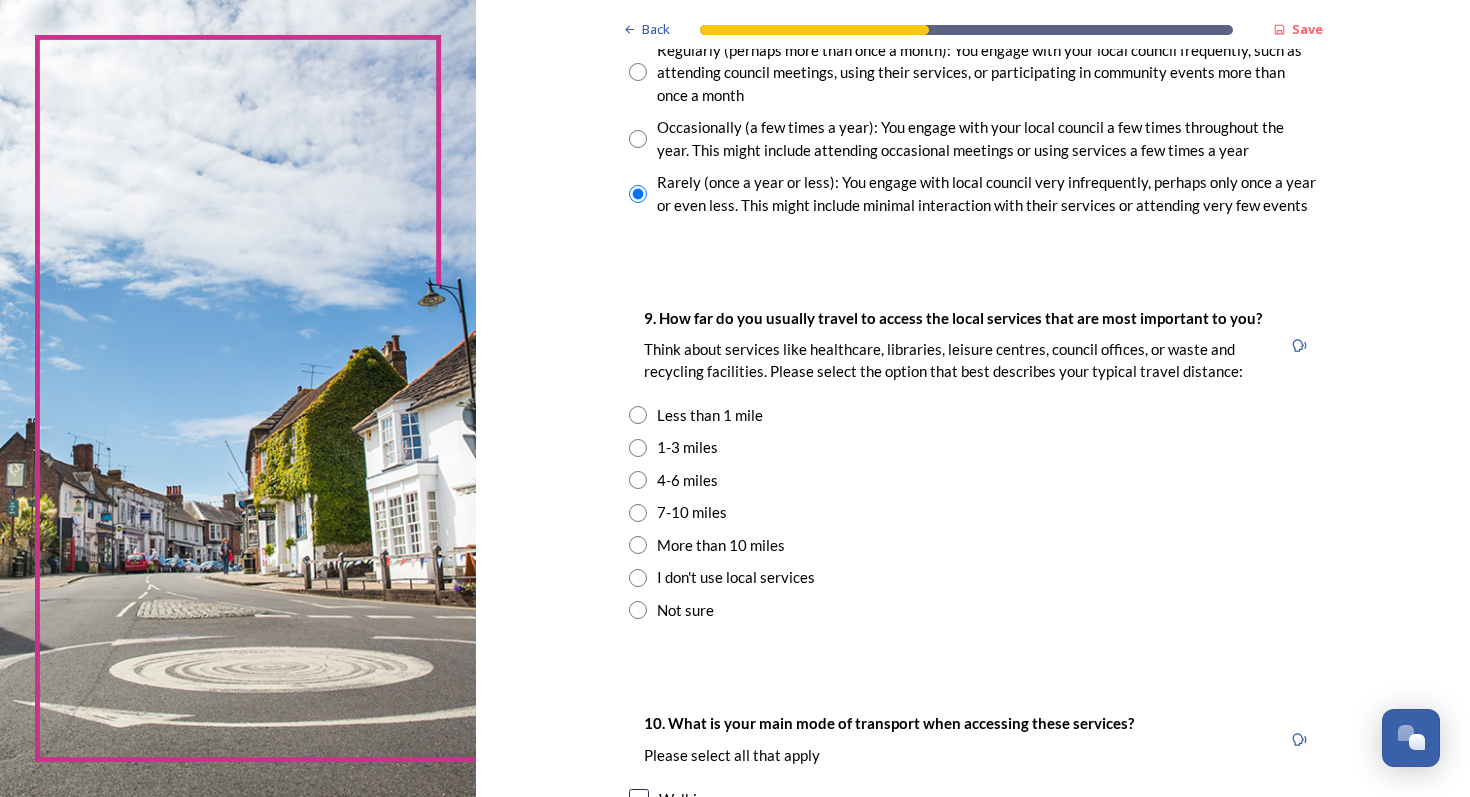 scroll, scrollTop: 1220, scrollLeft: 0, axis: vertical 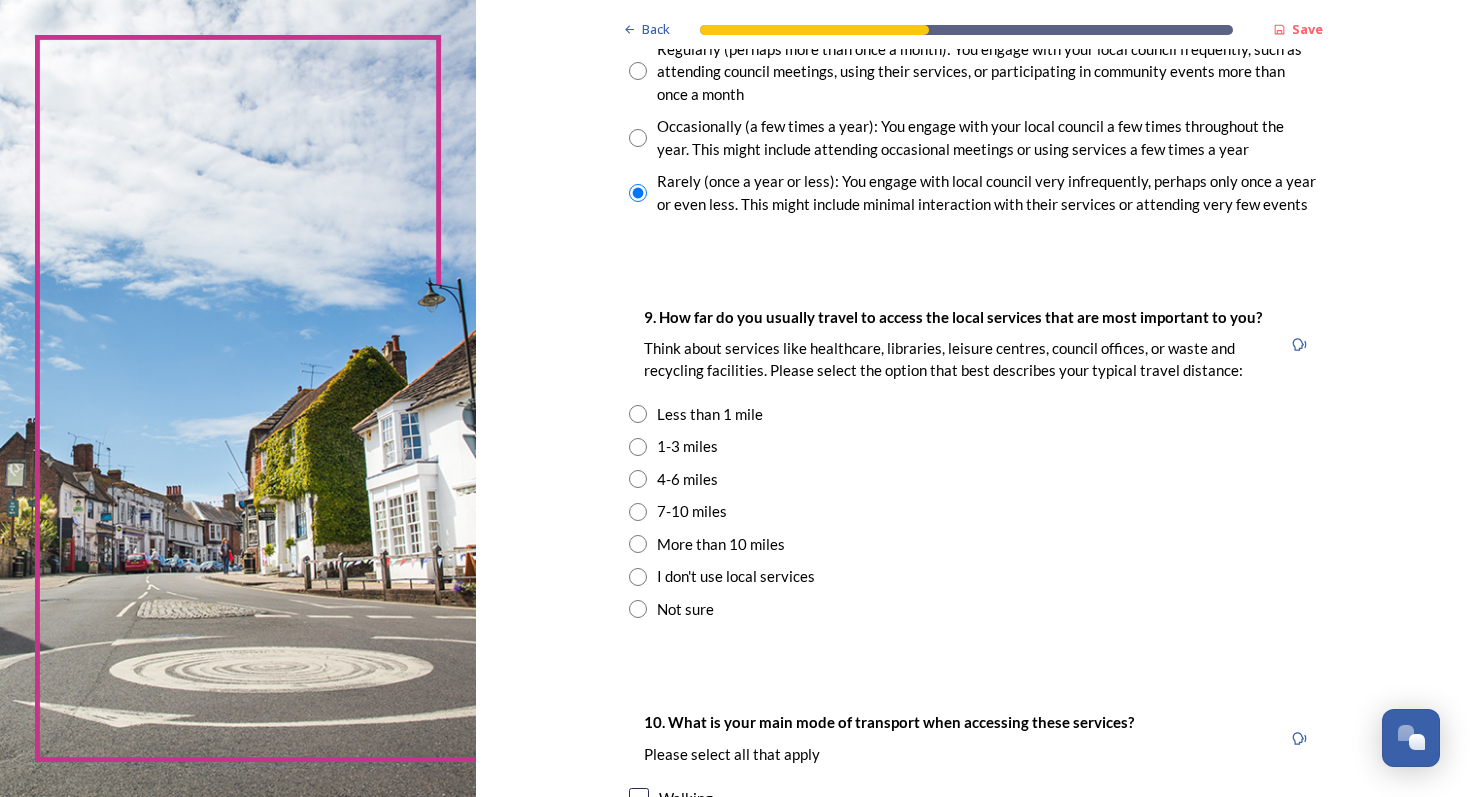 click at bounding box center [638, 447] 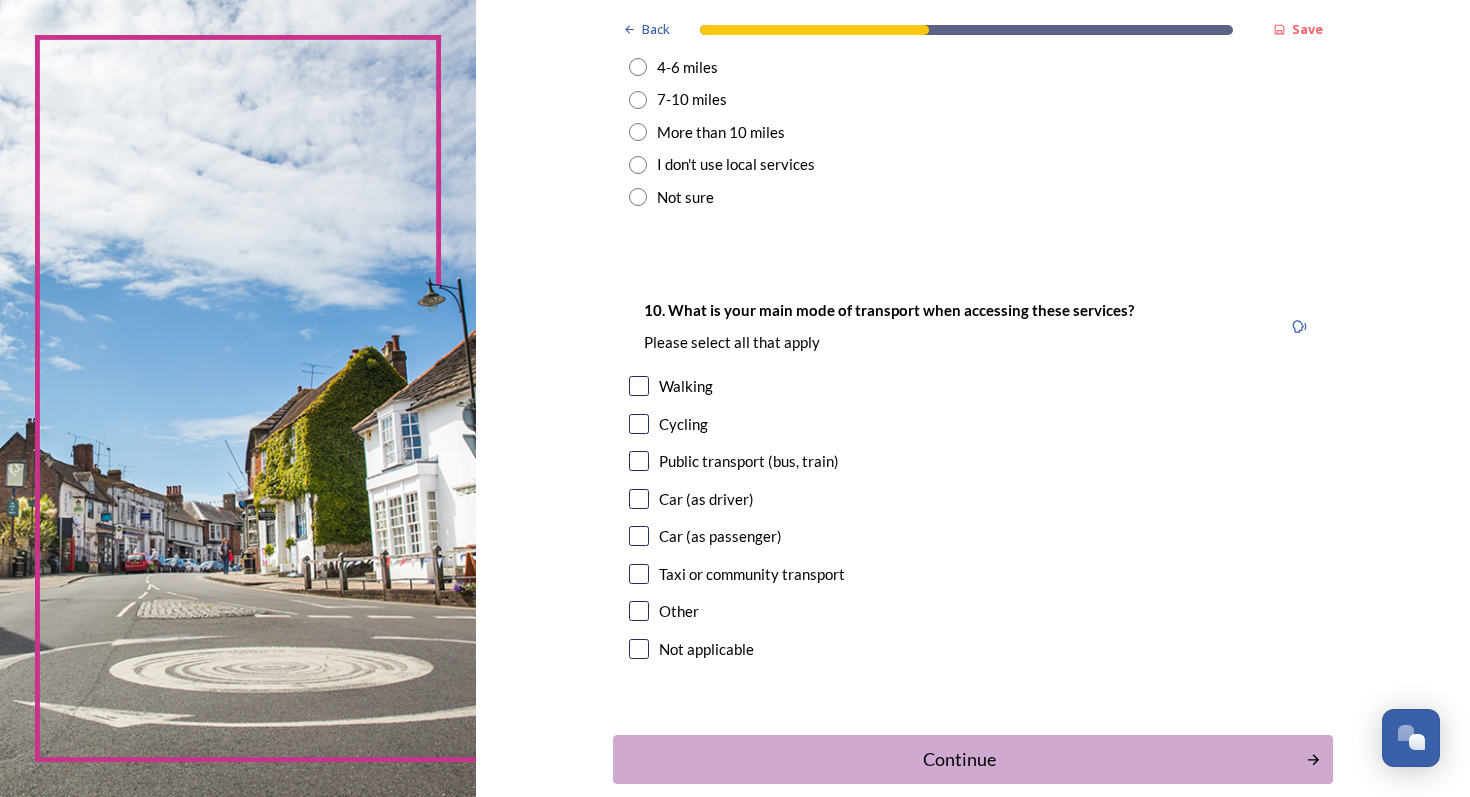 scroll, scrollTop: 1635, scrollLeft: 0, axis: vertical 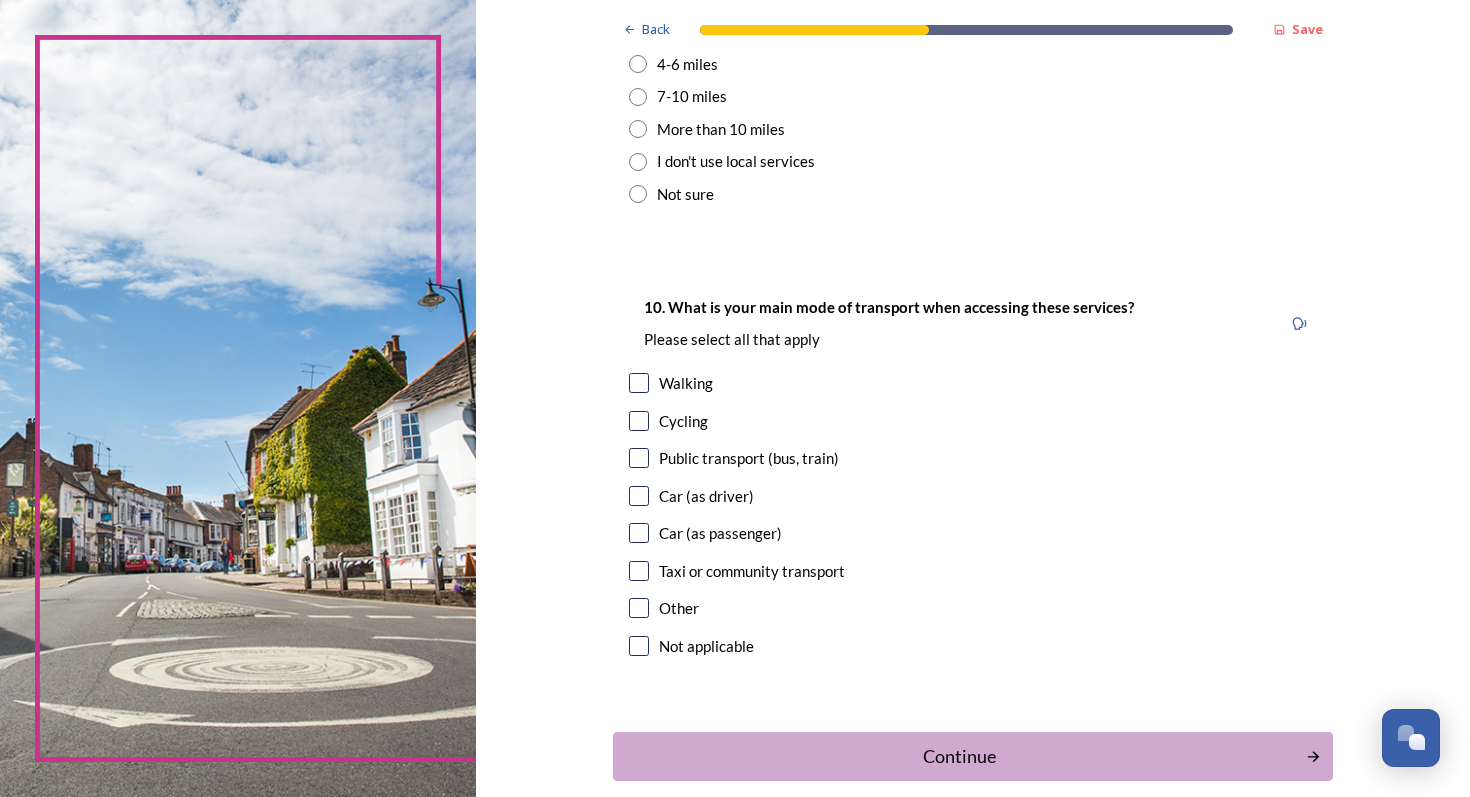 click on "Walking" at bounding box center (973, 383) 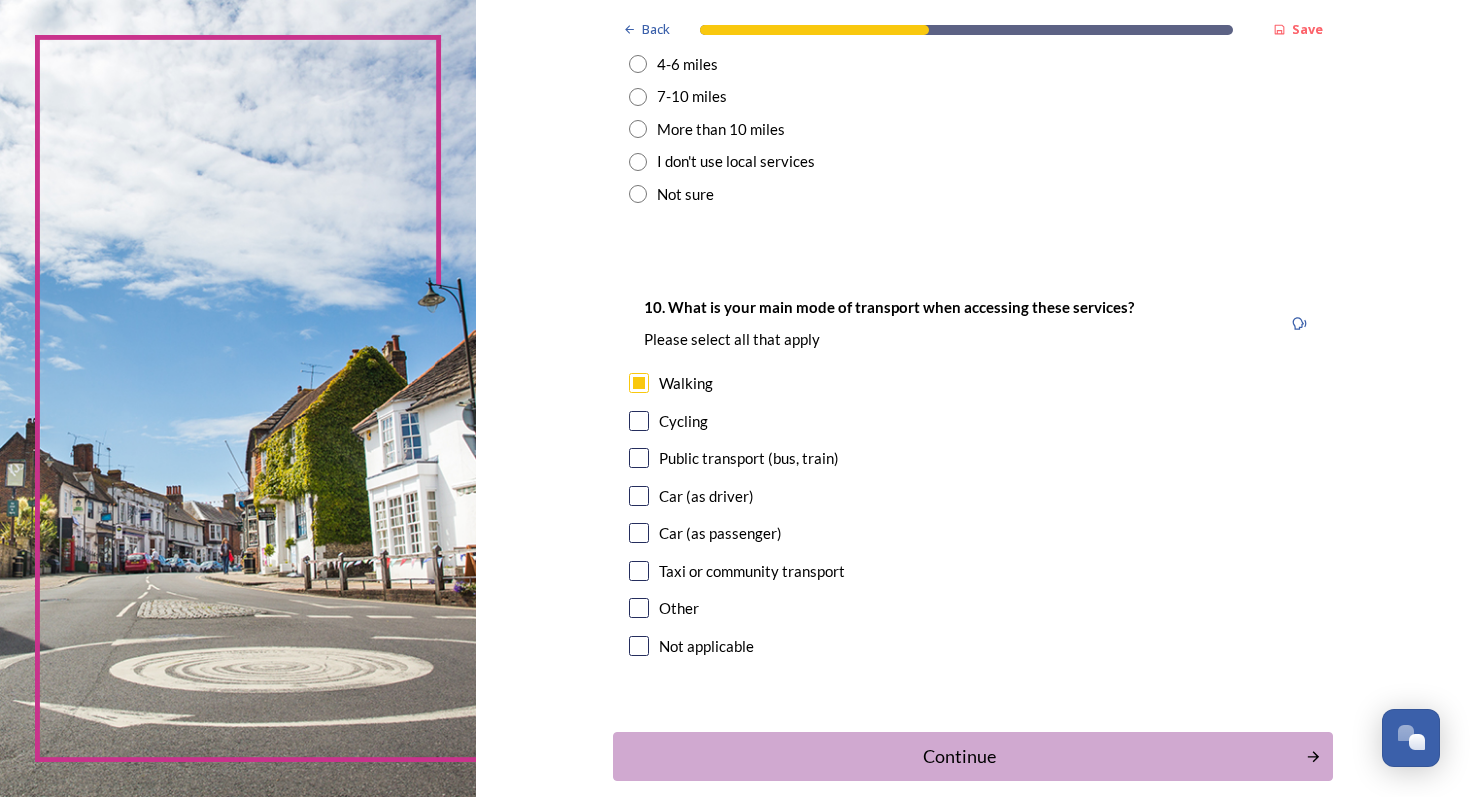 checkbox on "true" 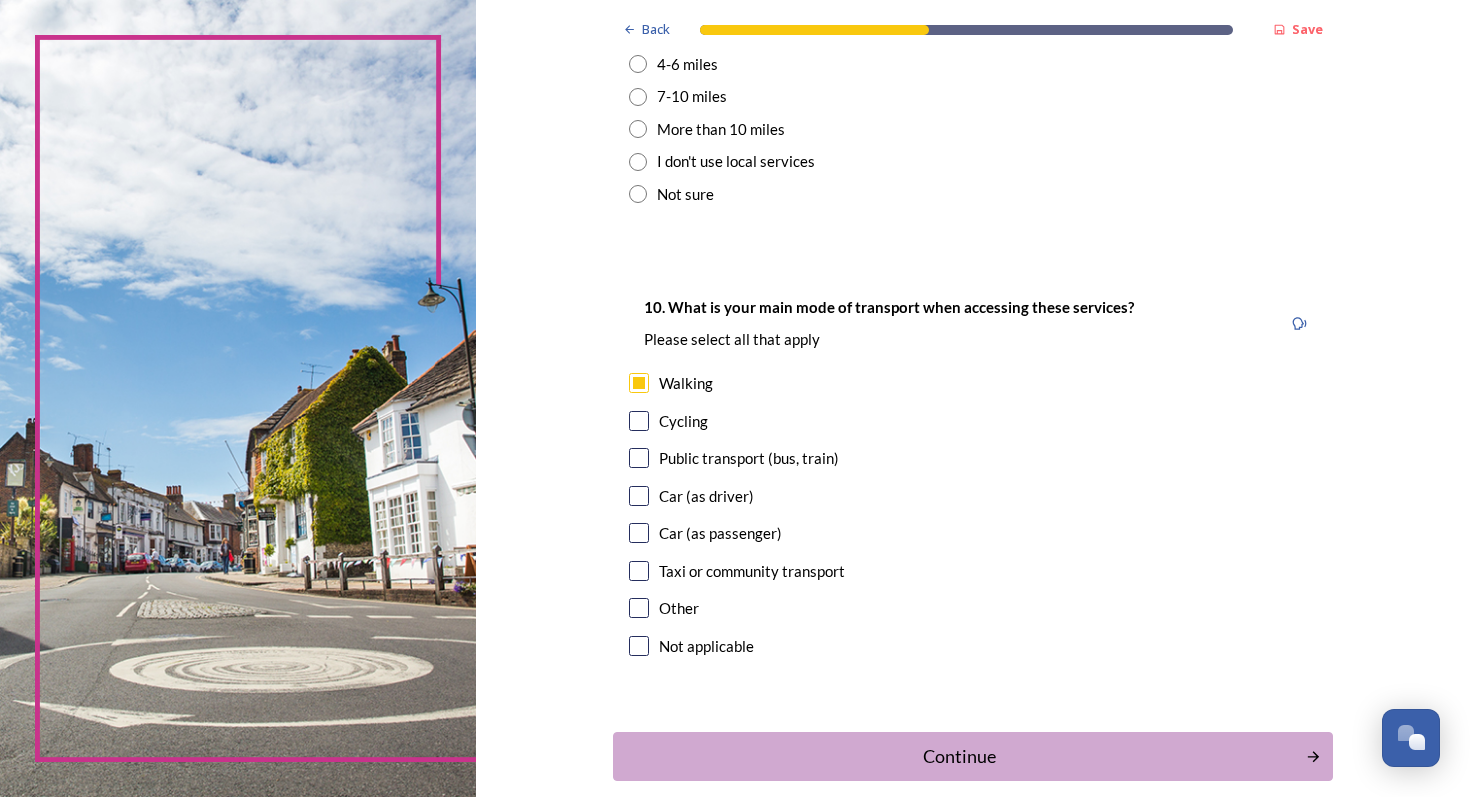 click at bounding box center [639, 496] 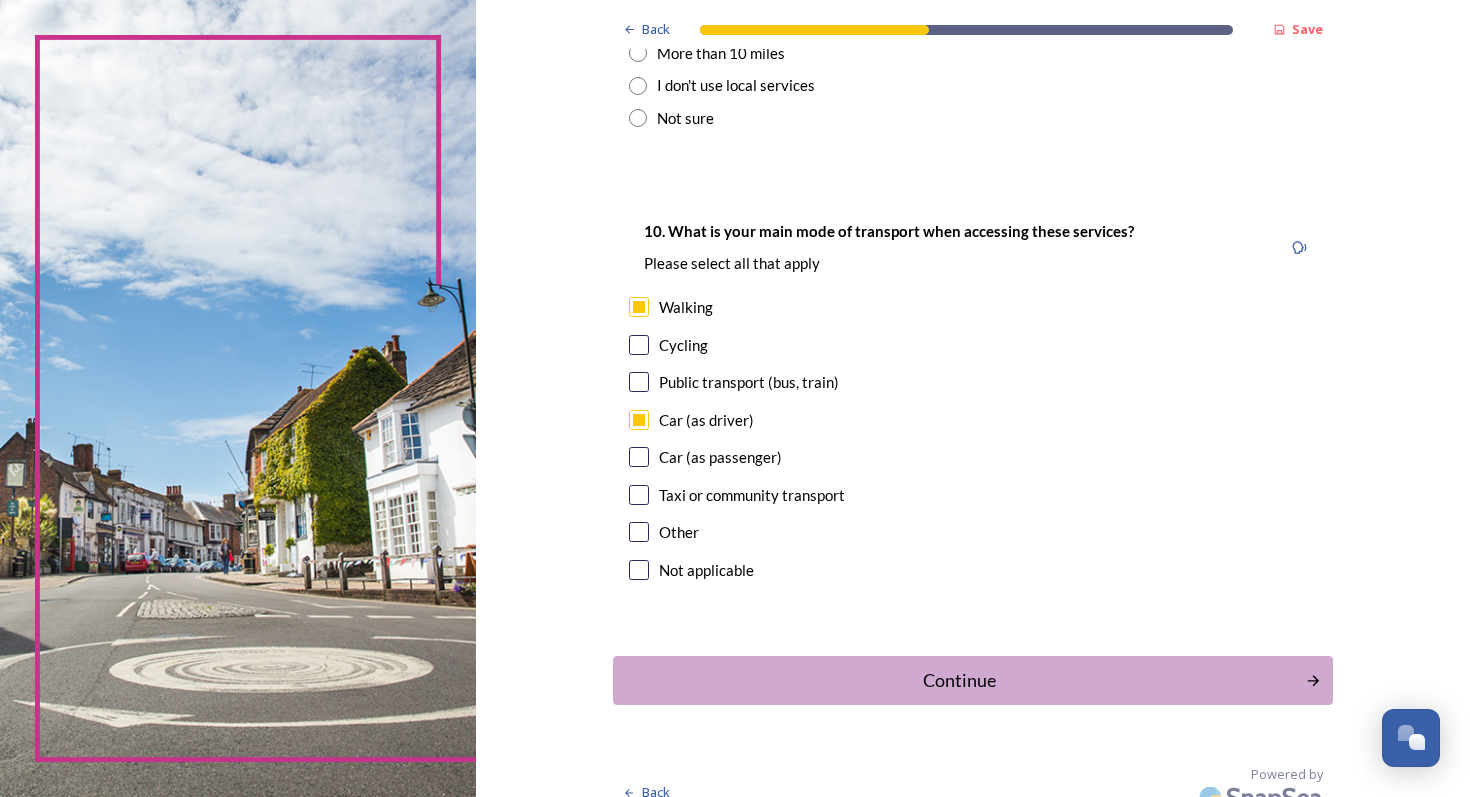 scroll, scrollTop: 1734, scrollLeft: 0, axis: vertical 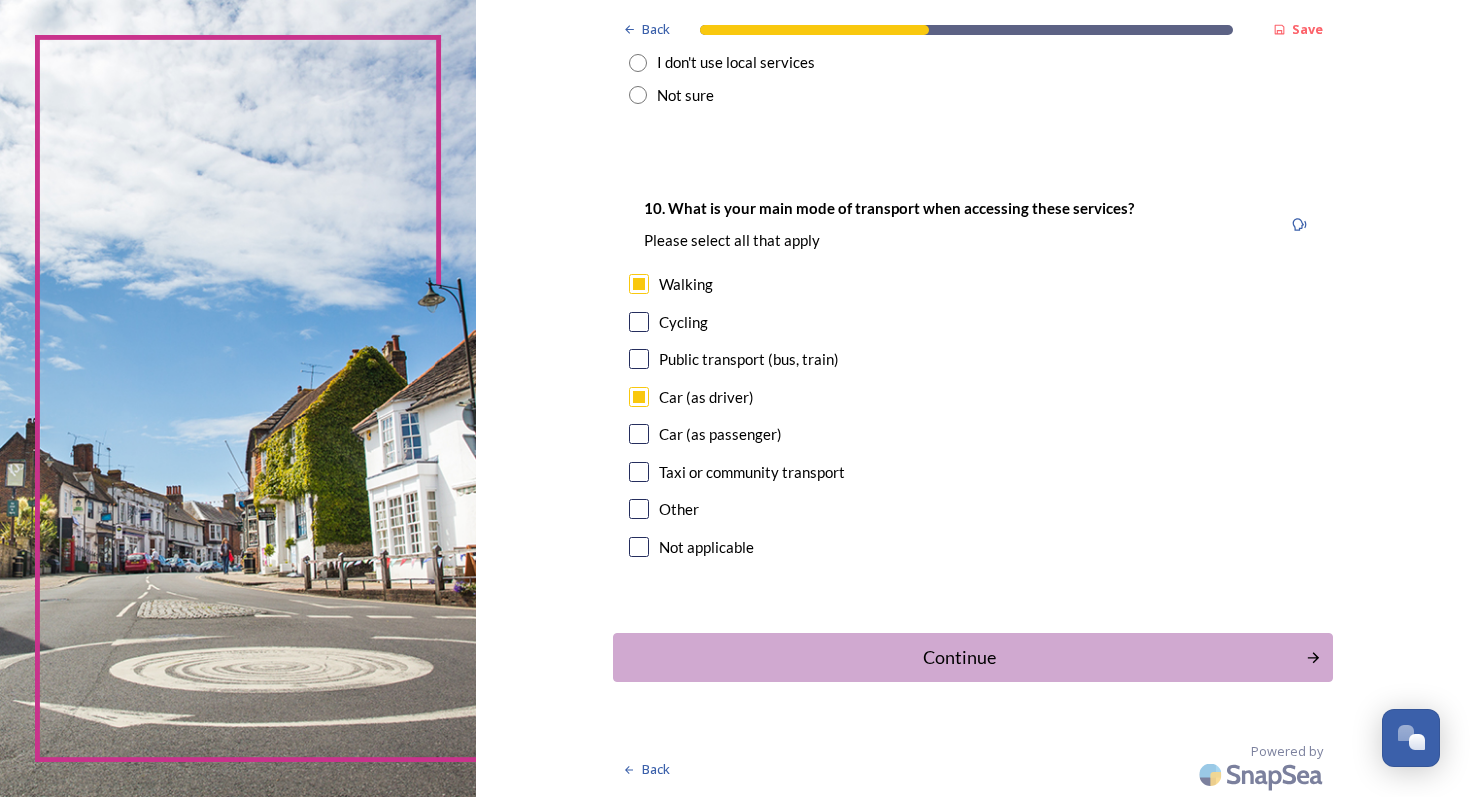 click at bounding box center [639, 472] 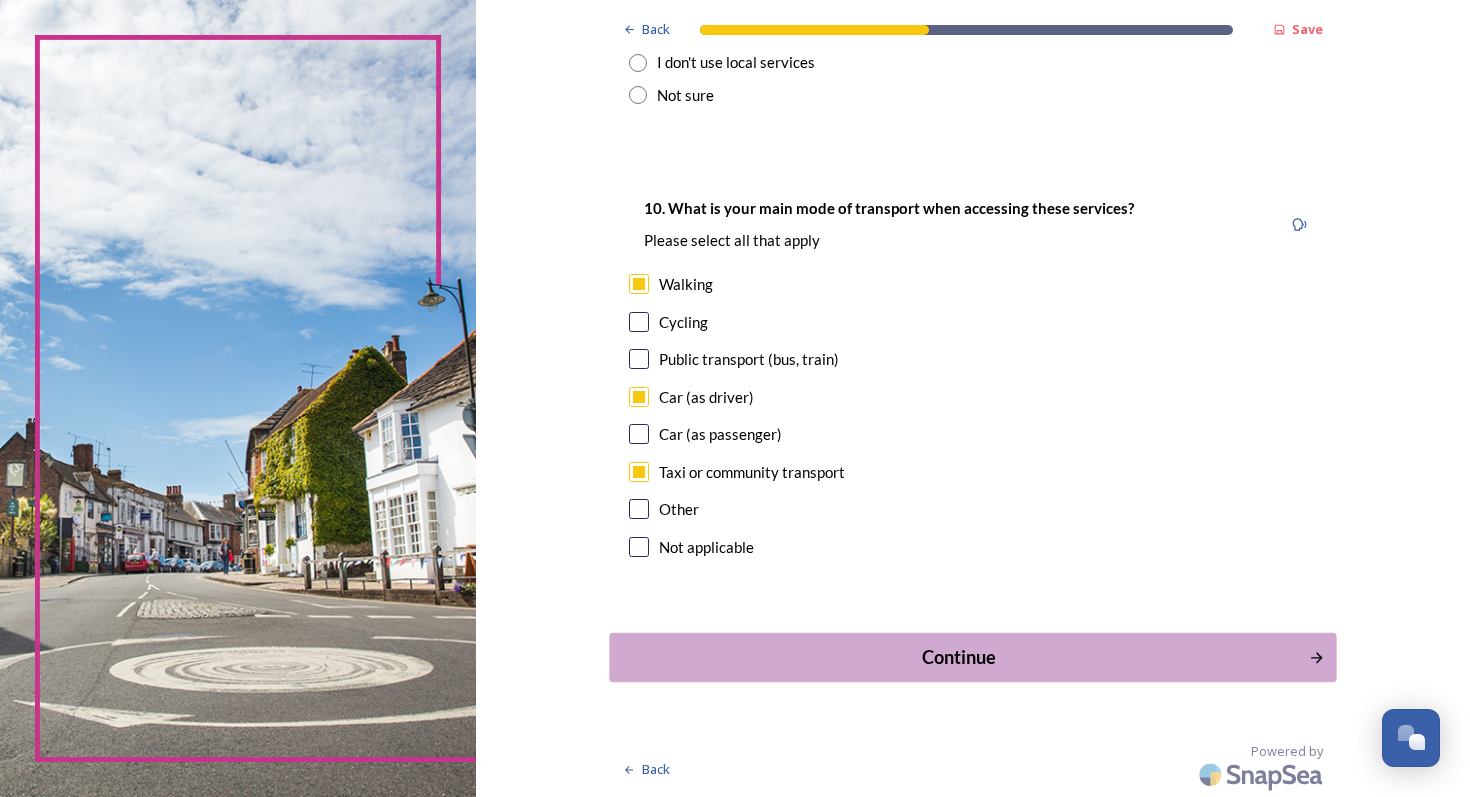 click on "Continue" at bounding box center (959, 657) 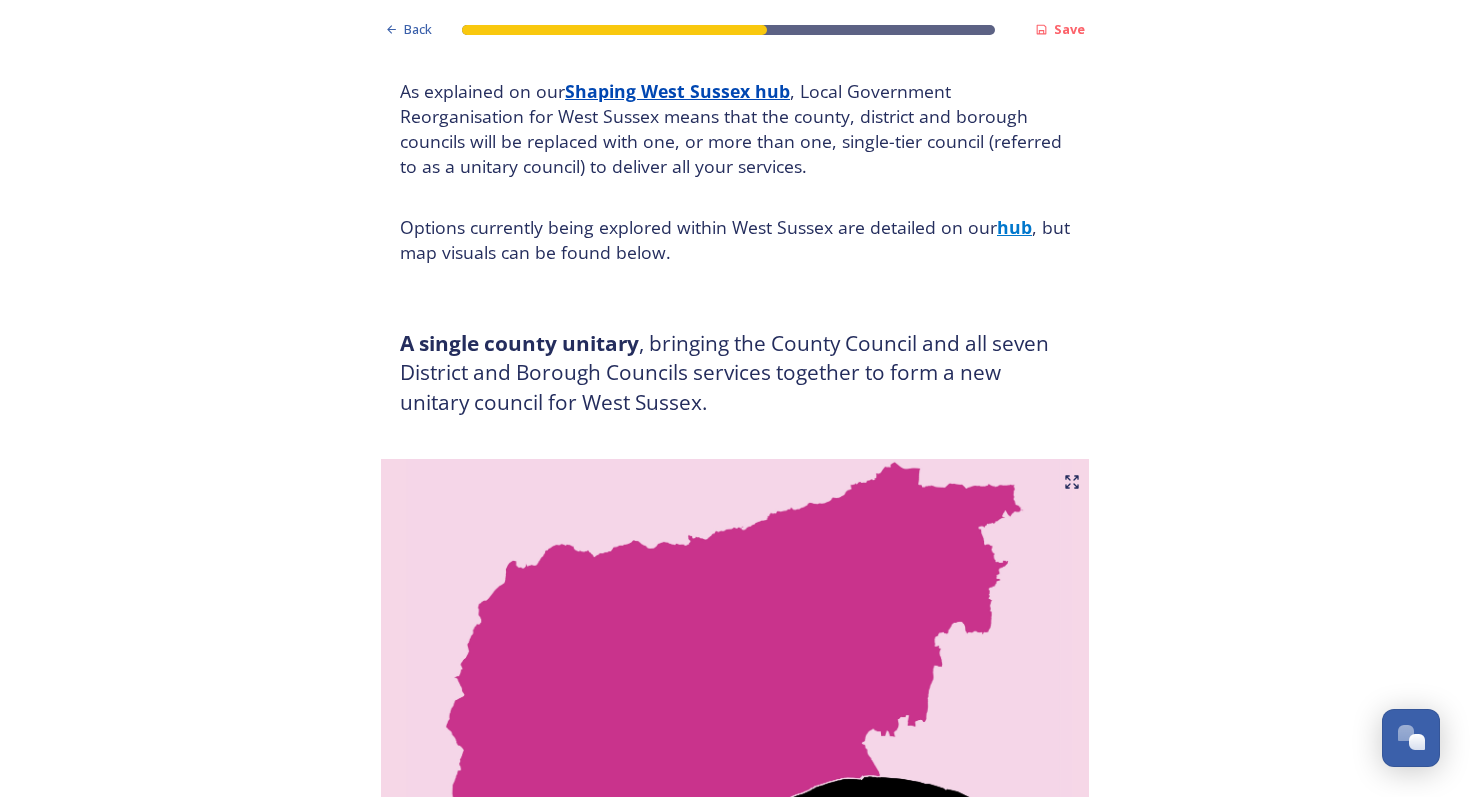 scroll, scrollTop: 132, scrollLeft: 0, axis: vertical 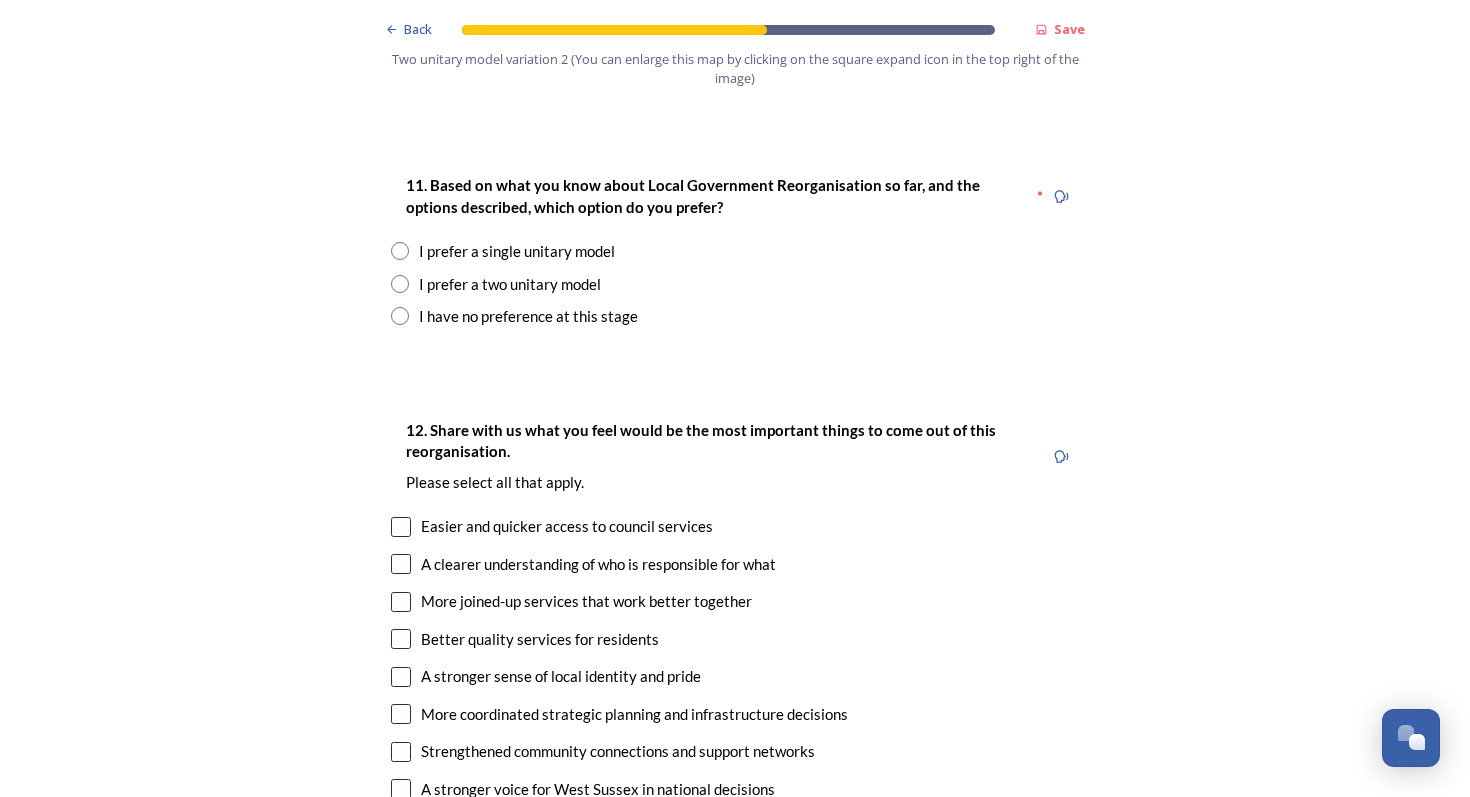 click on "11. Based on what you know about Local Government Reorganisation so far, and the options described, which option do you prefer? * I prefer a single unitary model I prefer a two unitary model I have no preference at this stage" at bounding box center [735, 250] 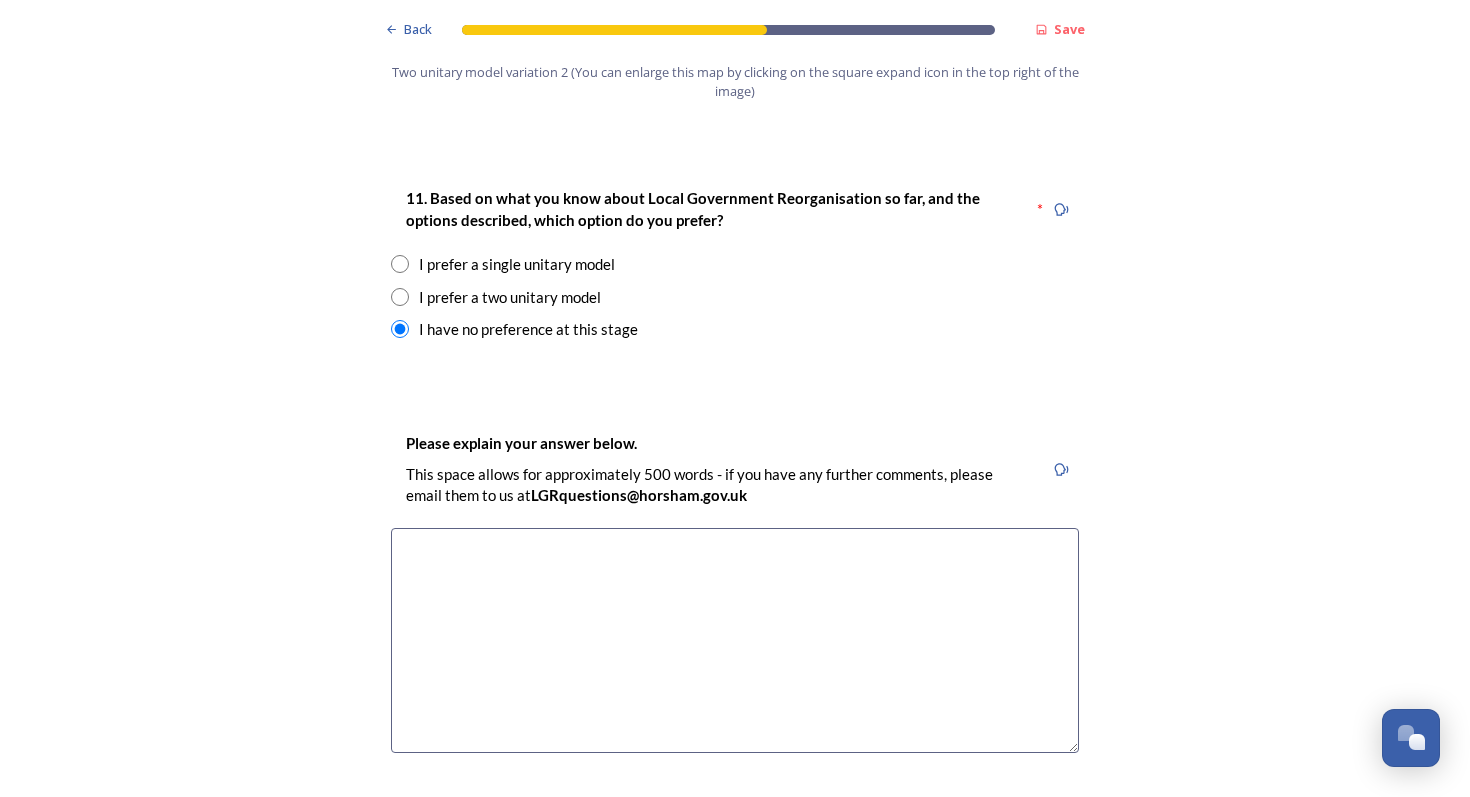 scroll, scrollTop: 2559, scrollLeft: 0, axis: vertical 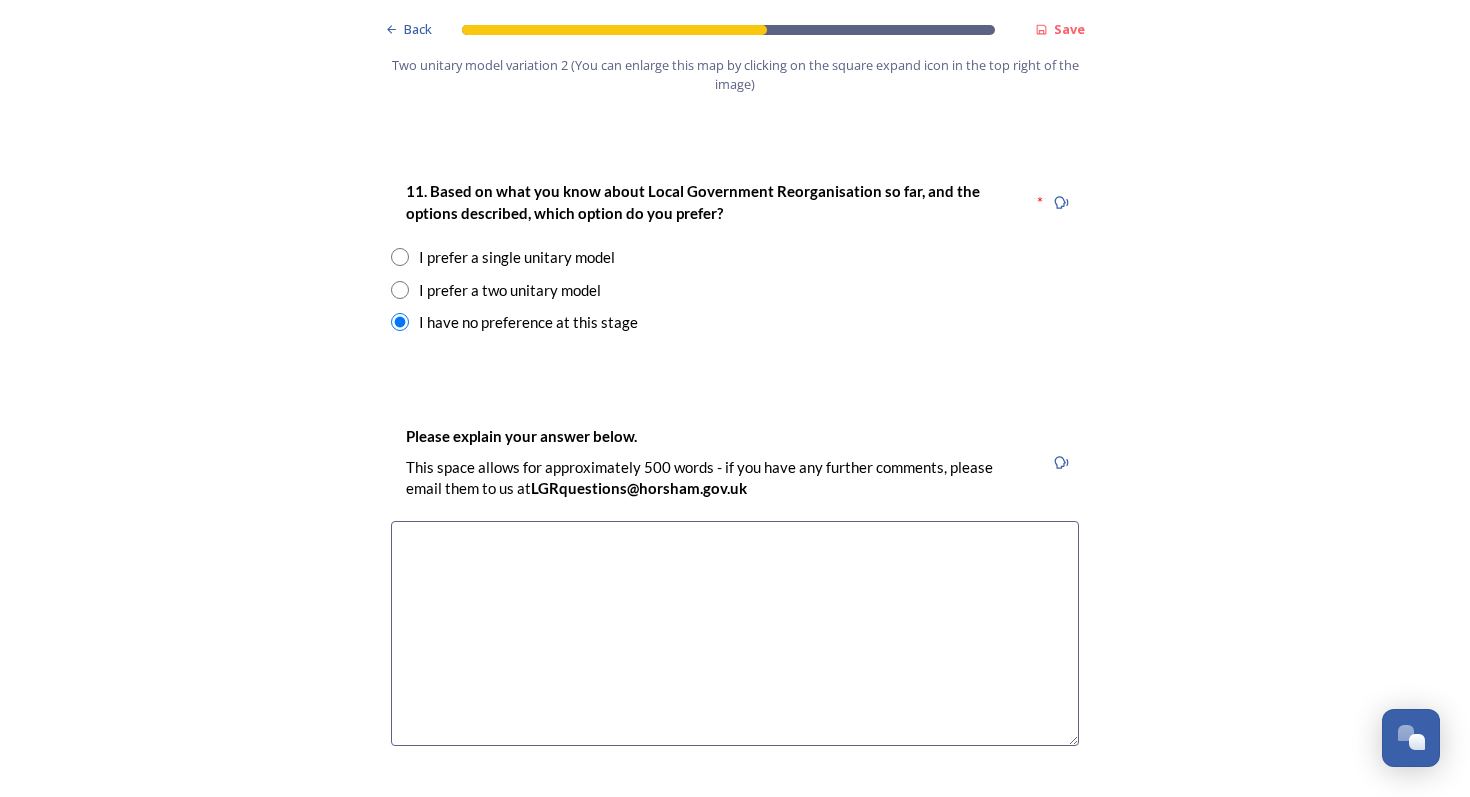 click at bounding box center (735, 633) 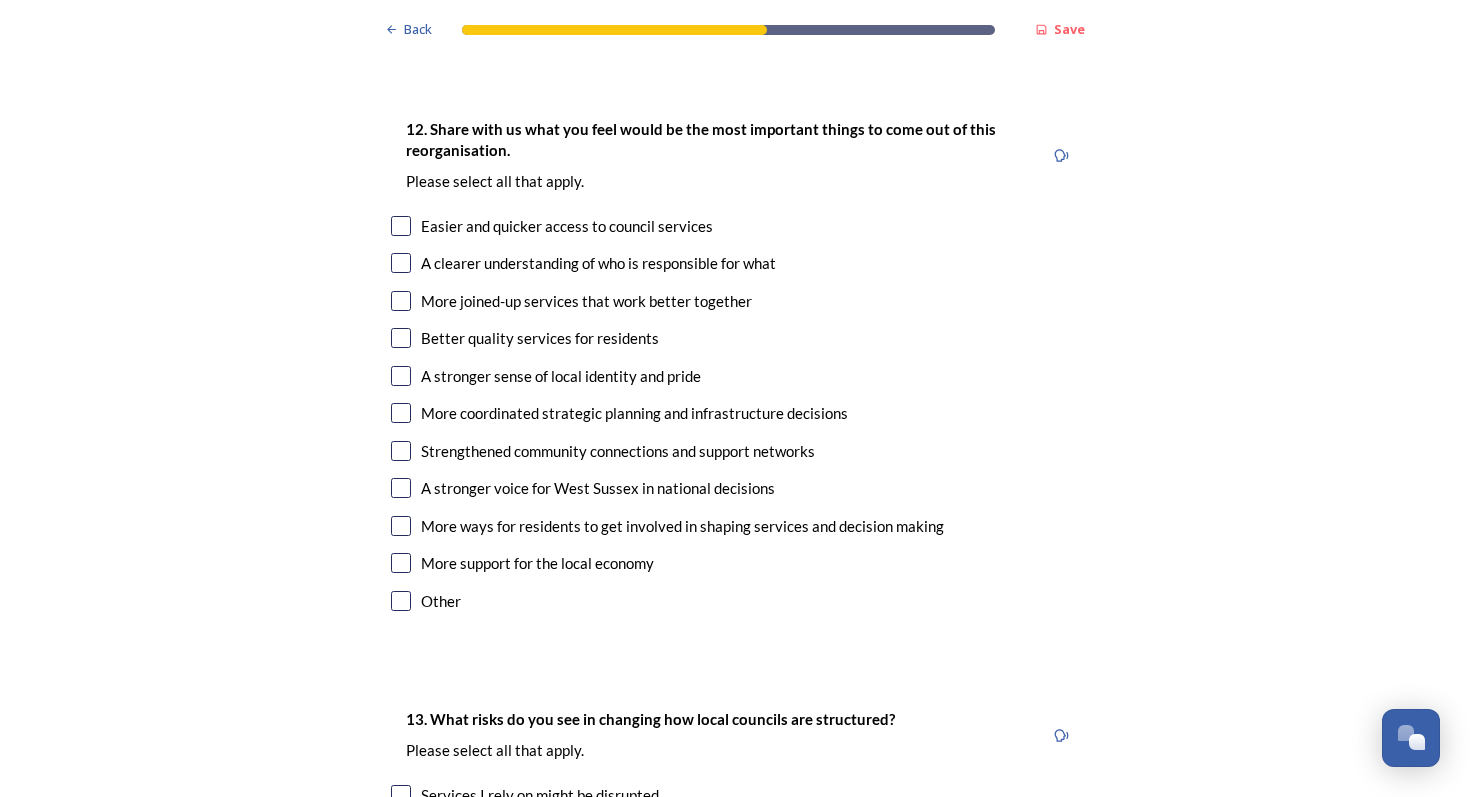 scroll, scrollTop: 3298, scrollLeft: 0, axis: vertical 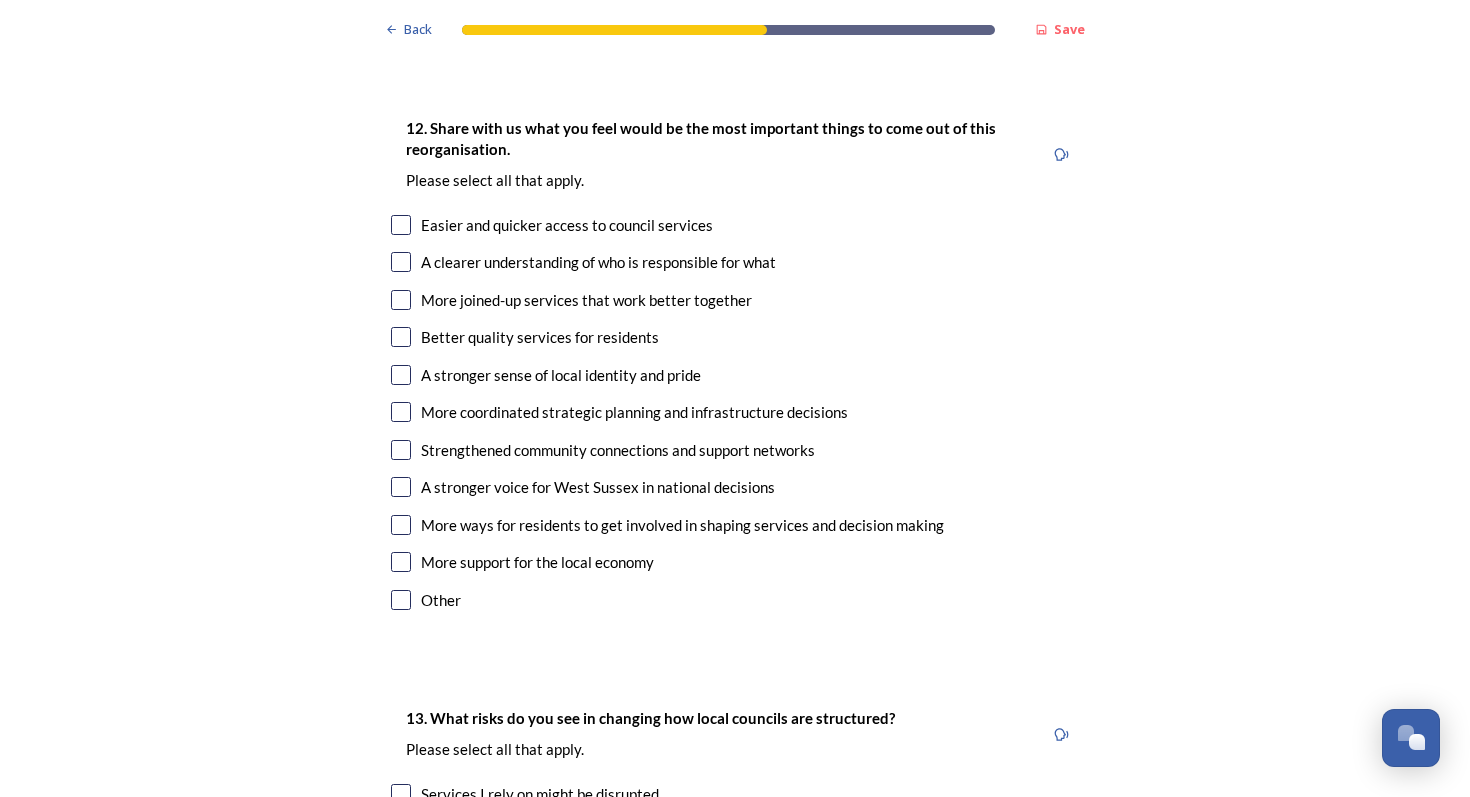 type on "With the information supplied, how can I possibly know which I think is better?" 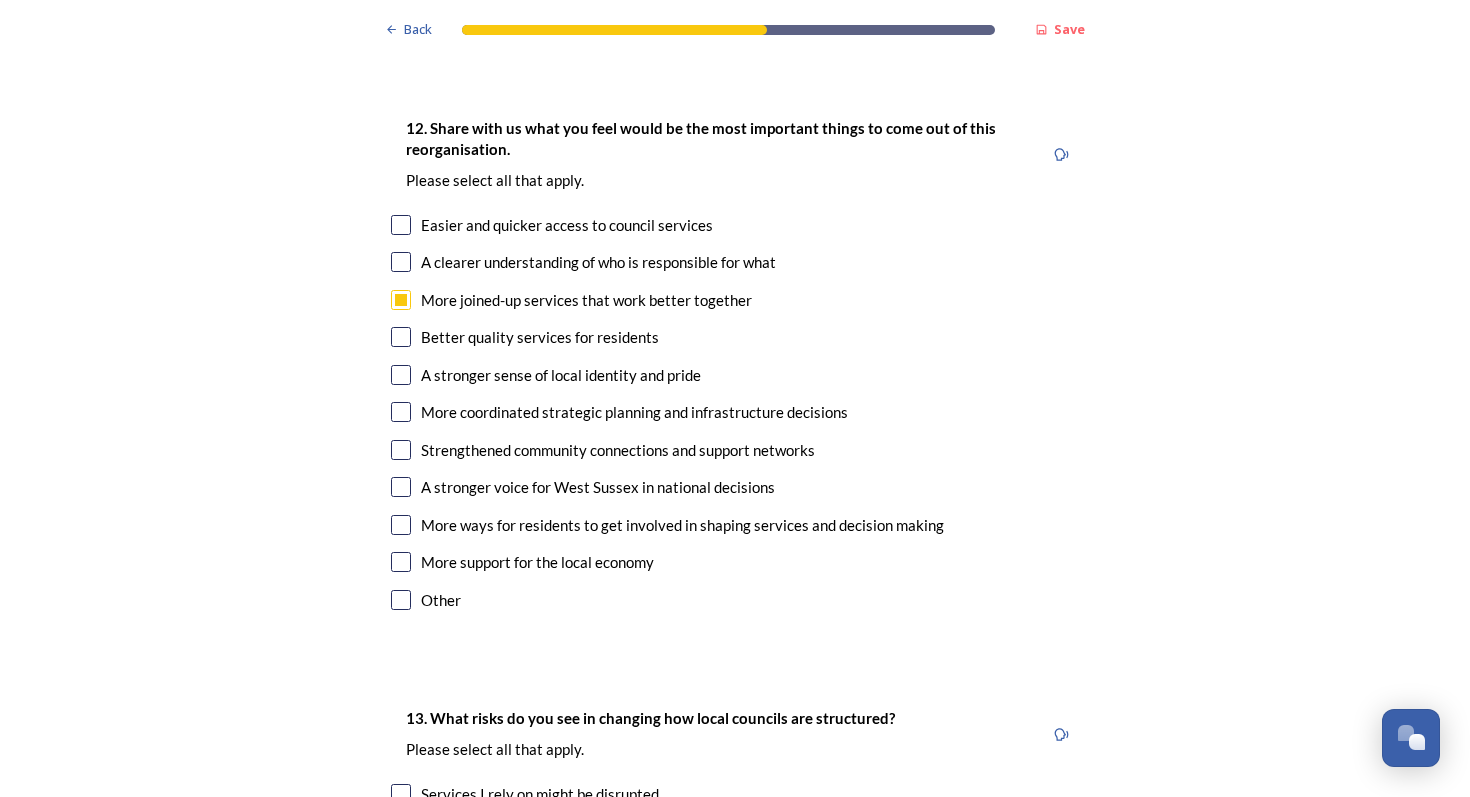 click at bounding box center [401, 337] 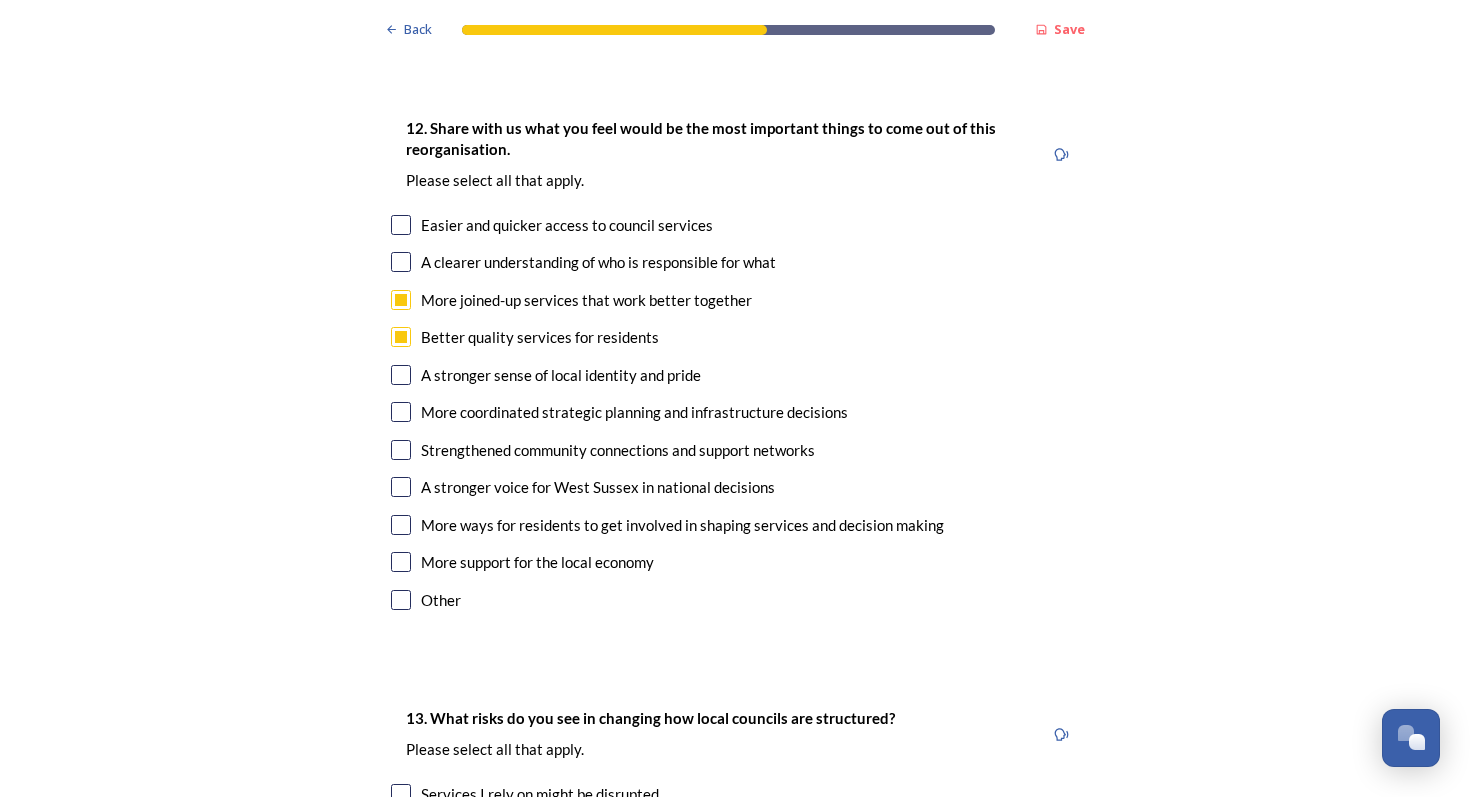 click at bounding box center (401, 562) 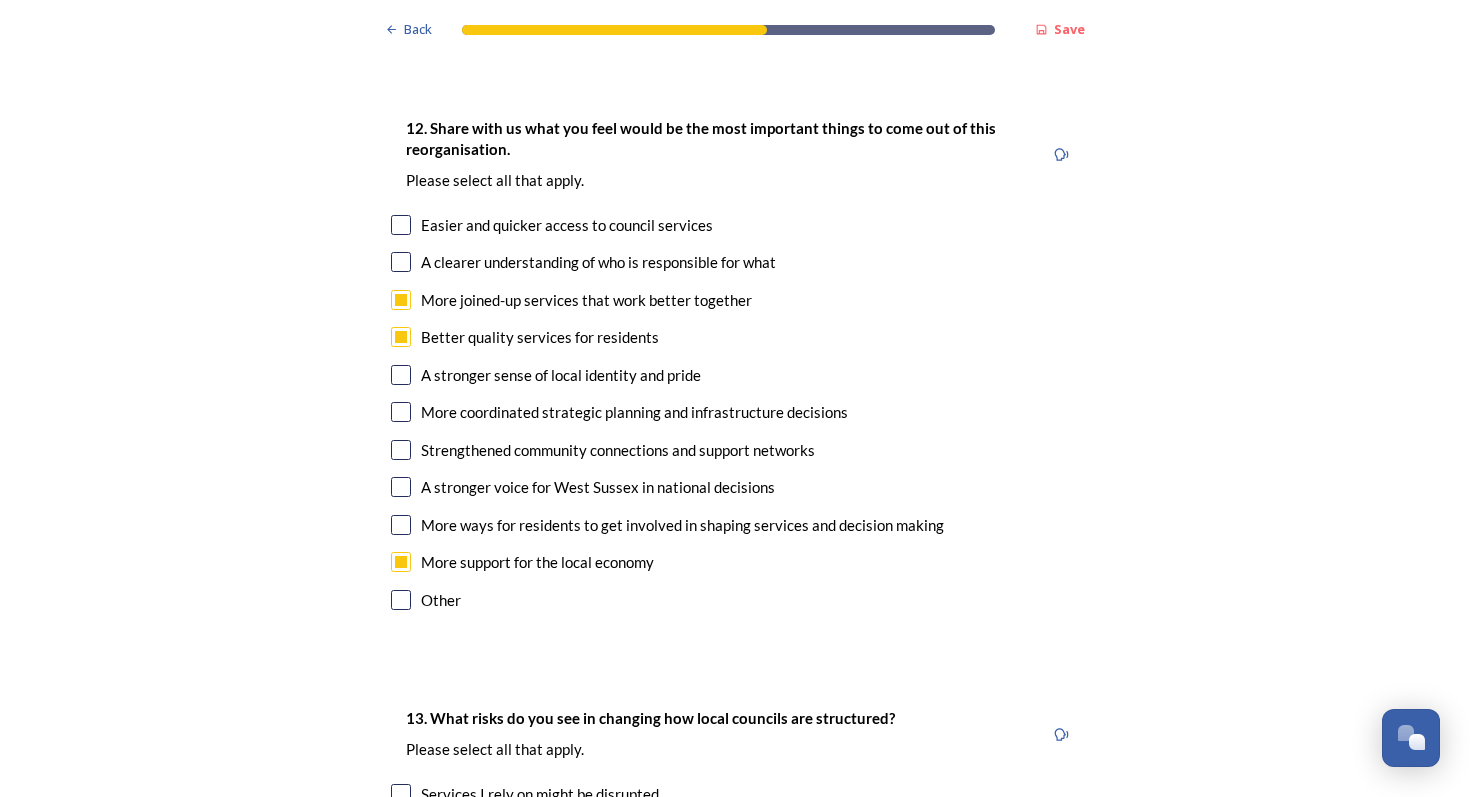 click at bounding box center [401, 412] 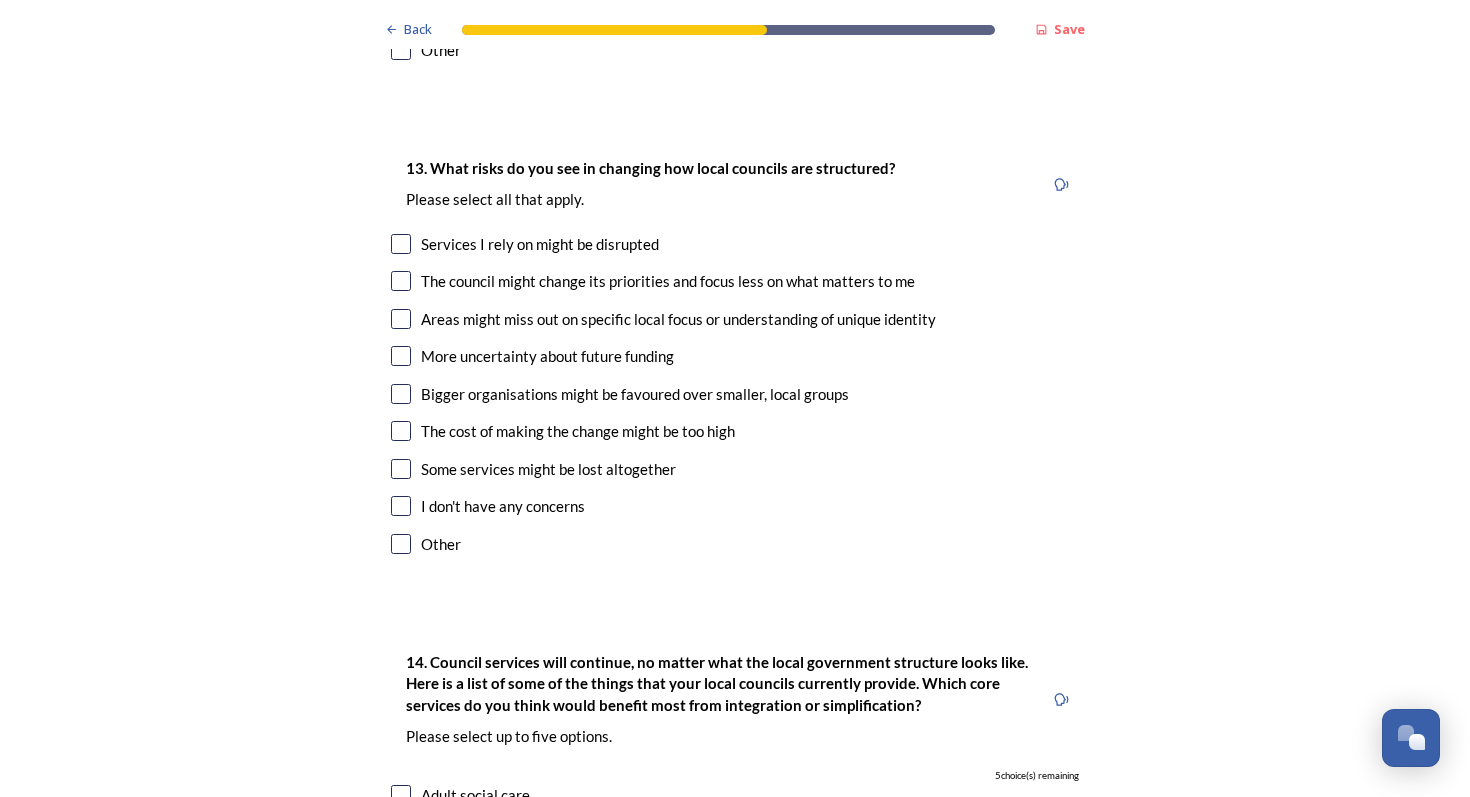 scroll, scrollTop: 3849, scrollLeft: 0, axis: vertical 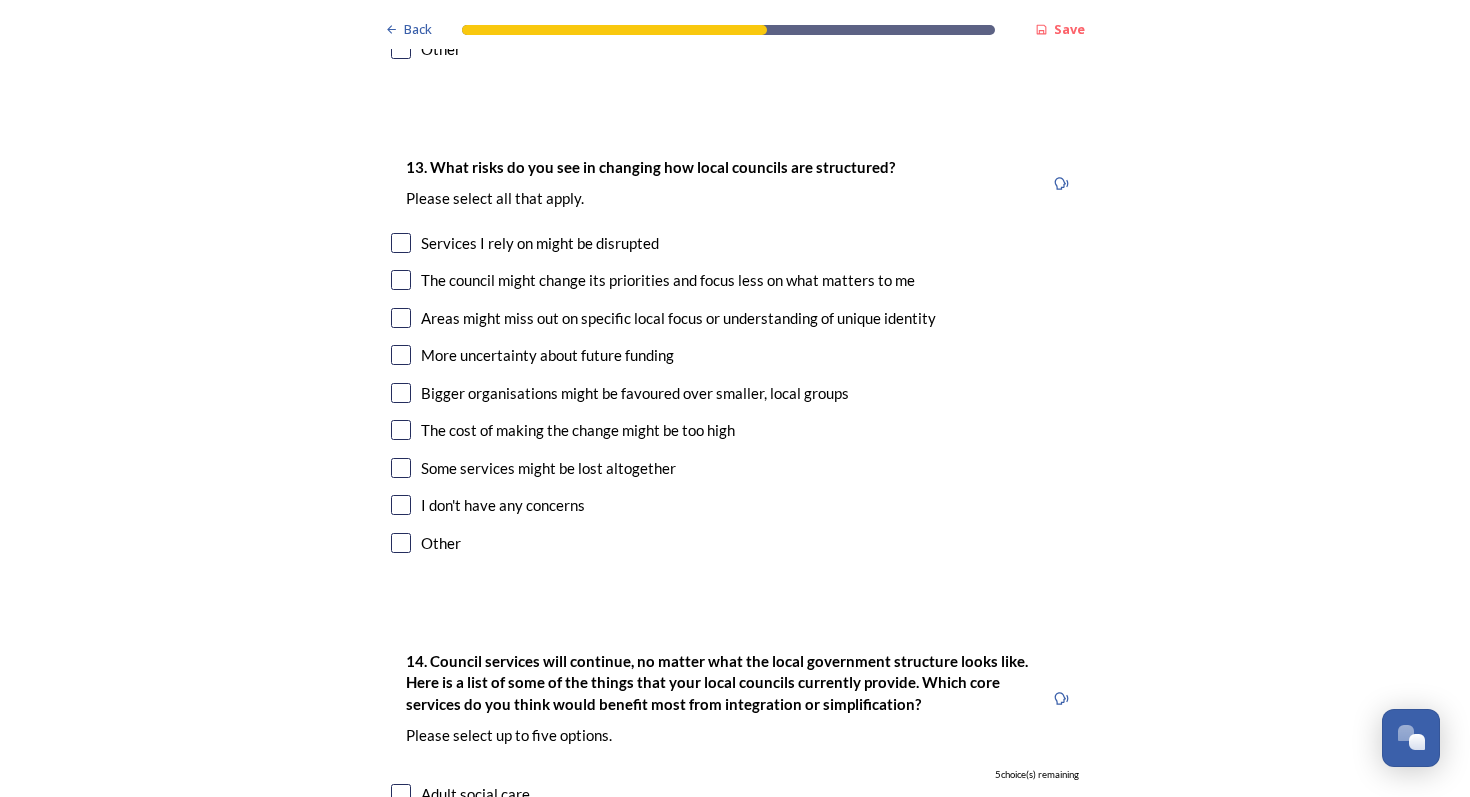 click at bounding box center [401, 505] 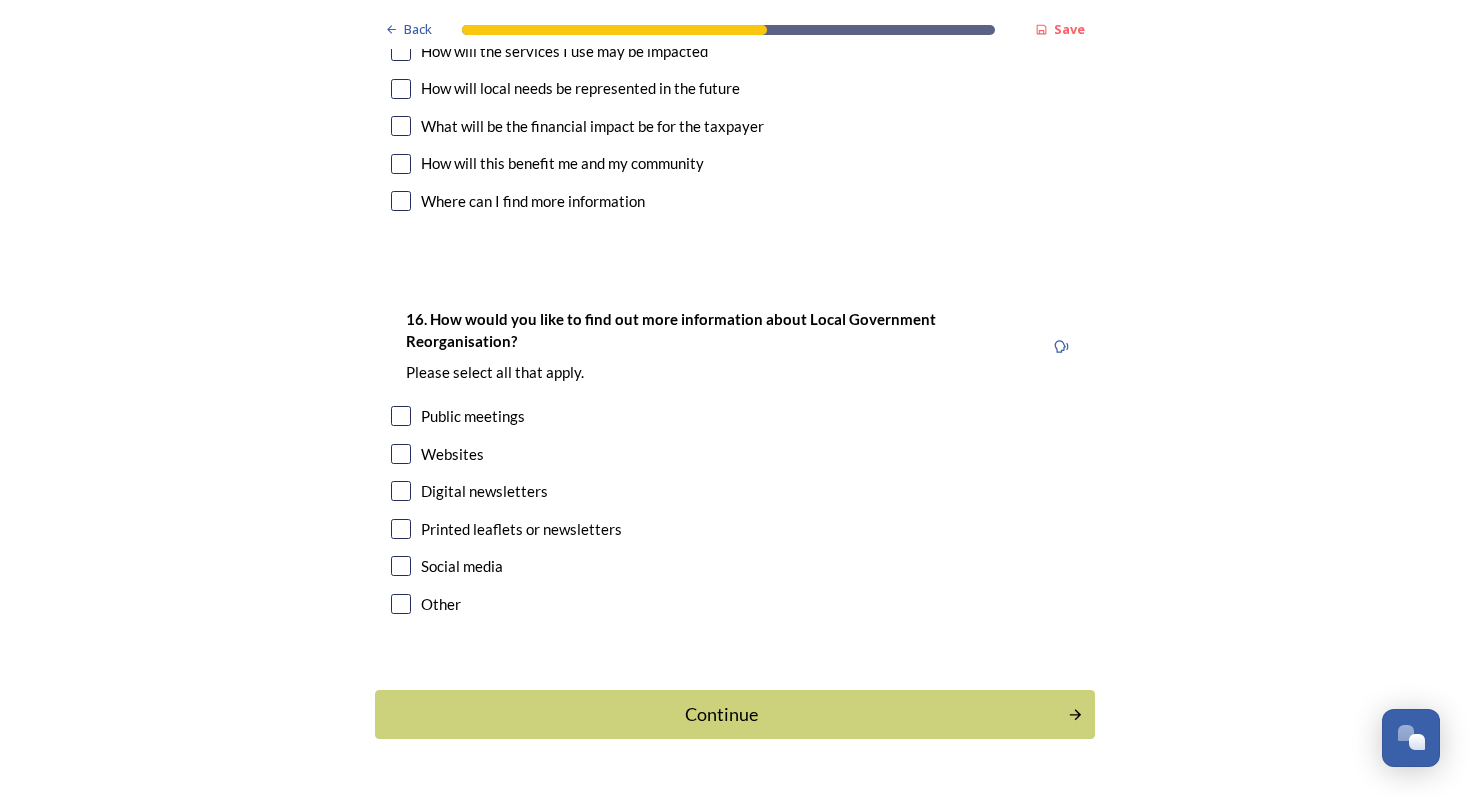 scroll, scrollTop: 5759, scrollLeft: 0, axis: vertical 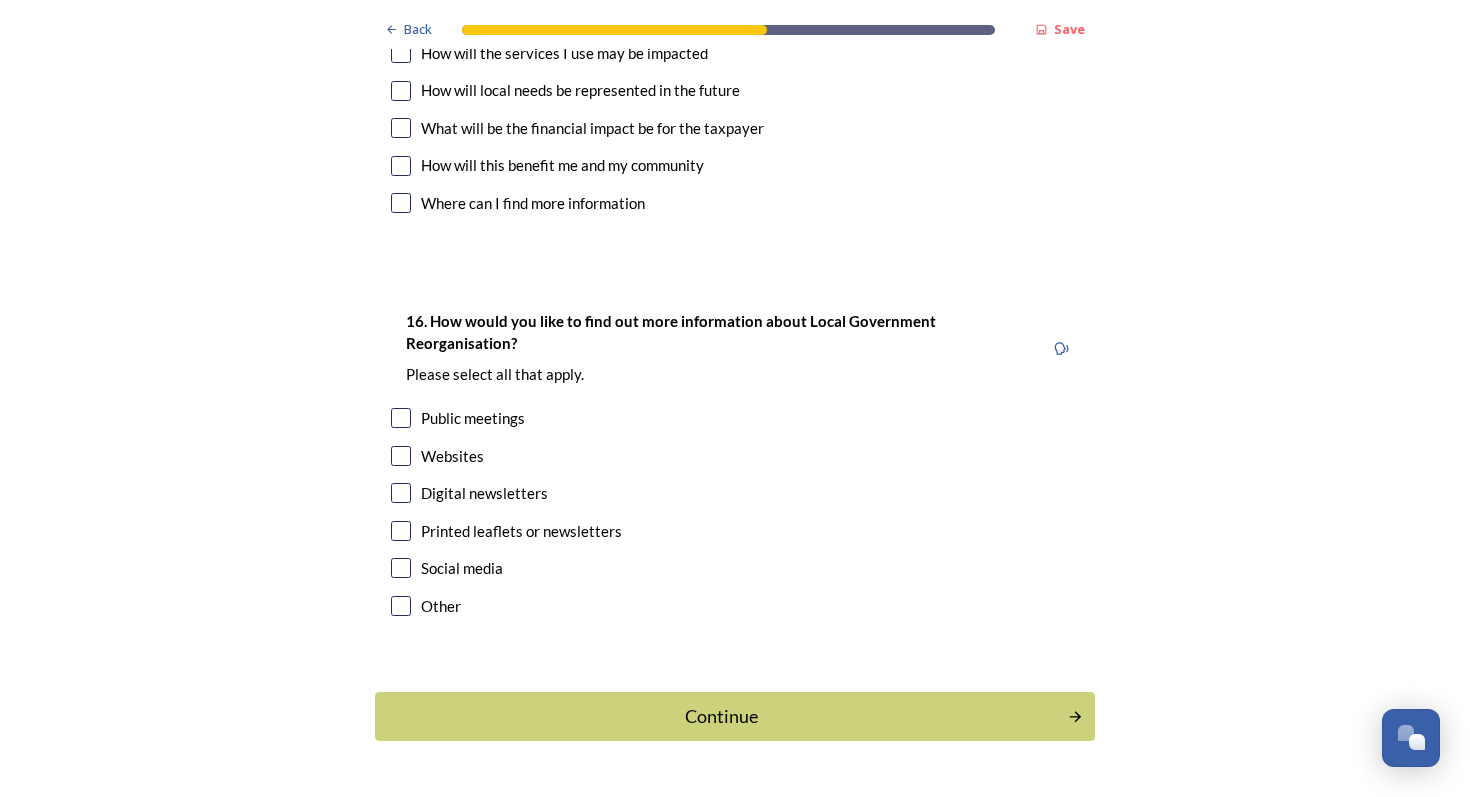 click at bounding box center [401, 493] 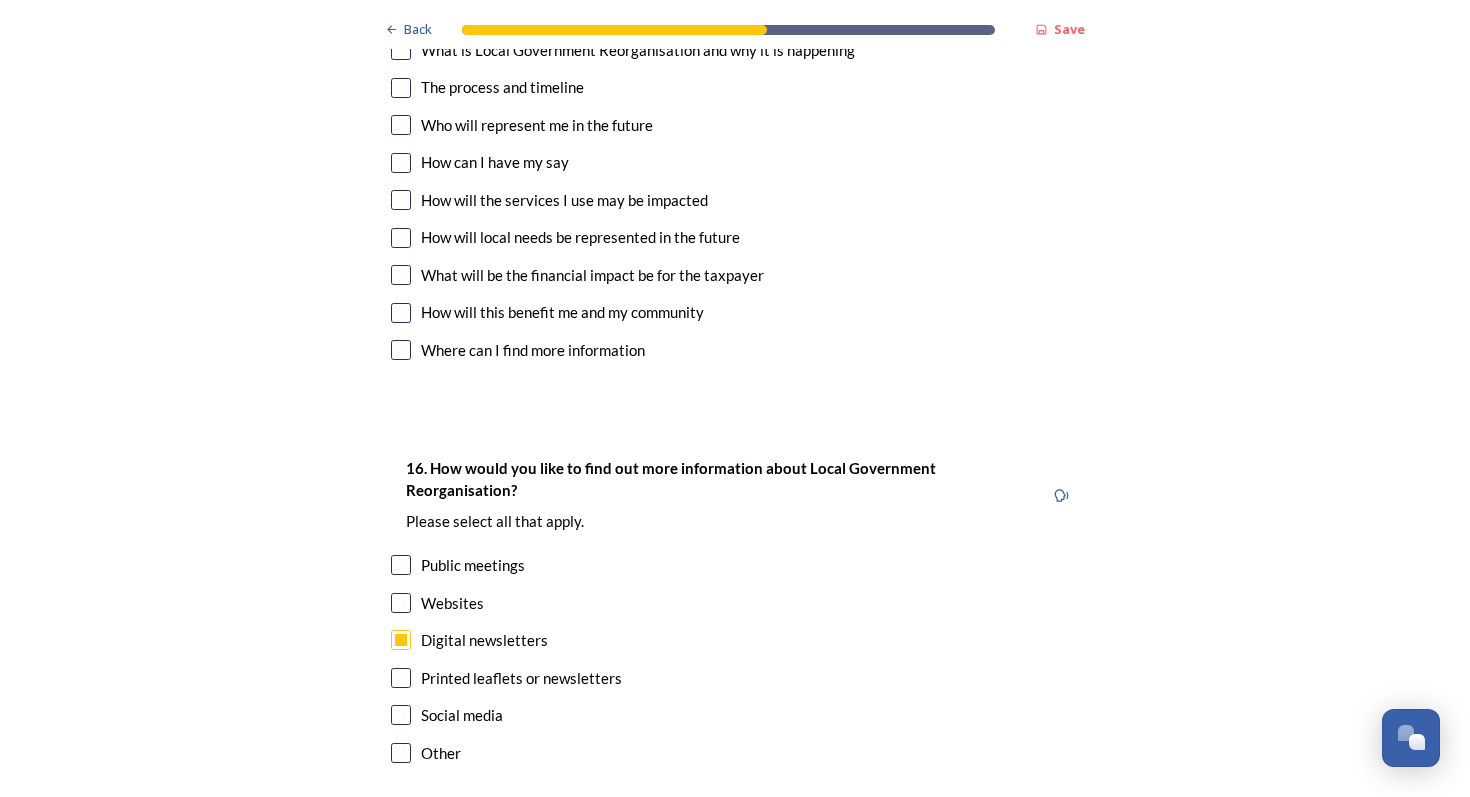 scroll, scrollTop: 5609, scrollLeft: 0, axis: vertical 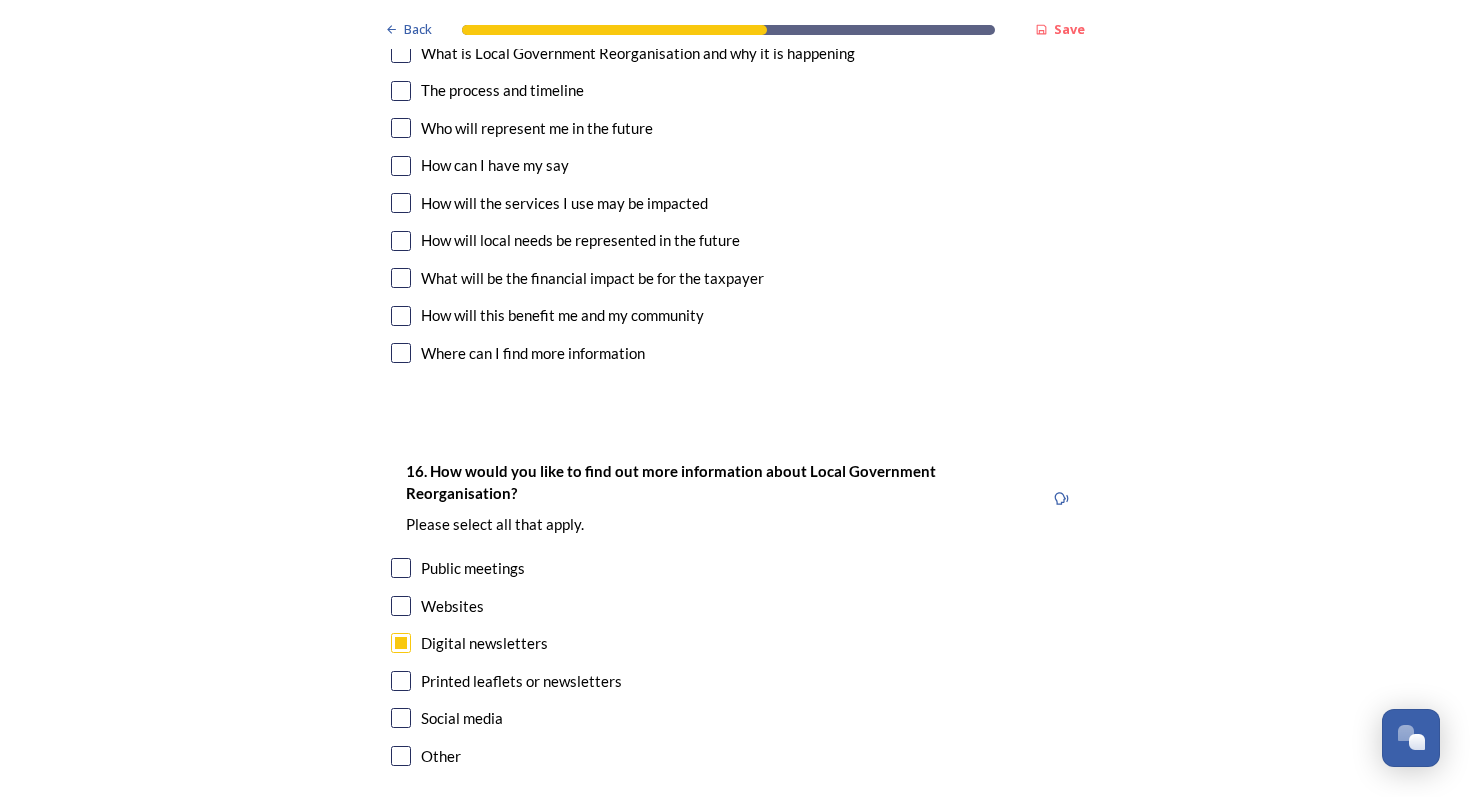 click at bounding box center (401, 606) 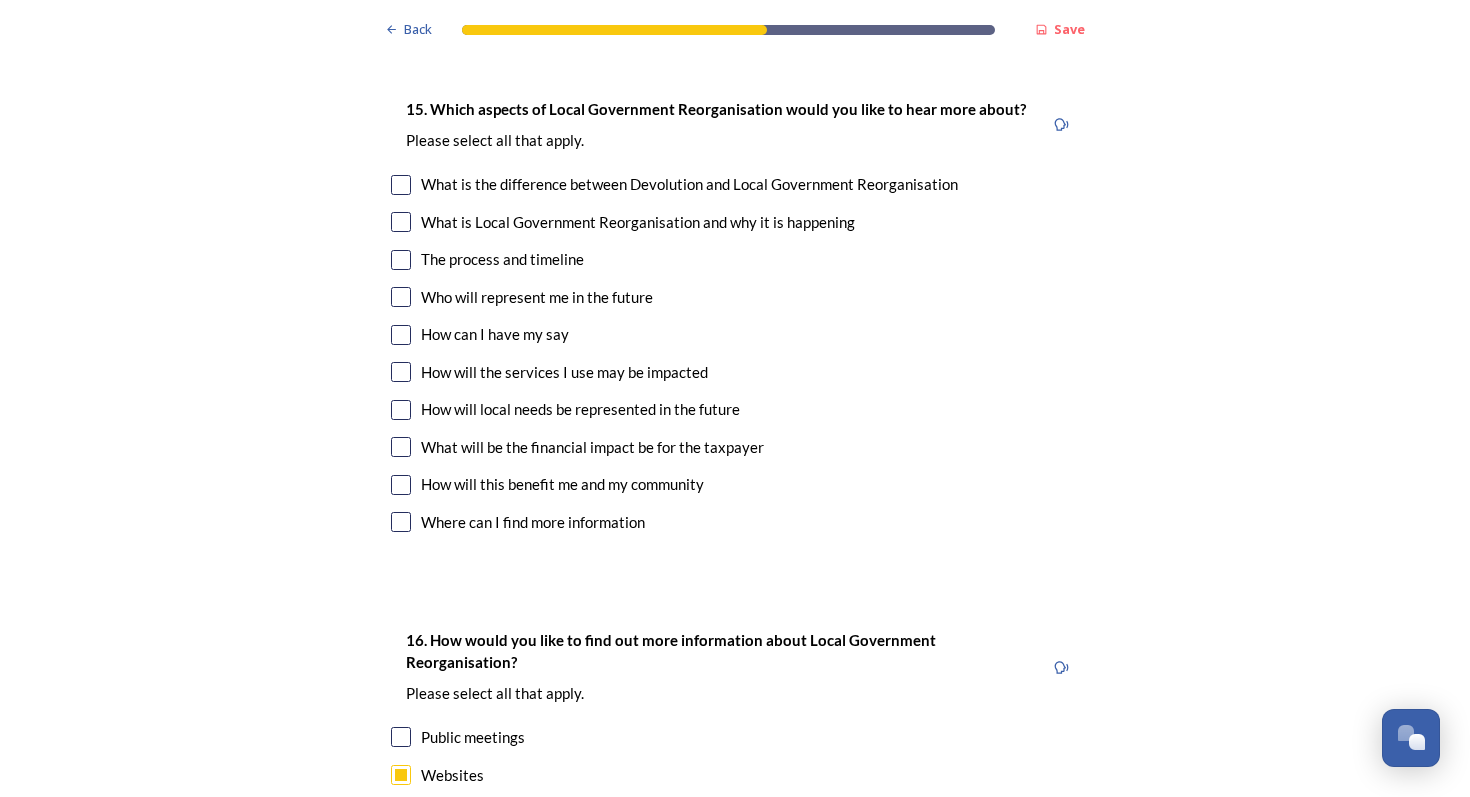 scroll, scrollTop: 5439, scrollLeft: 0, axis: vertical 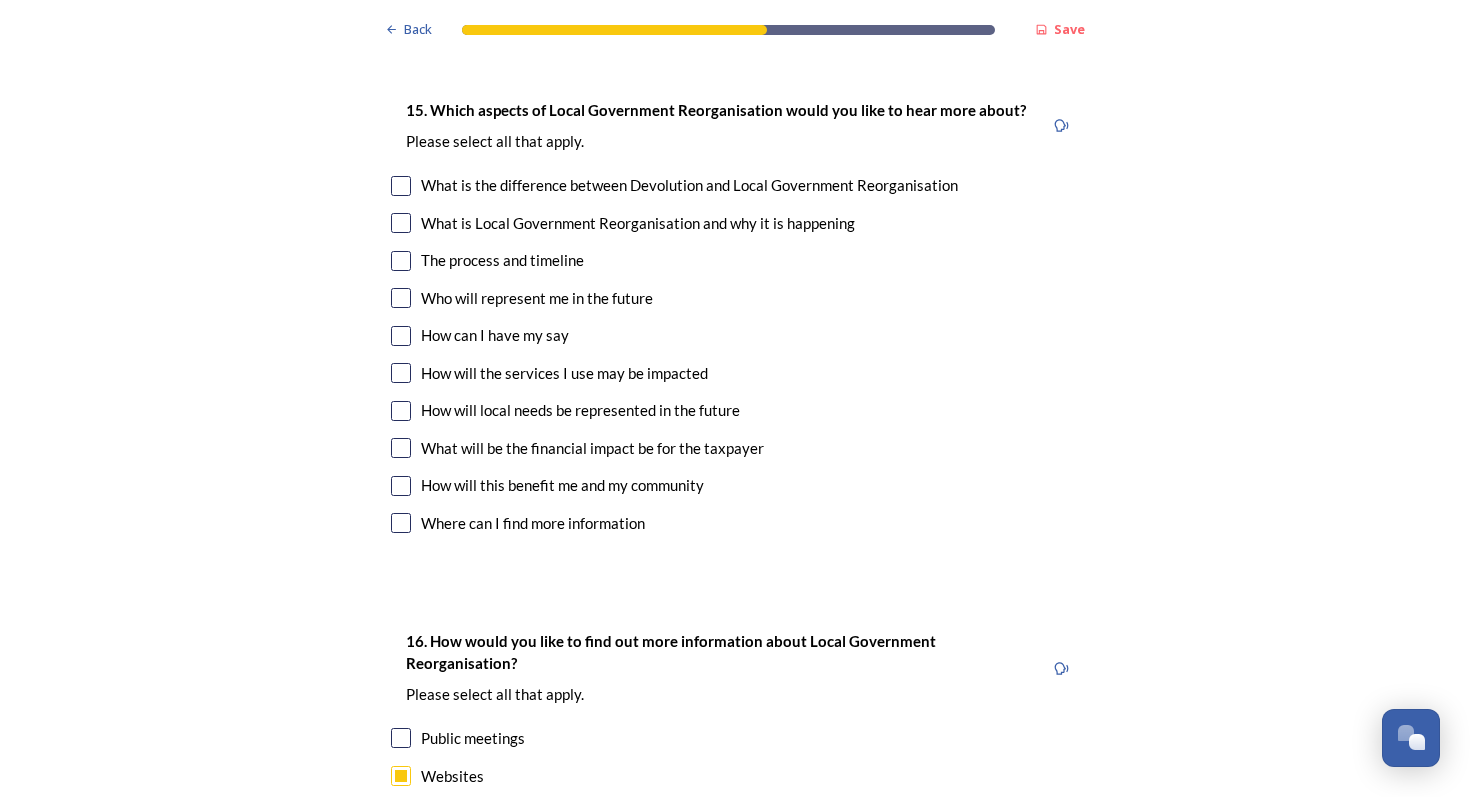 click at bounding box center [401, 186] 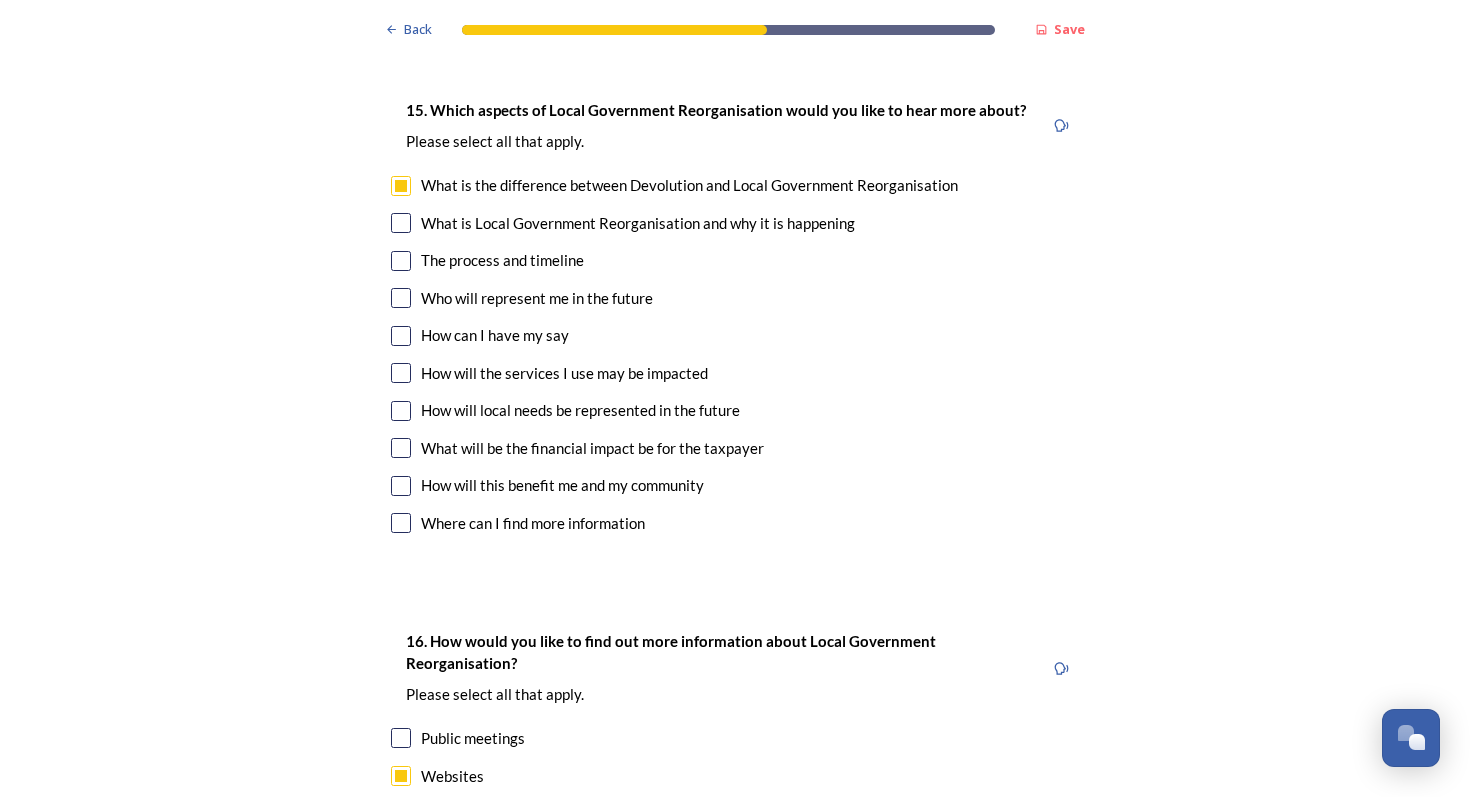 click at bounding box center (401, 223) 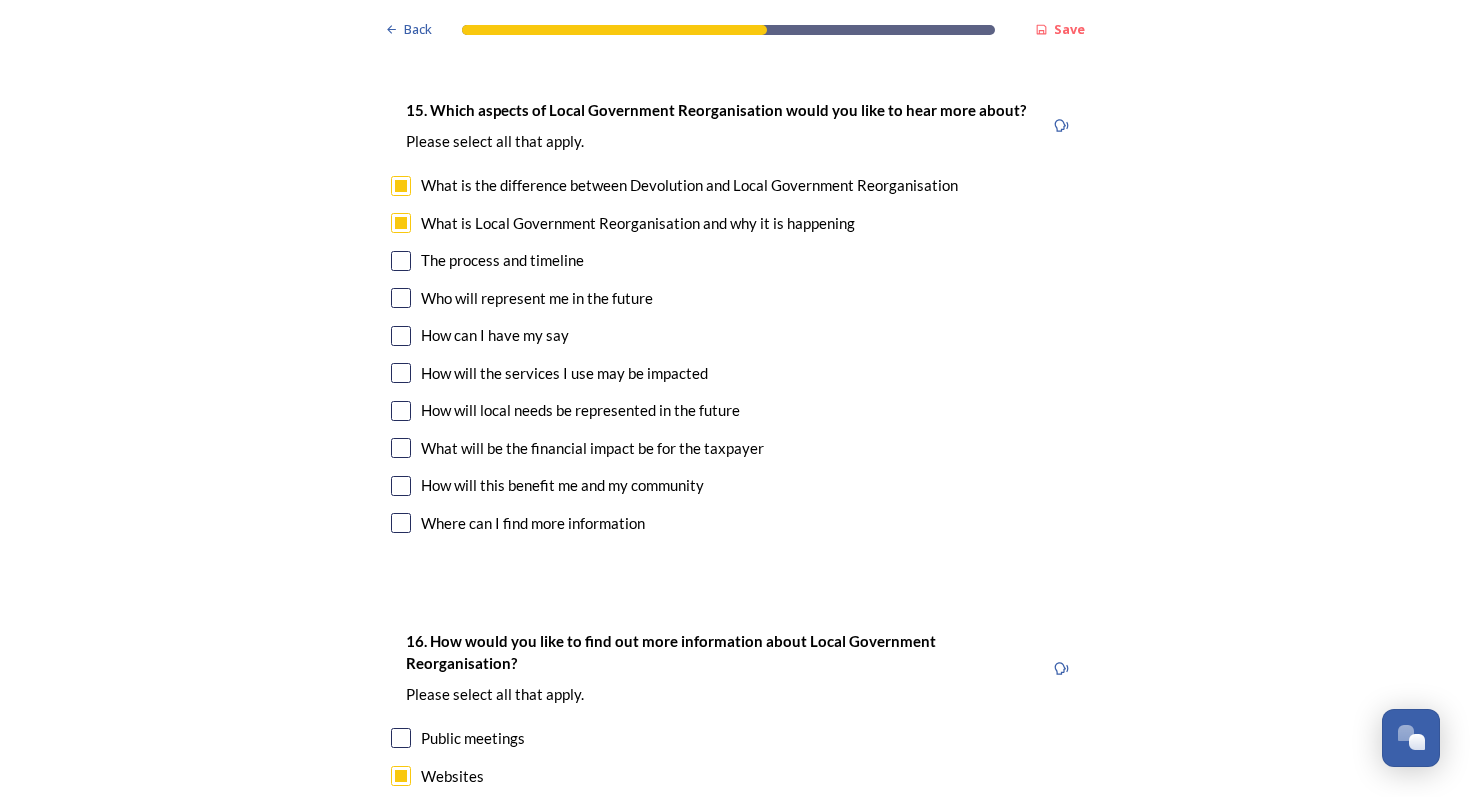 click at bounding box center (401, 448) 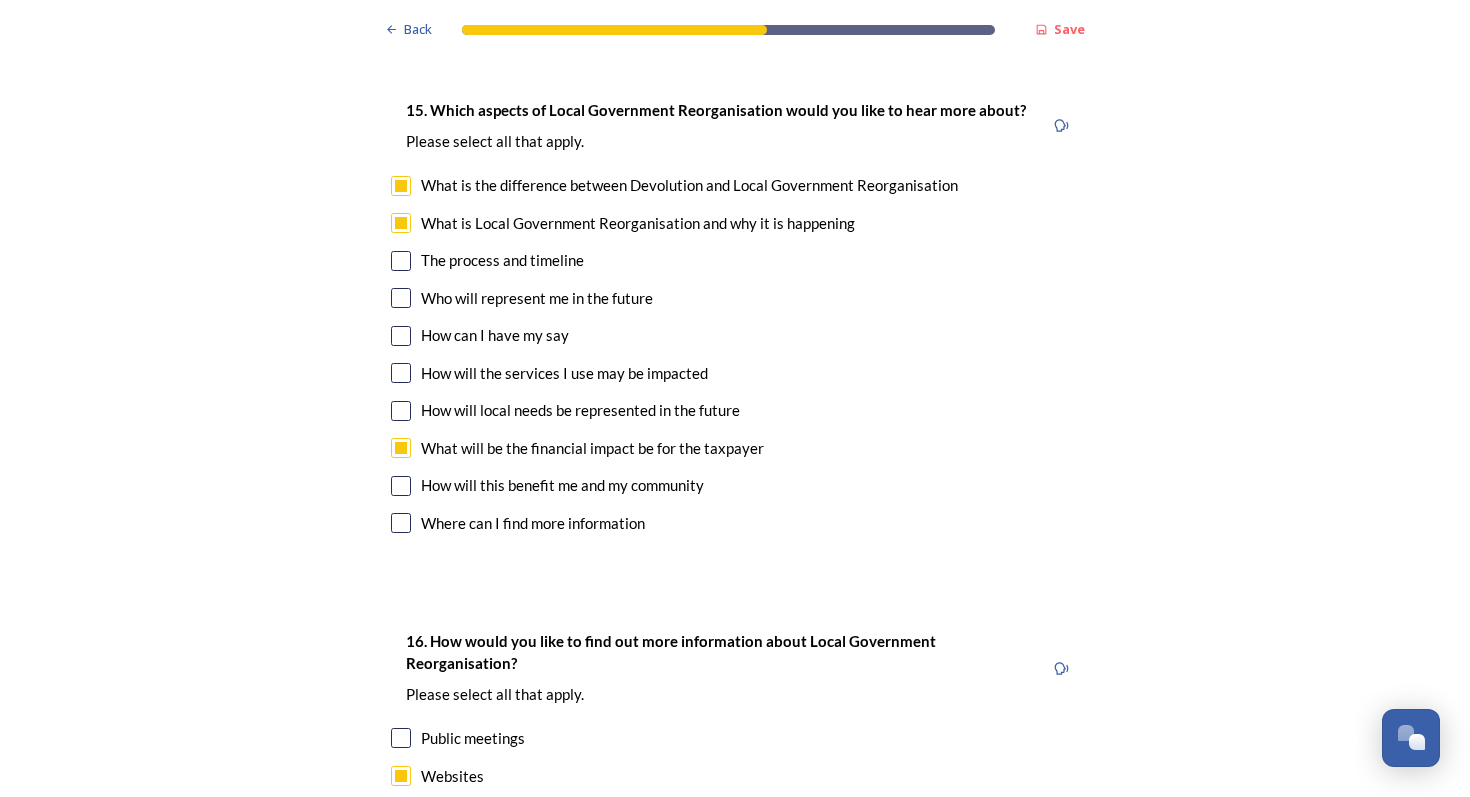 click at bounding box center [401, 486] 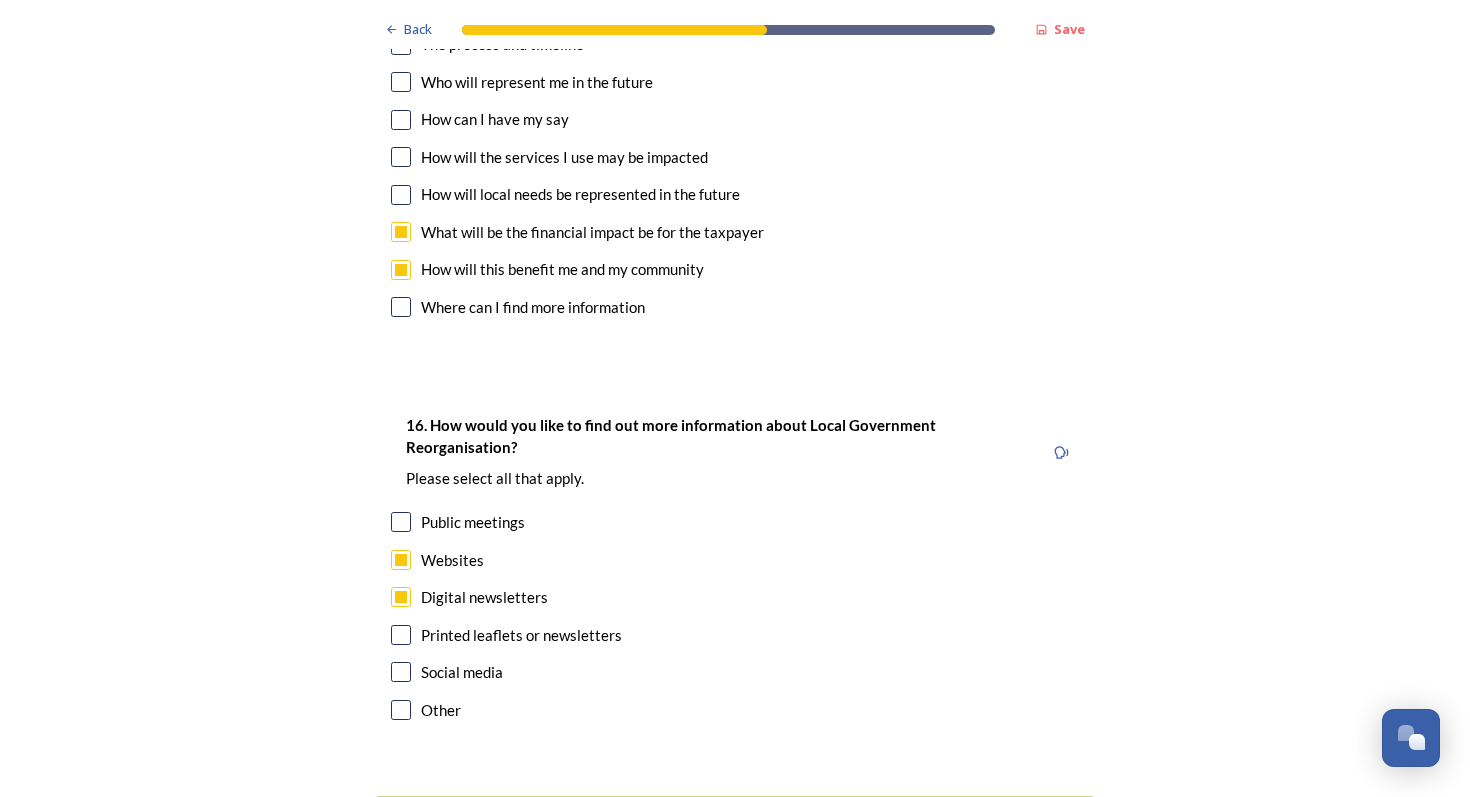 scroll, scrollTop: 5817, scrollLeft: 0, axis: vertical 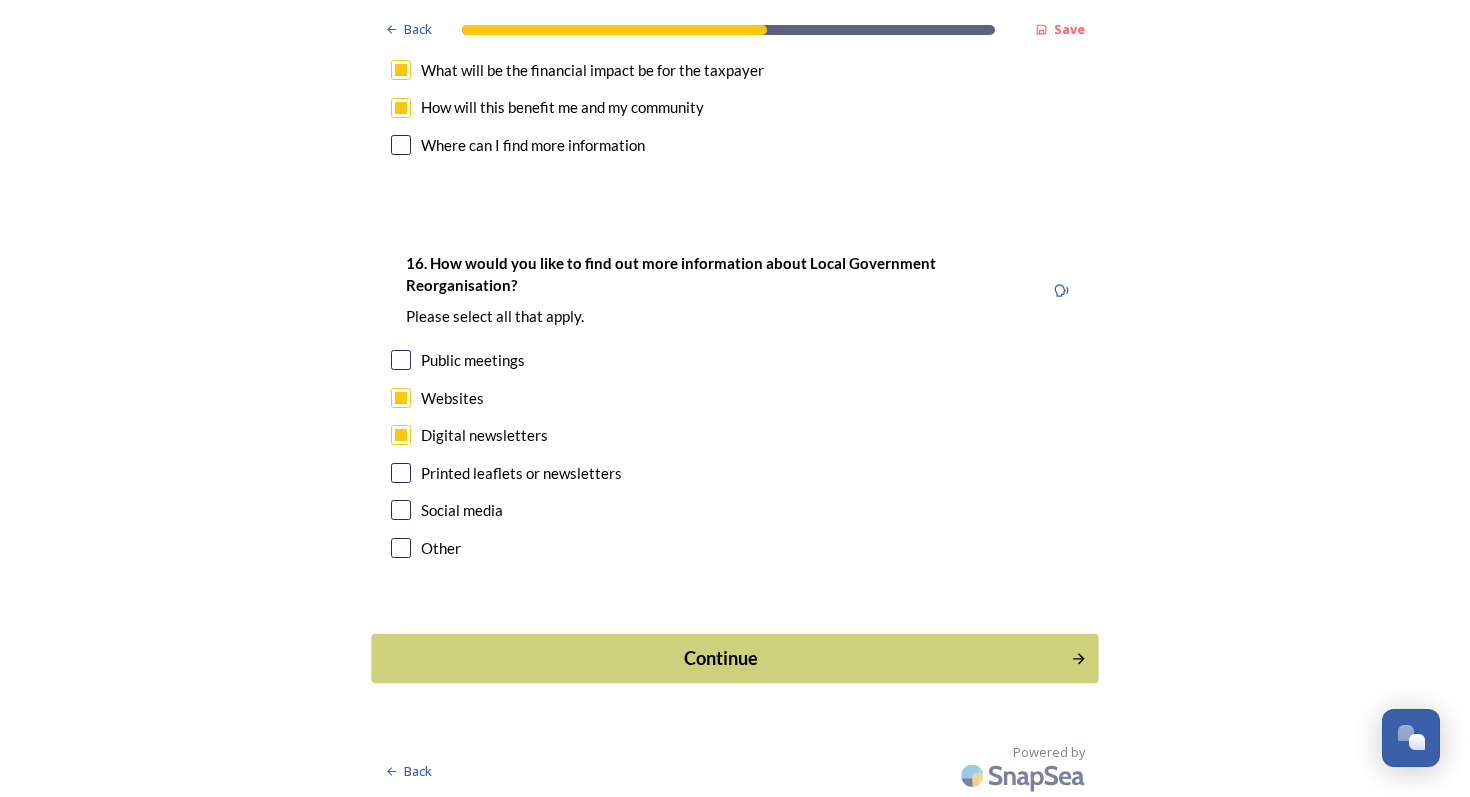 click on "Continue" at bounding box center [721, 658] 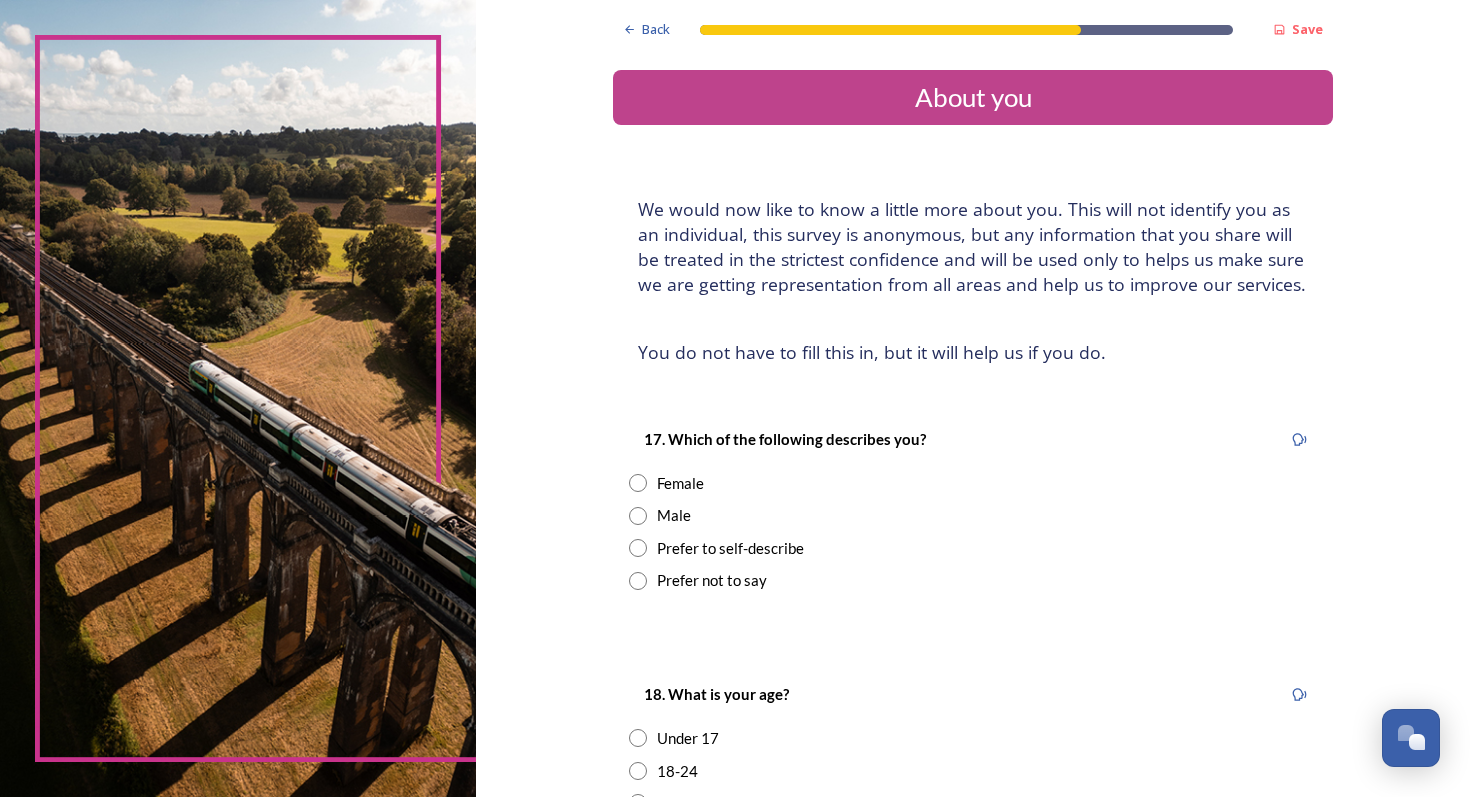 click at bounding box center (638, 516) 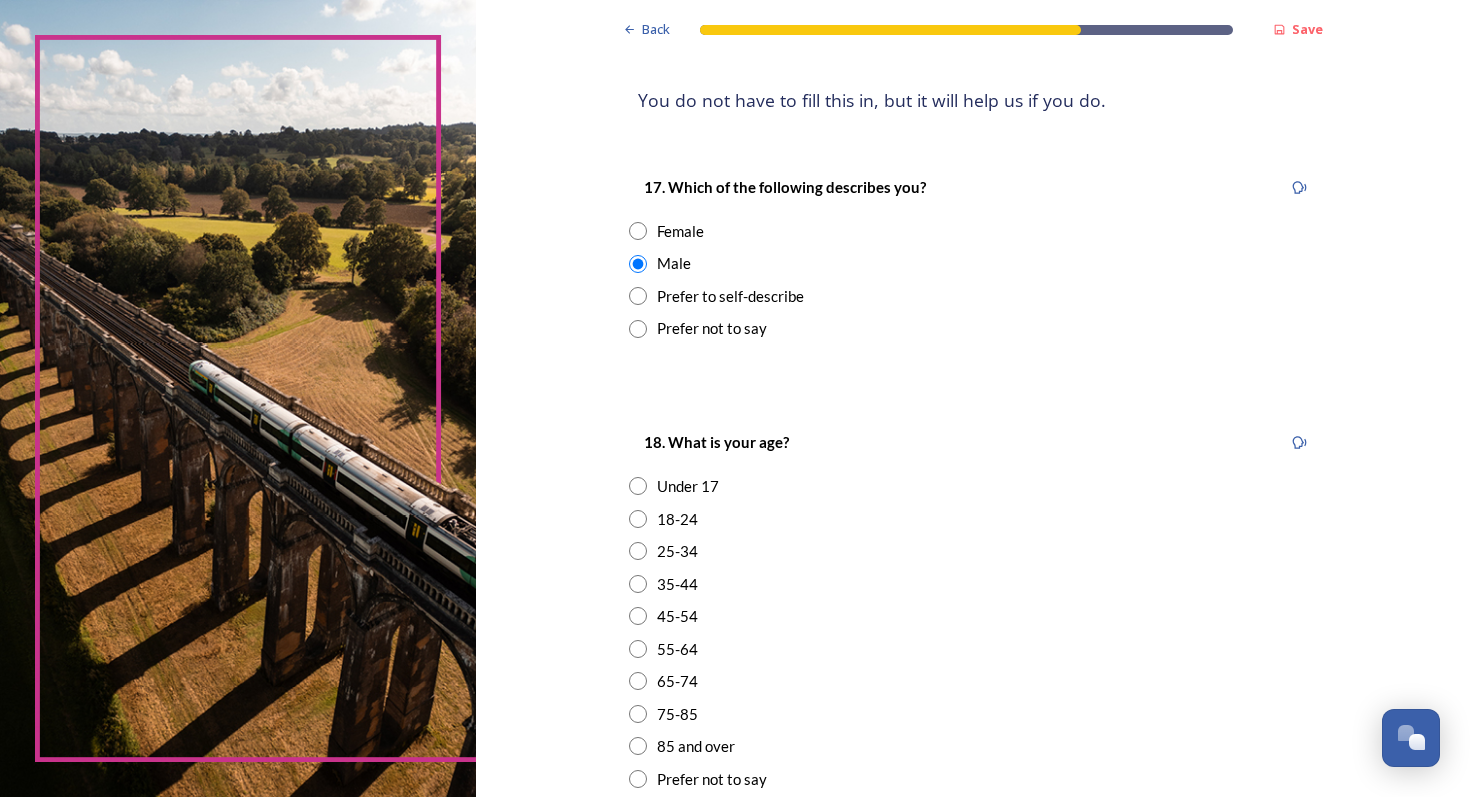 scroll, scrollTop: 257, scrollLeft: 0, axis: vertical 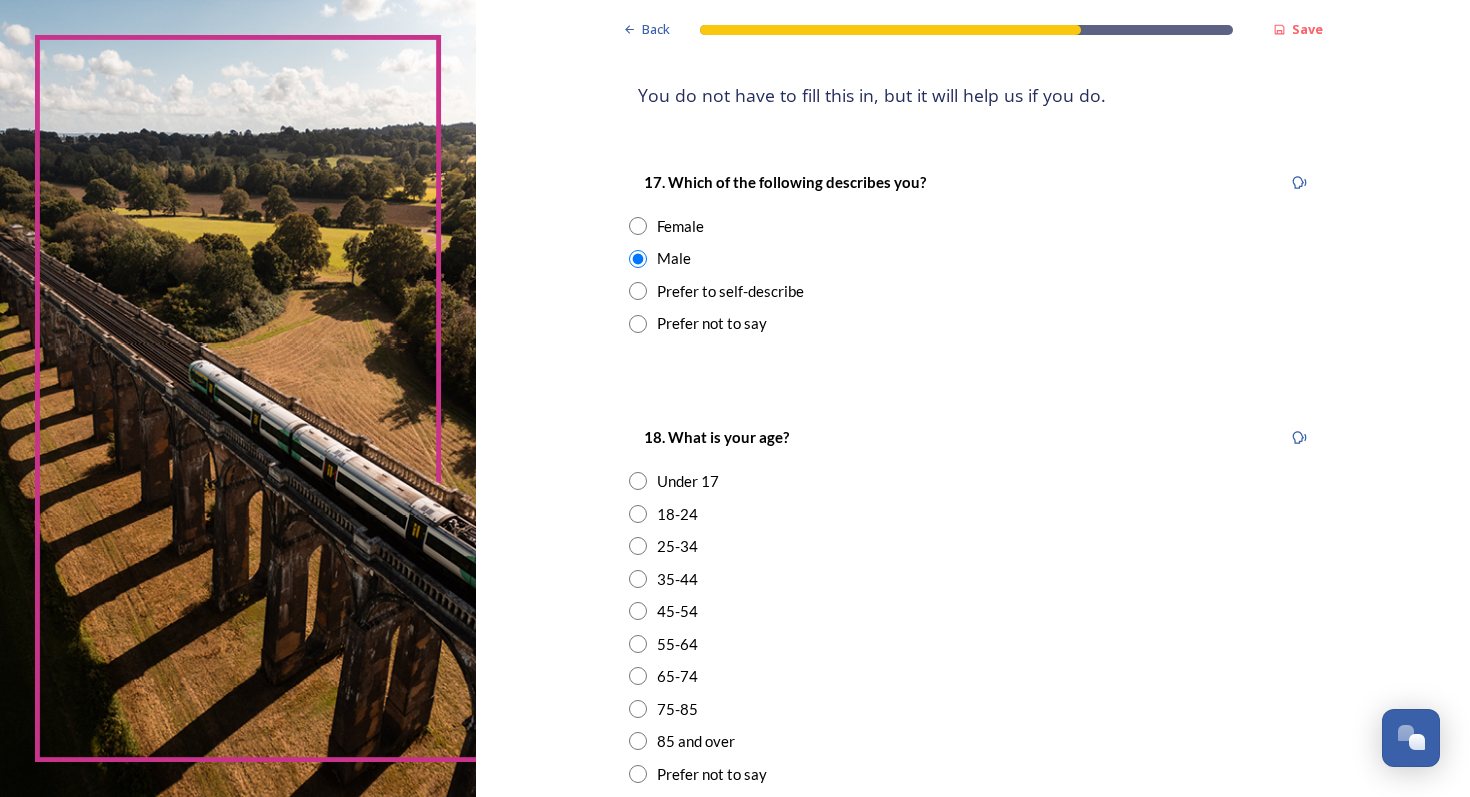 click at bounding box center [638, 611] 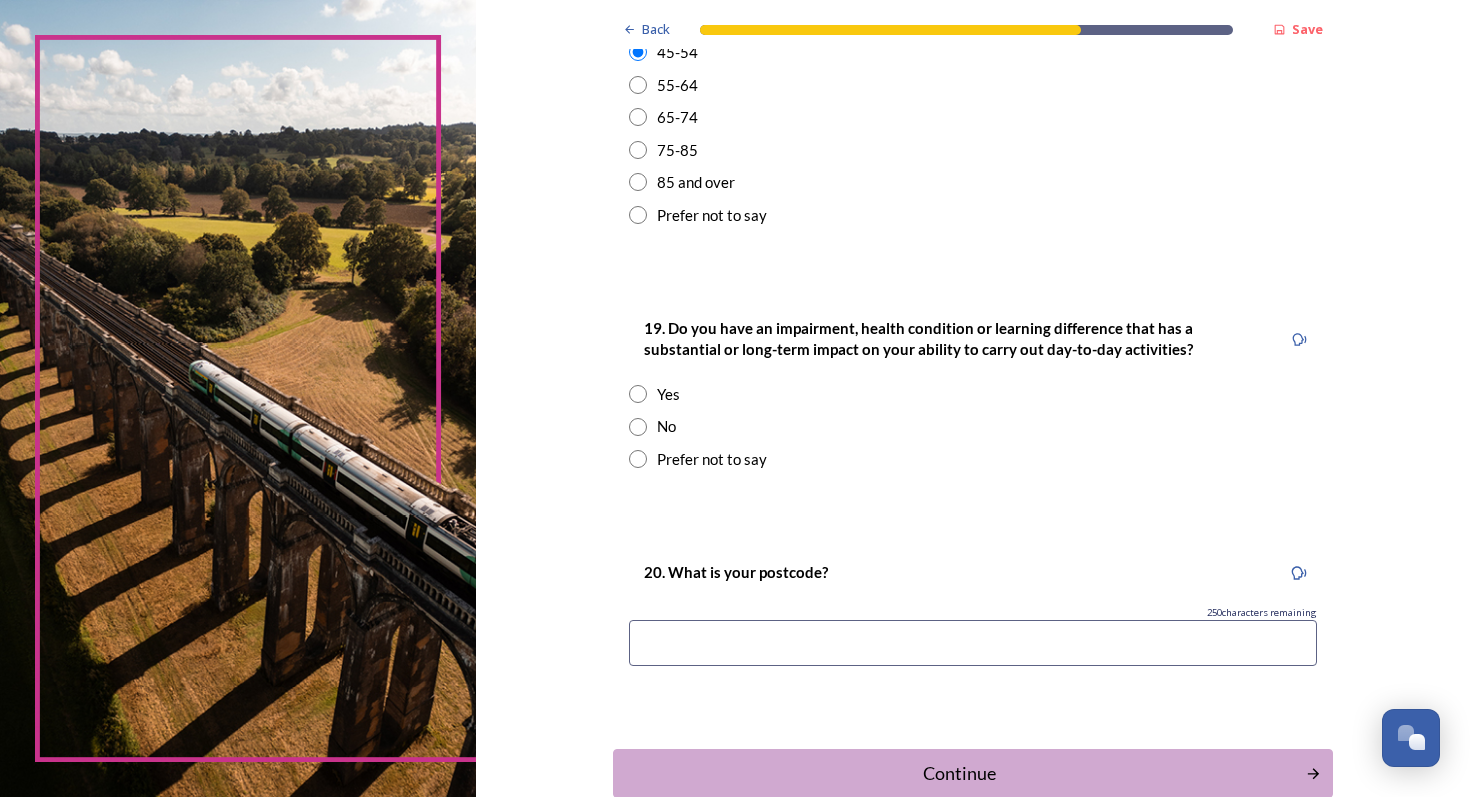 scroll, scrollTop: 832, scrollLeft: 0, axis: vertical 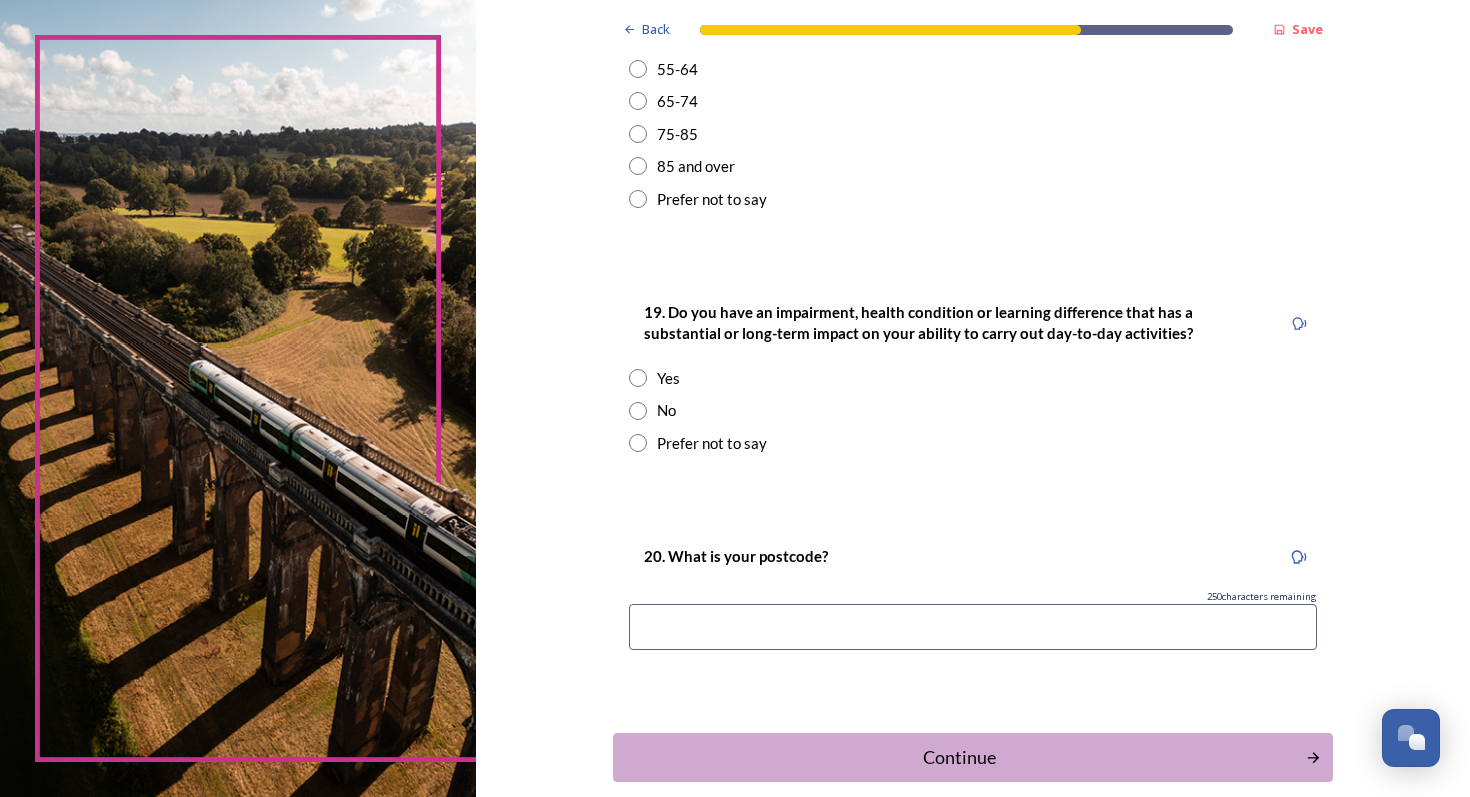 click at bounding box center [638, 411] 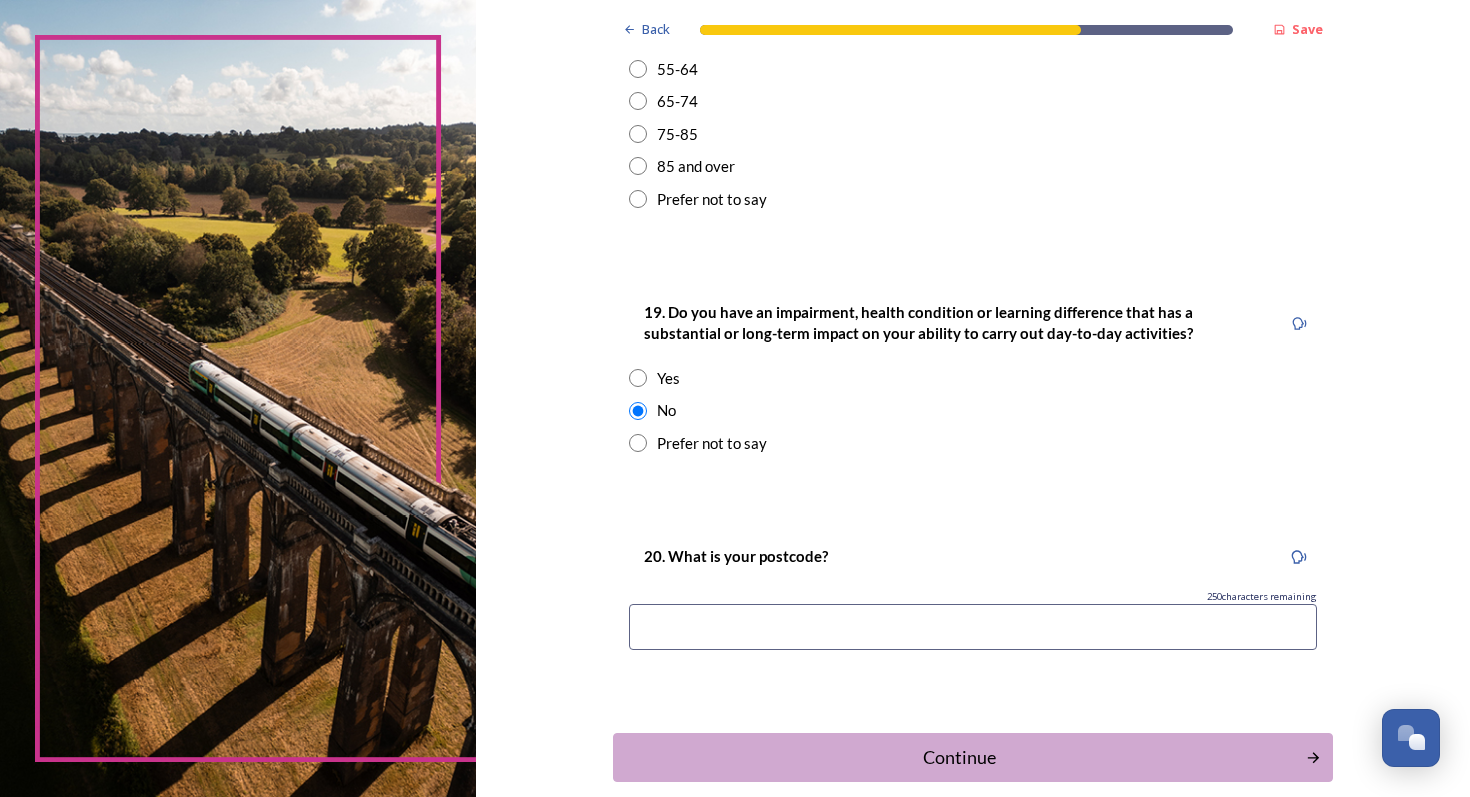 click at bounding box center [973, 627] 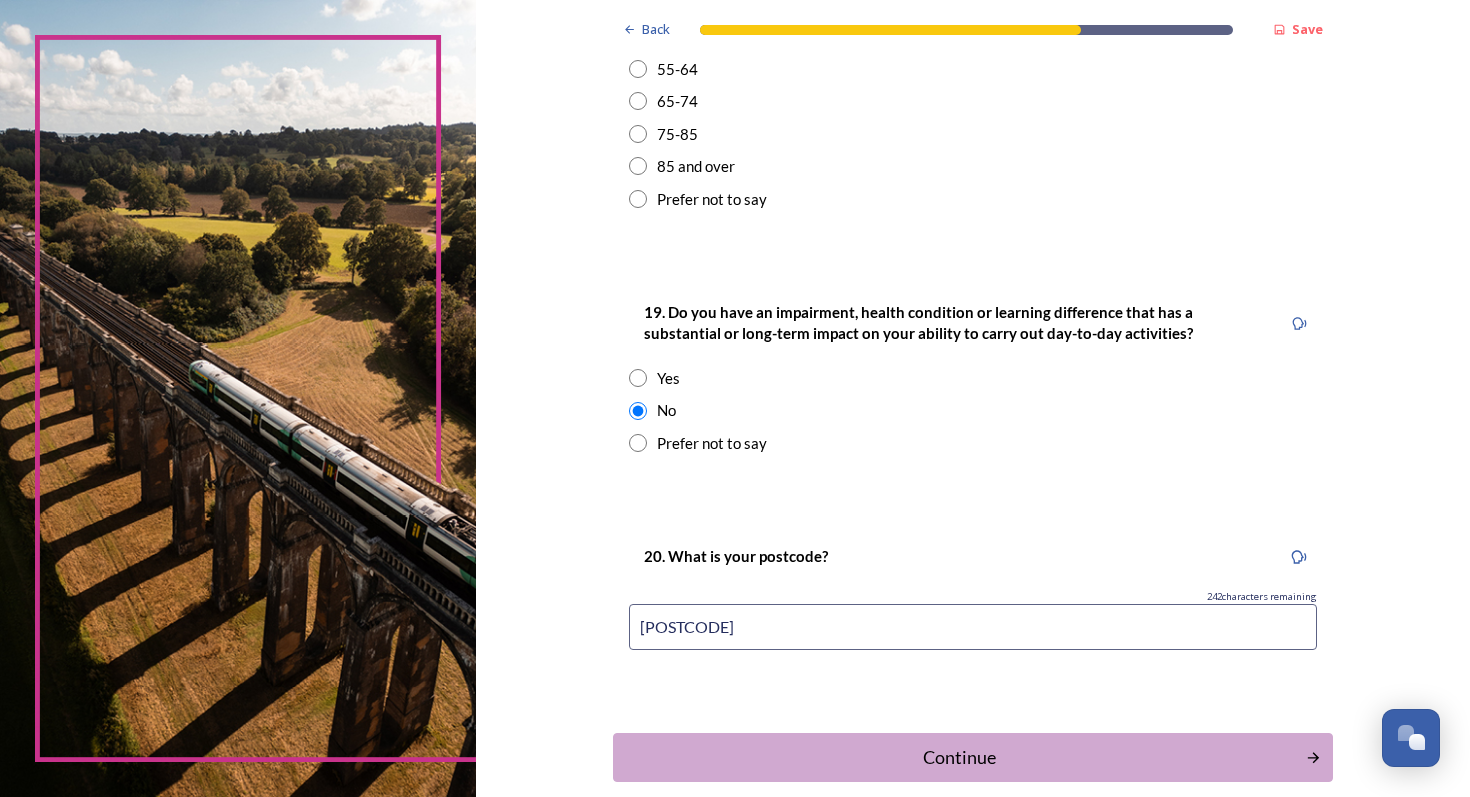 type on "[POSTCODE]" 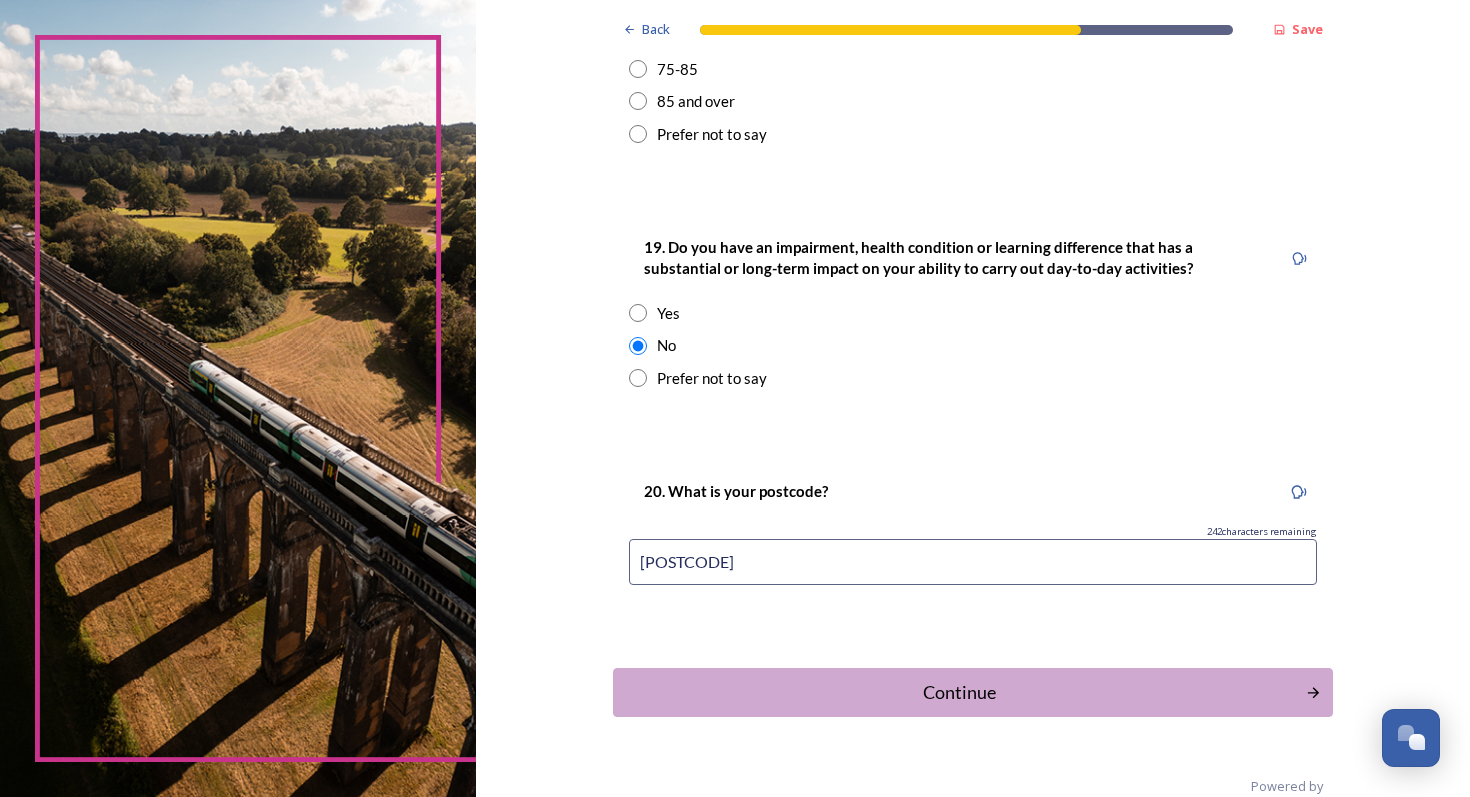 scroll, scrollTop: 928, scrollLeft: 0, axis: vertical 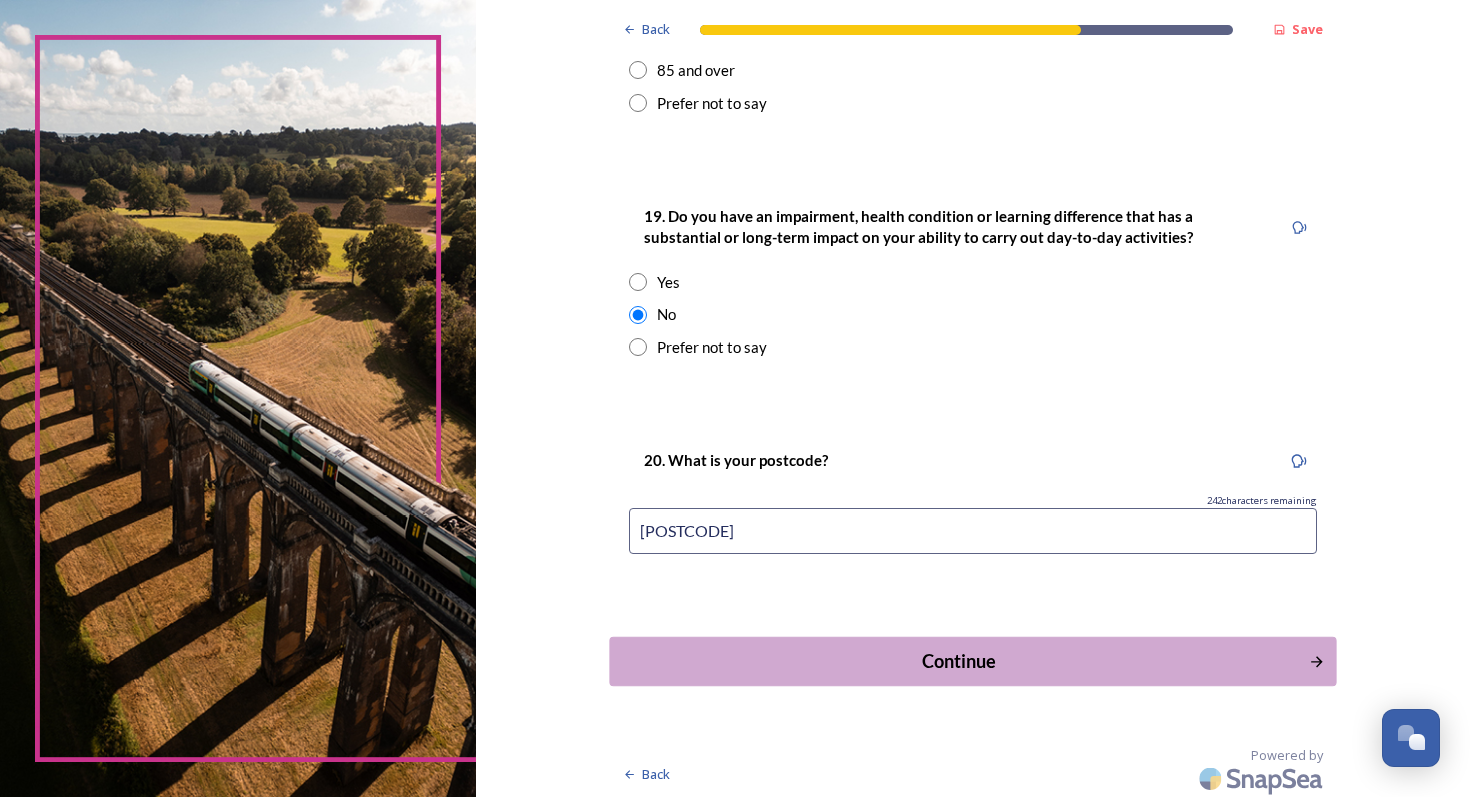 click on "Continue" at bounding box center (973, 661) 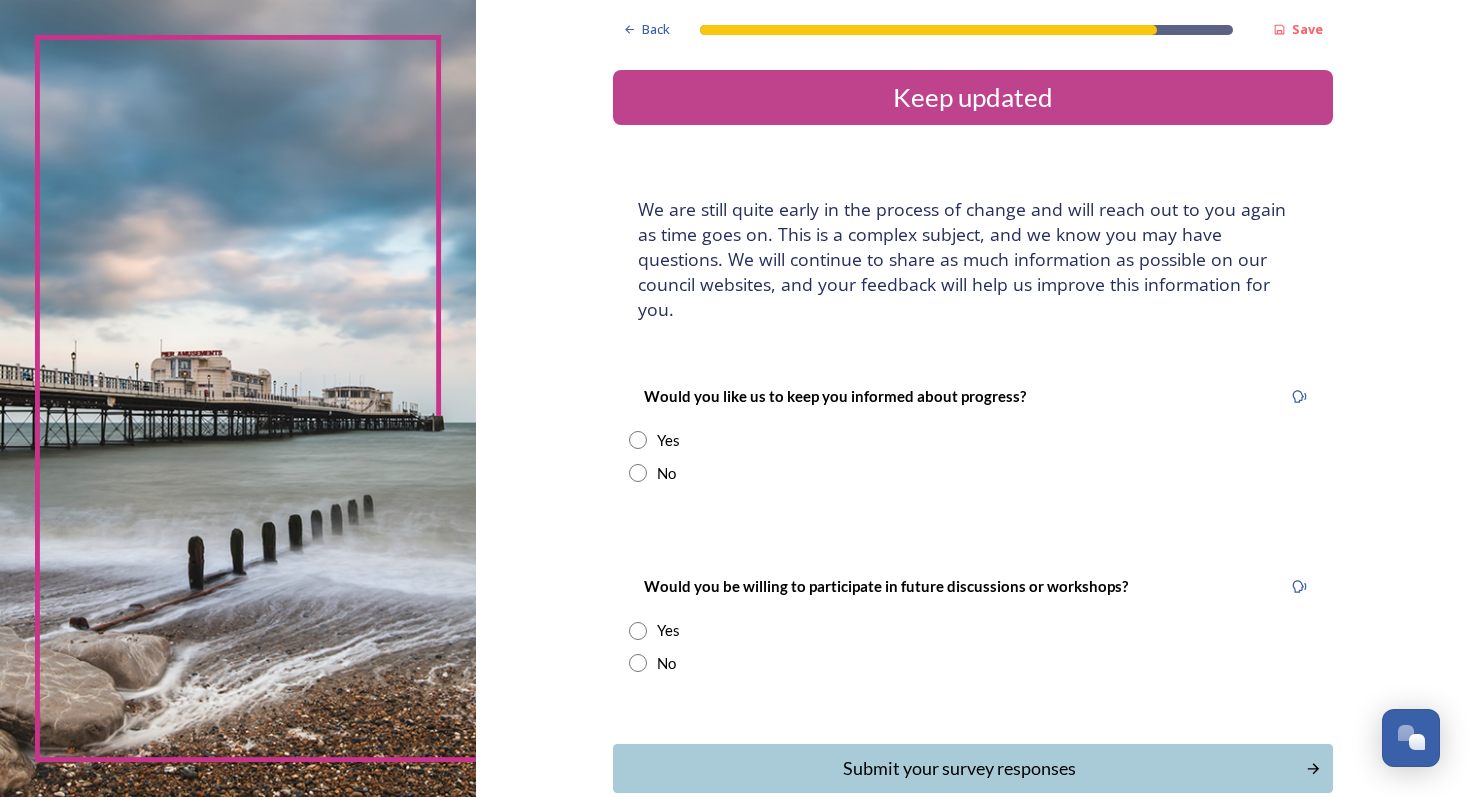 click at bounding box center [638, 473] 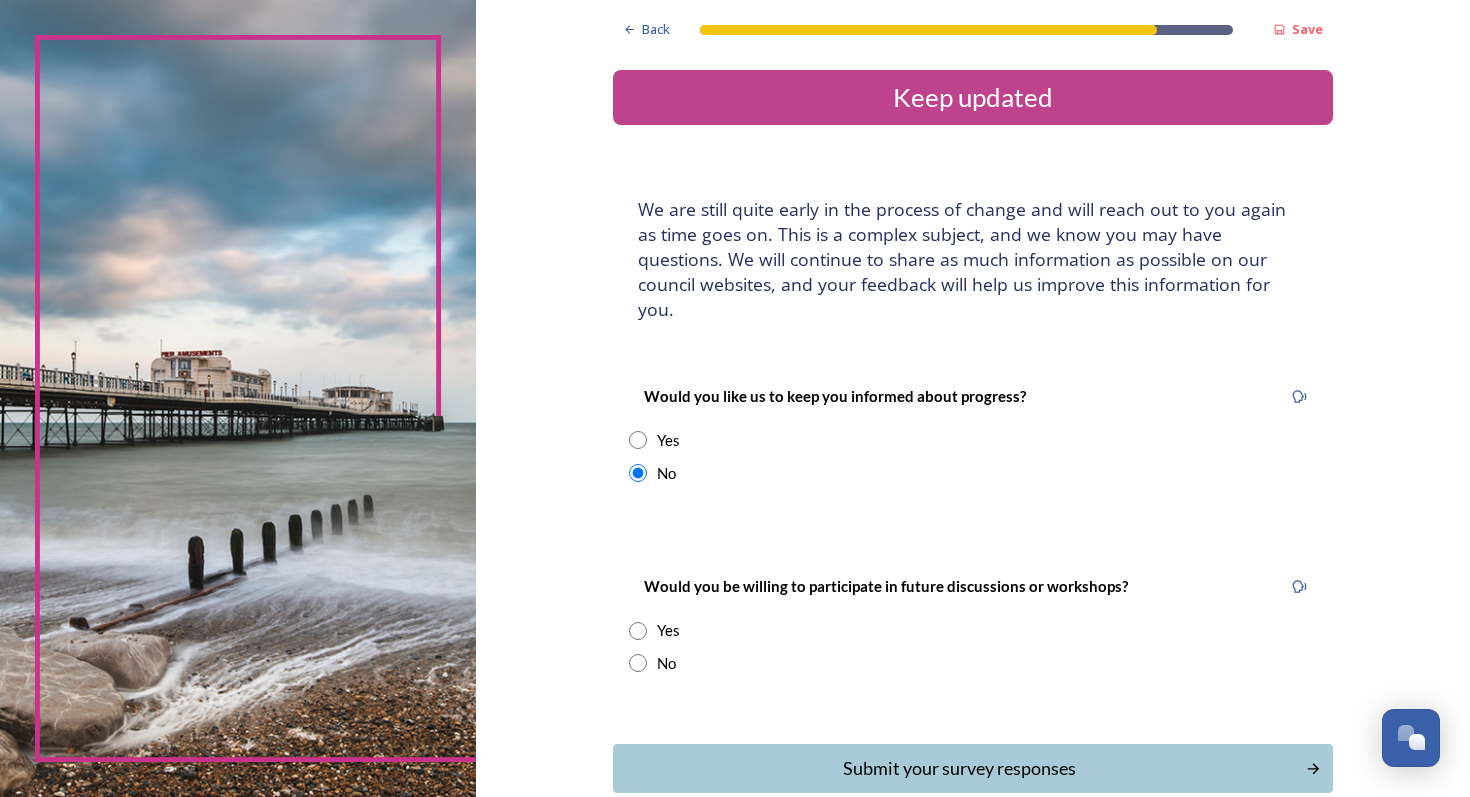 click at bounding box center [638, 631] 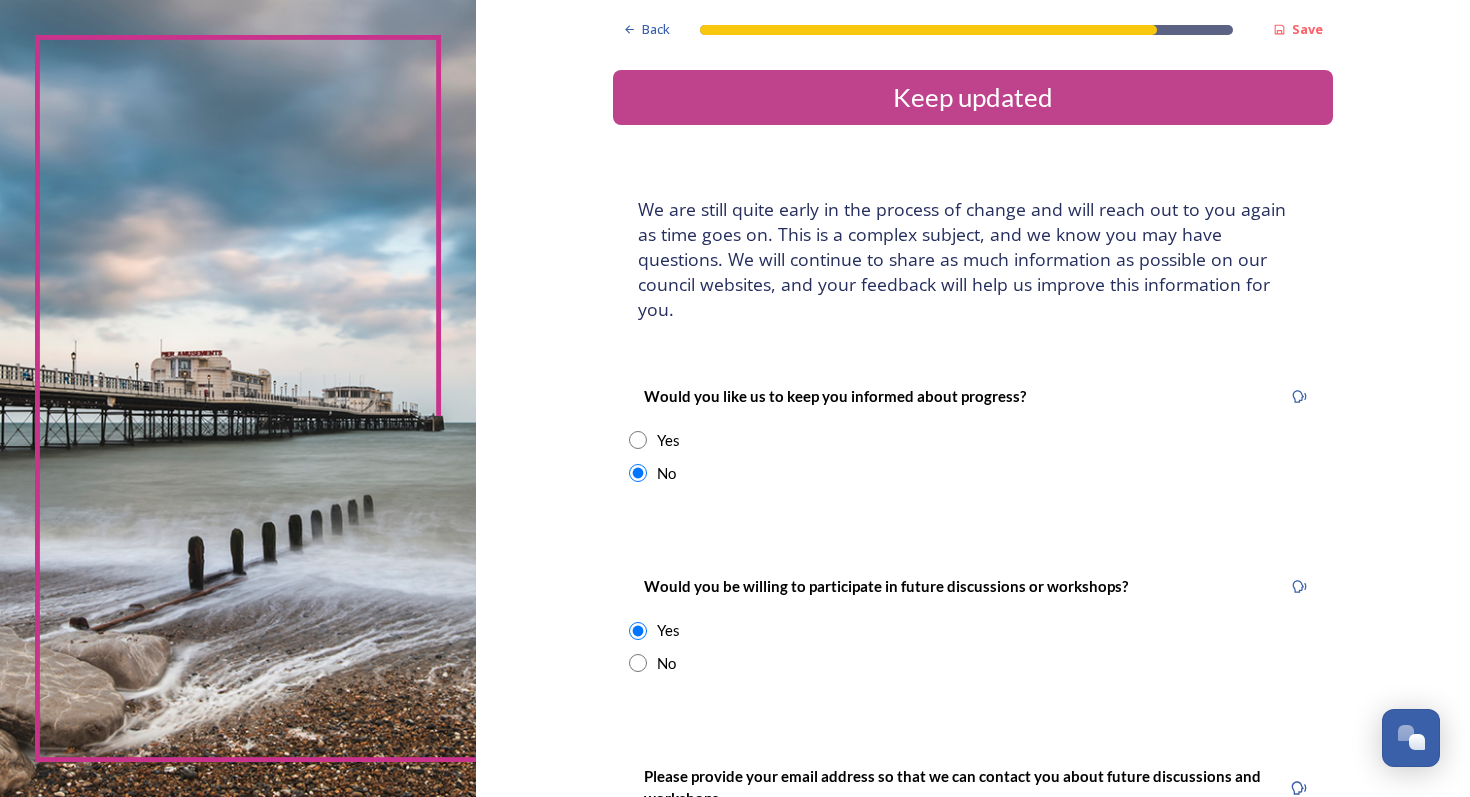 click at bounding box center (638, 663) 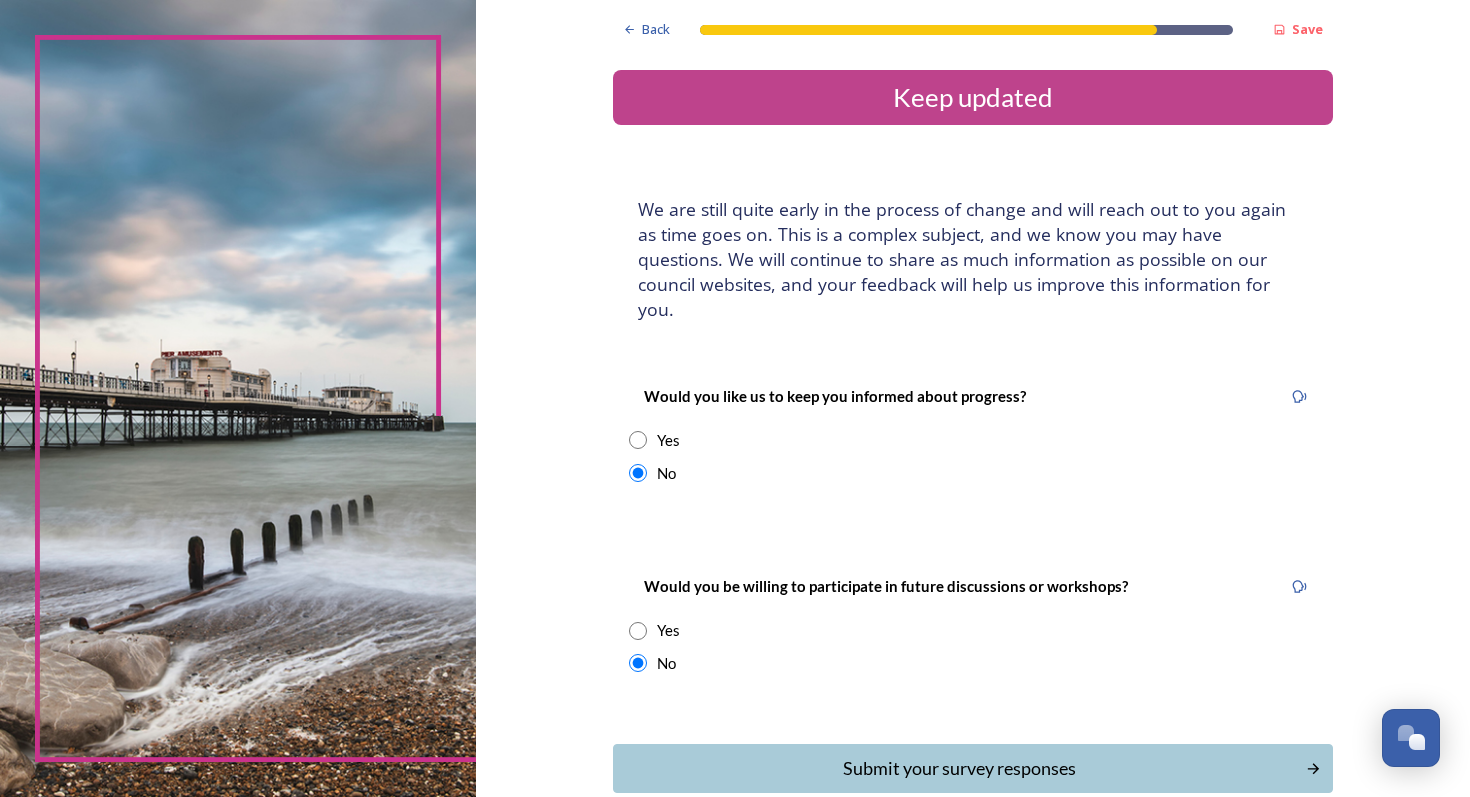 scroll, scrollTop: 86, scrollLeft: 0, axis: vertical 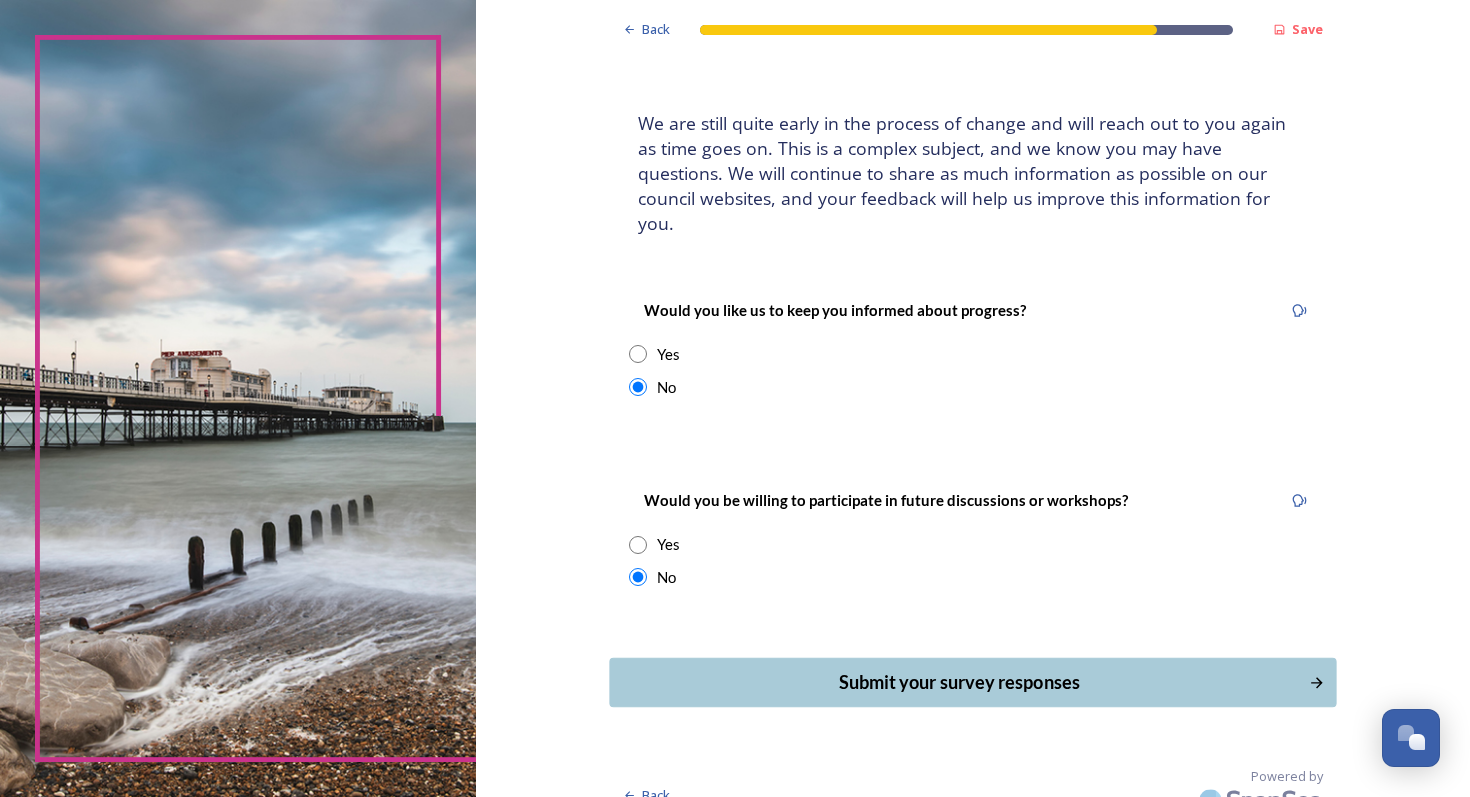 click on "Submit your survey responses" at bounding box center (959, 682) 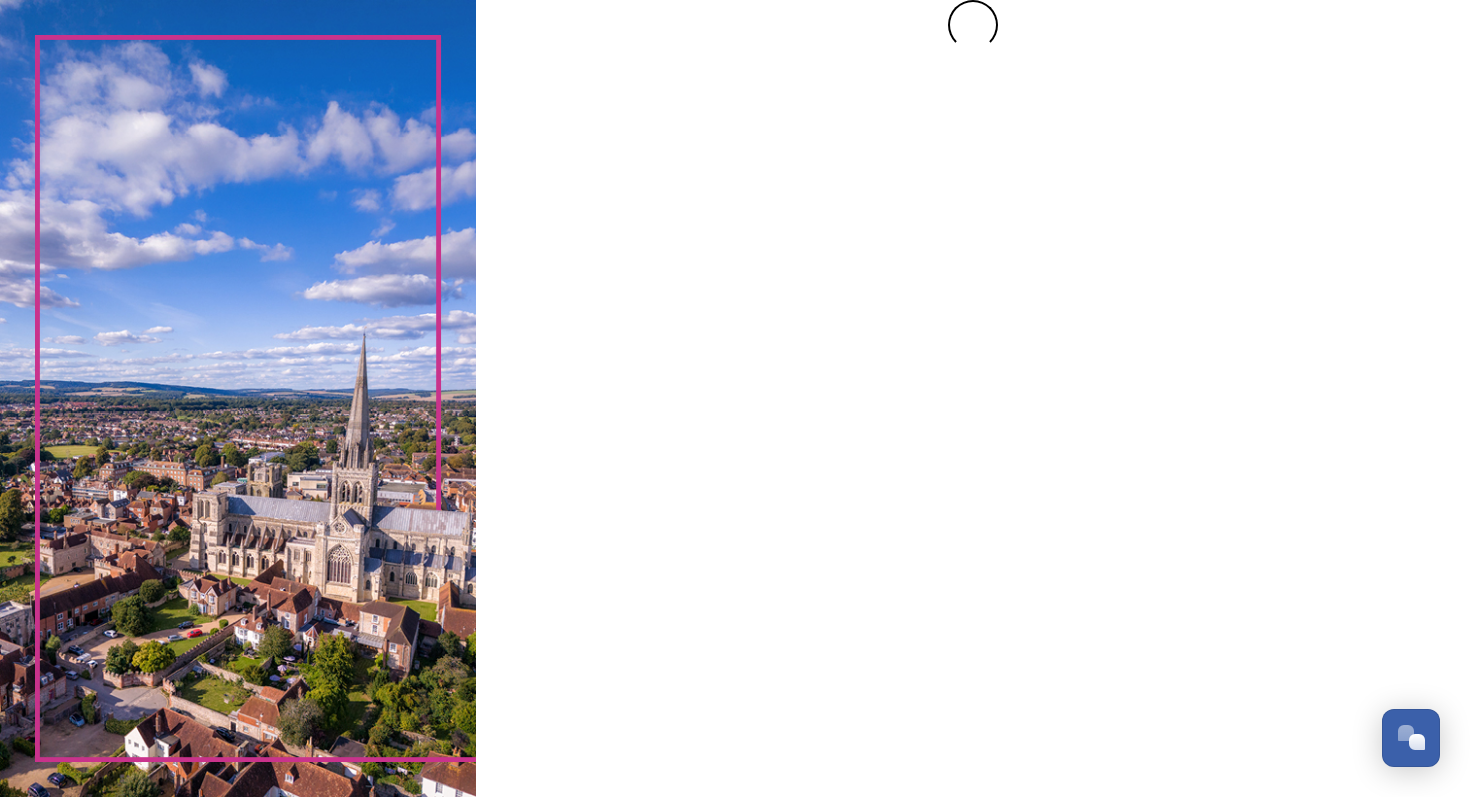 scroll, scrollTop: 0, scrollLeft: 0, axis: both 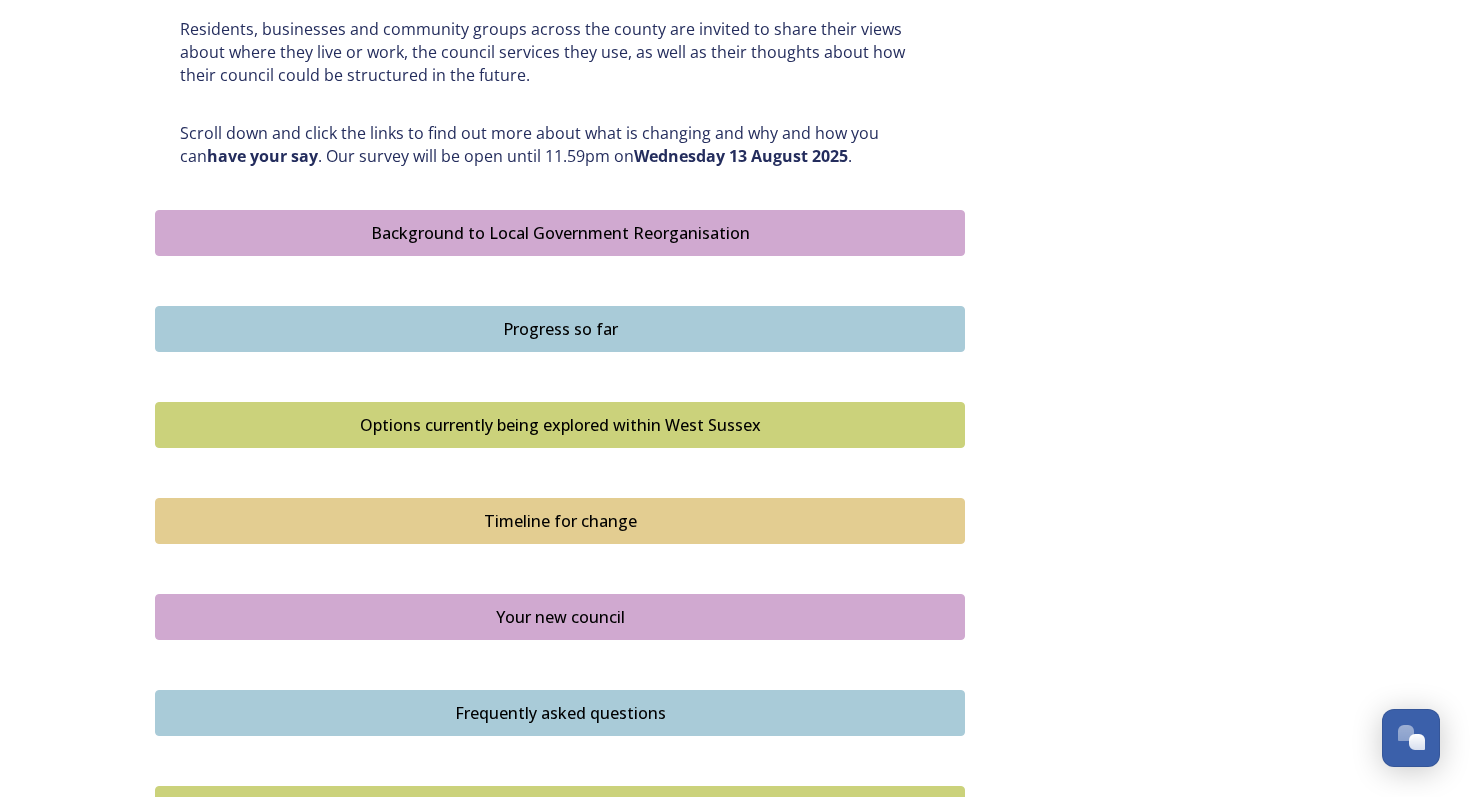 click on "Options currently being explored within West Sussex" at bounding box center [560, 425] 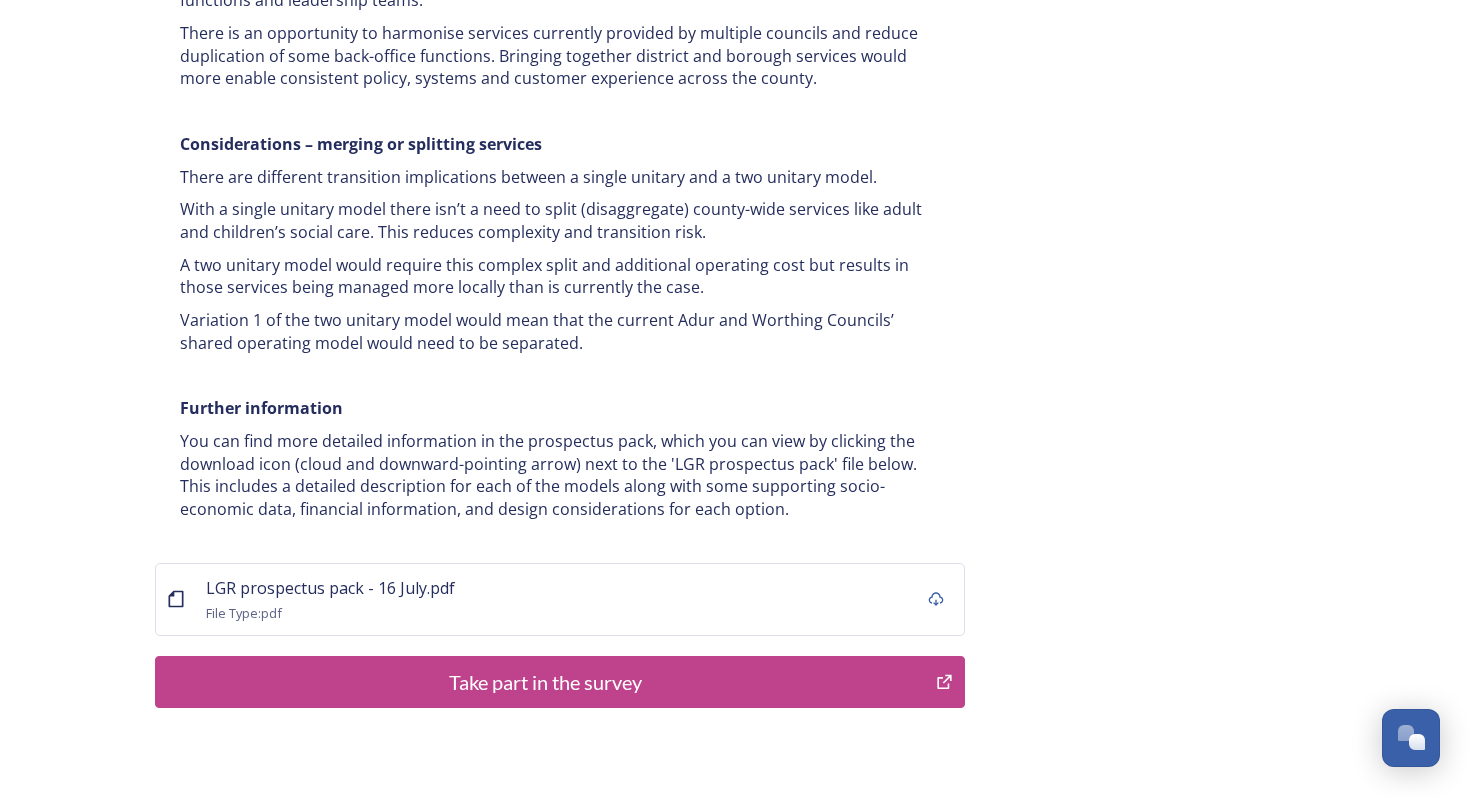 scroll, scrollTop: 3917, scrollLeft: 0, axis: vertical 